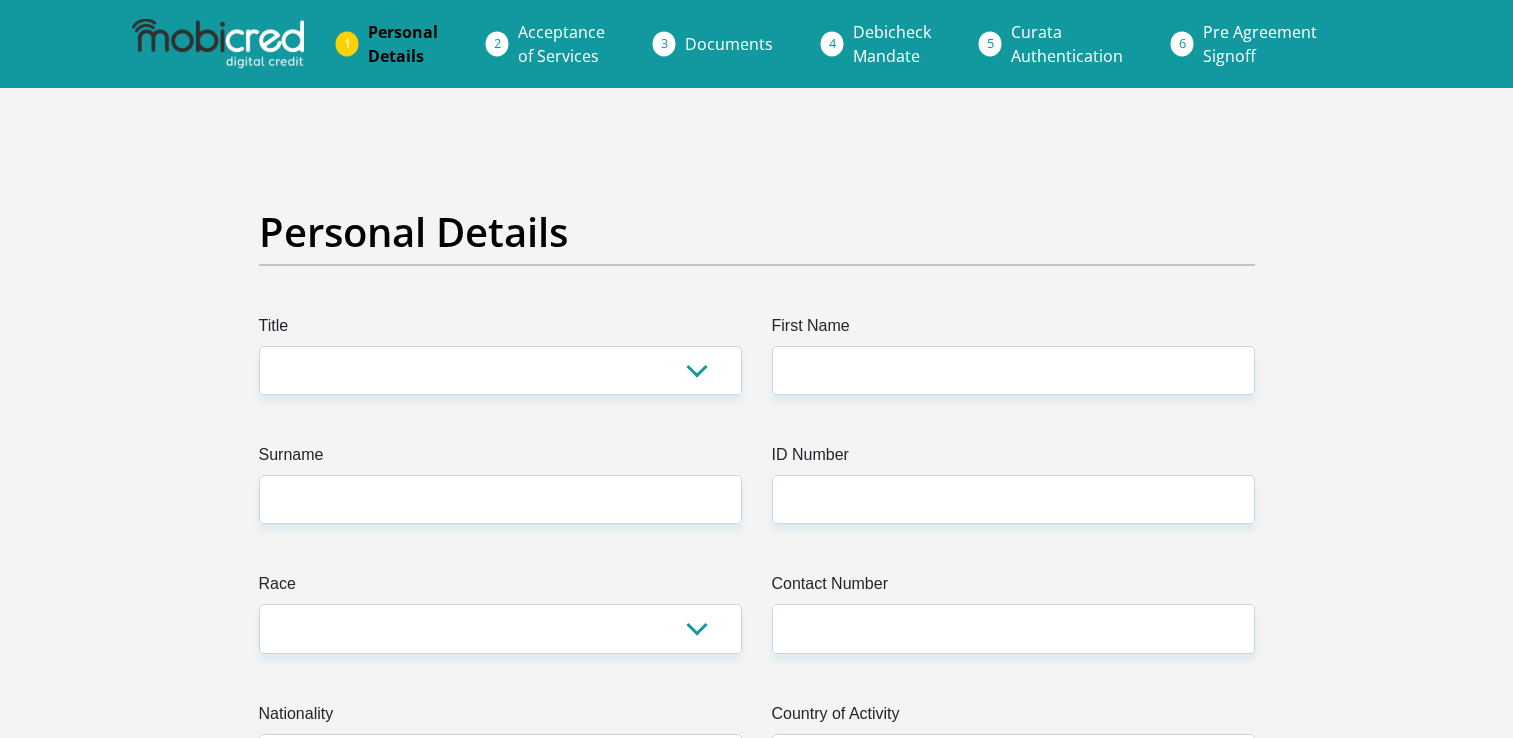 scroll, scrollTop: 100, scrollLeft: 0, axis: vertical 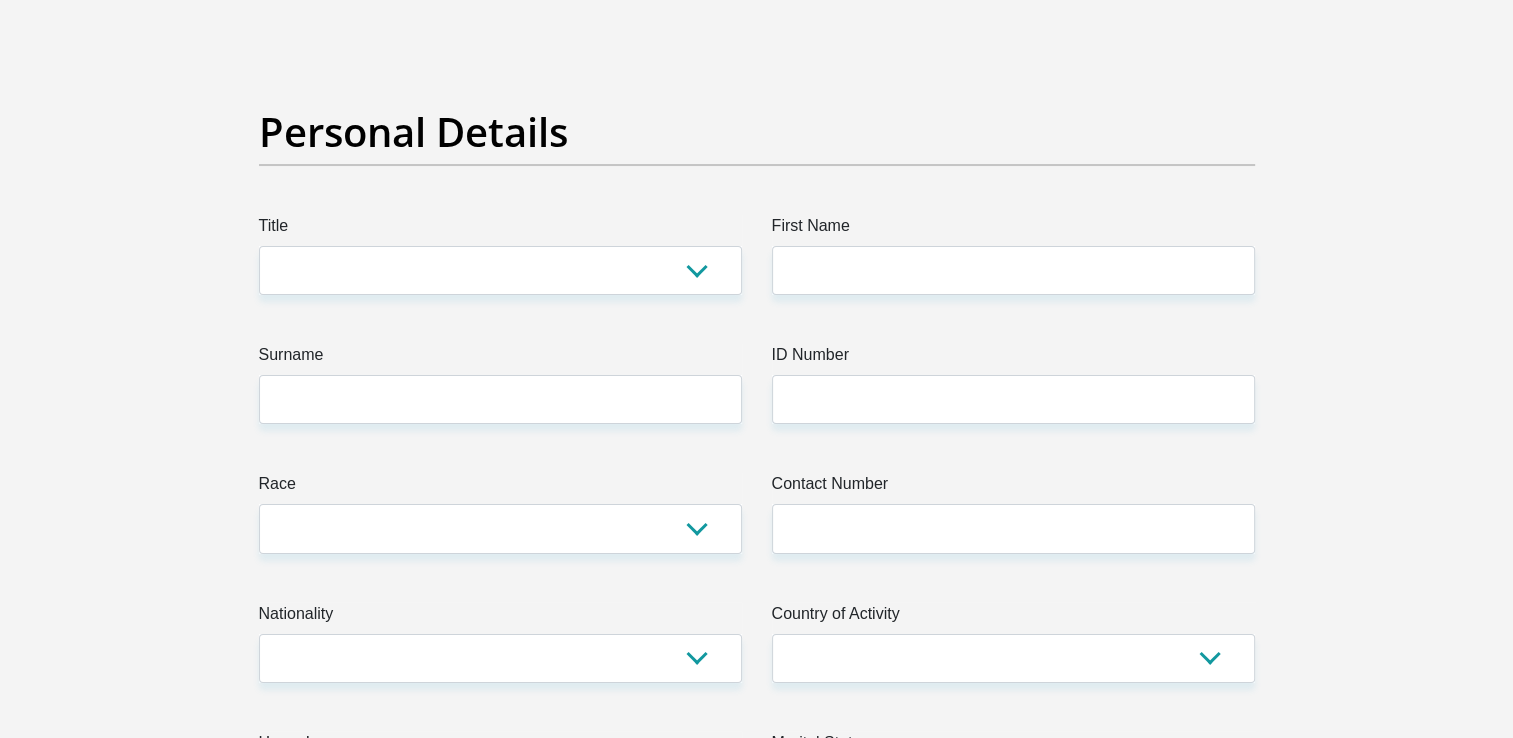 select on "Mr" 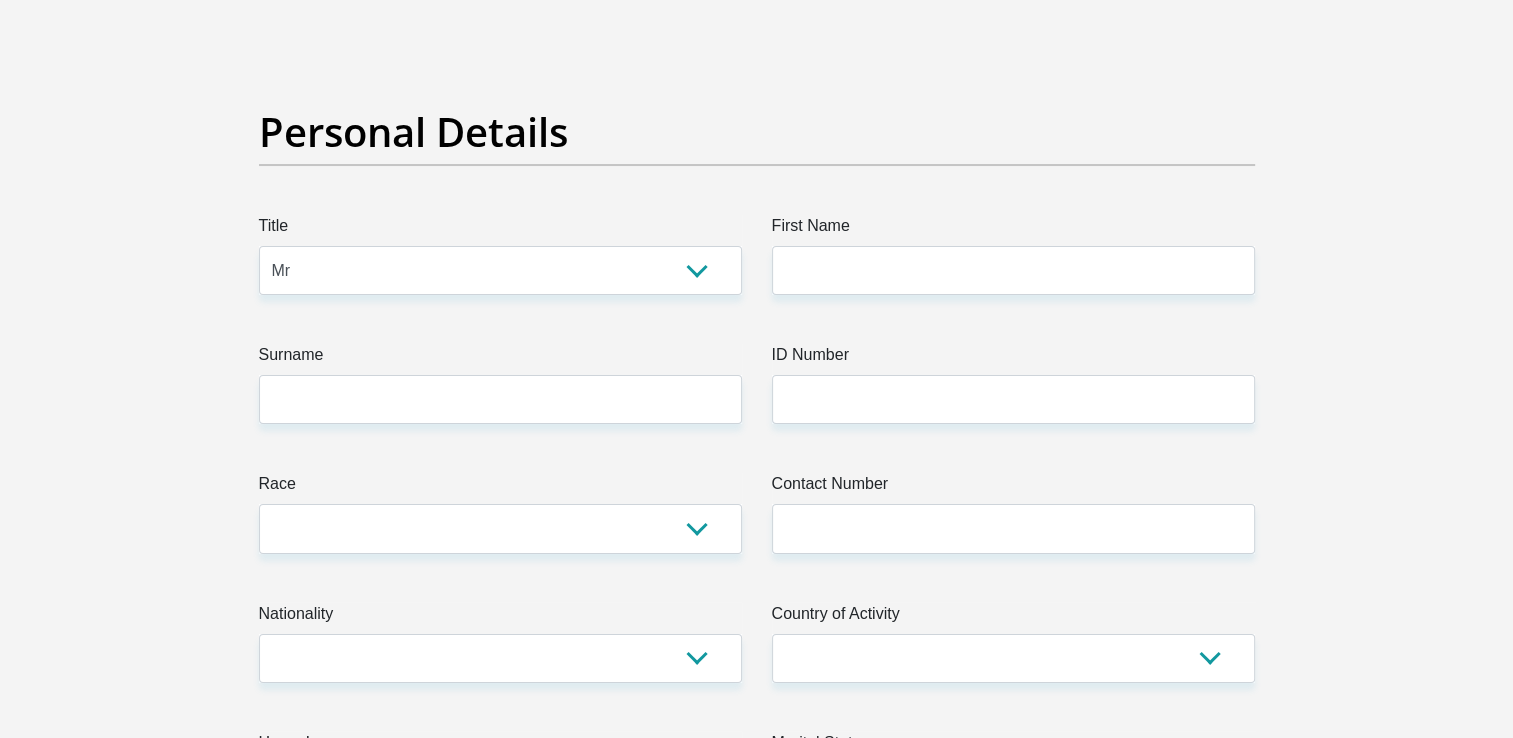 click on "Mr
Ms
Mrs
Dr
Other" at bounding box center (500, 270) 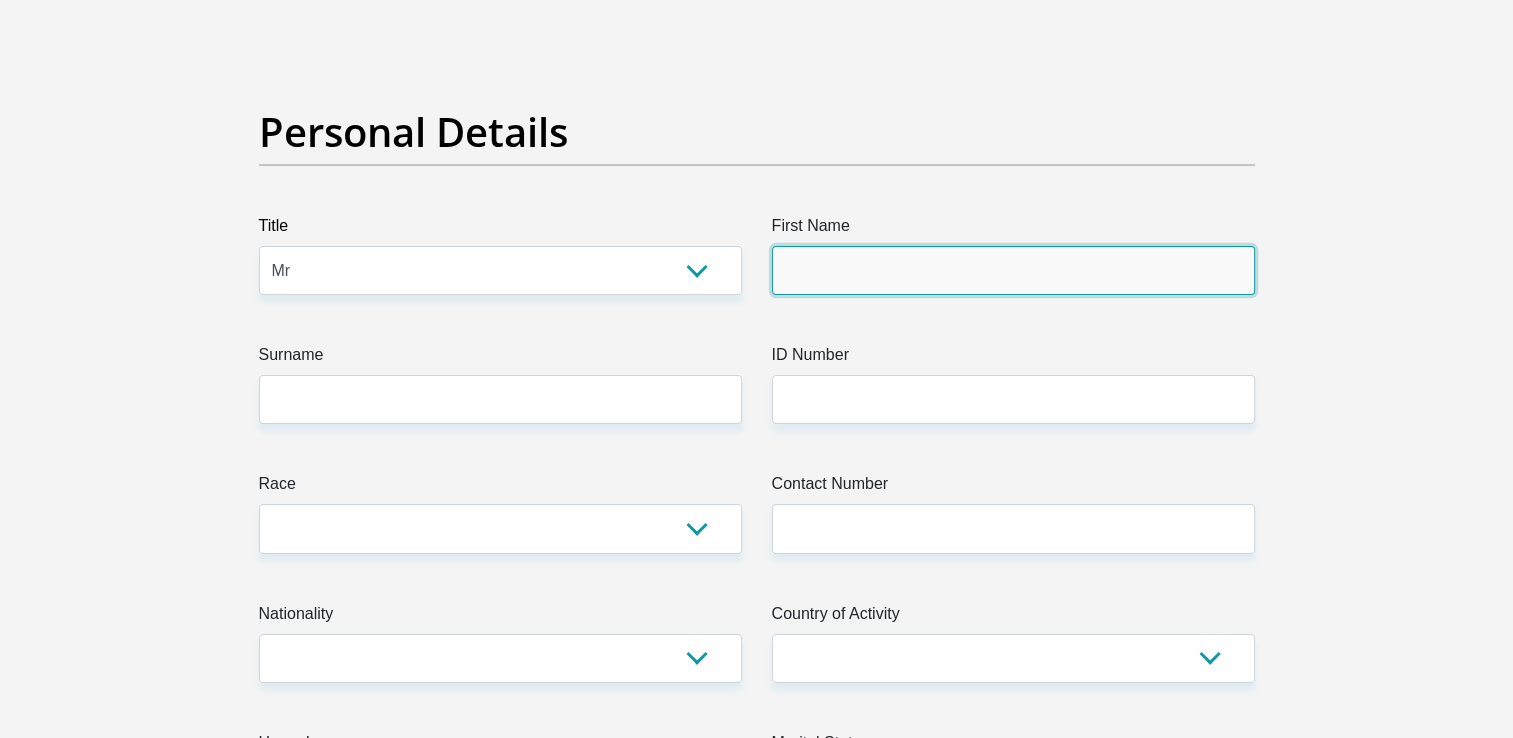 click on "First Name" at bounding box center (1013, 270) 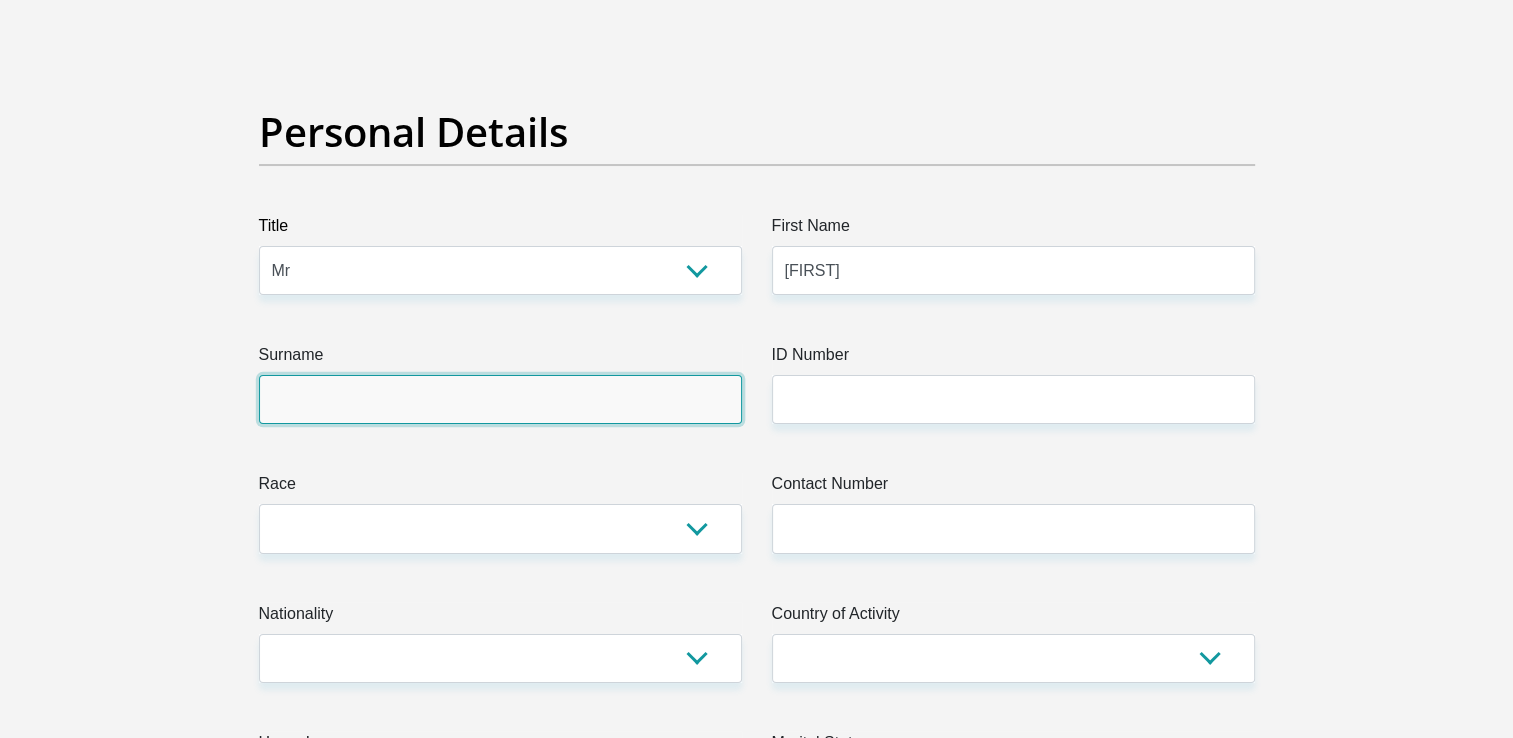 type on "[LAST]" 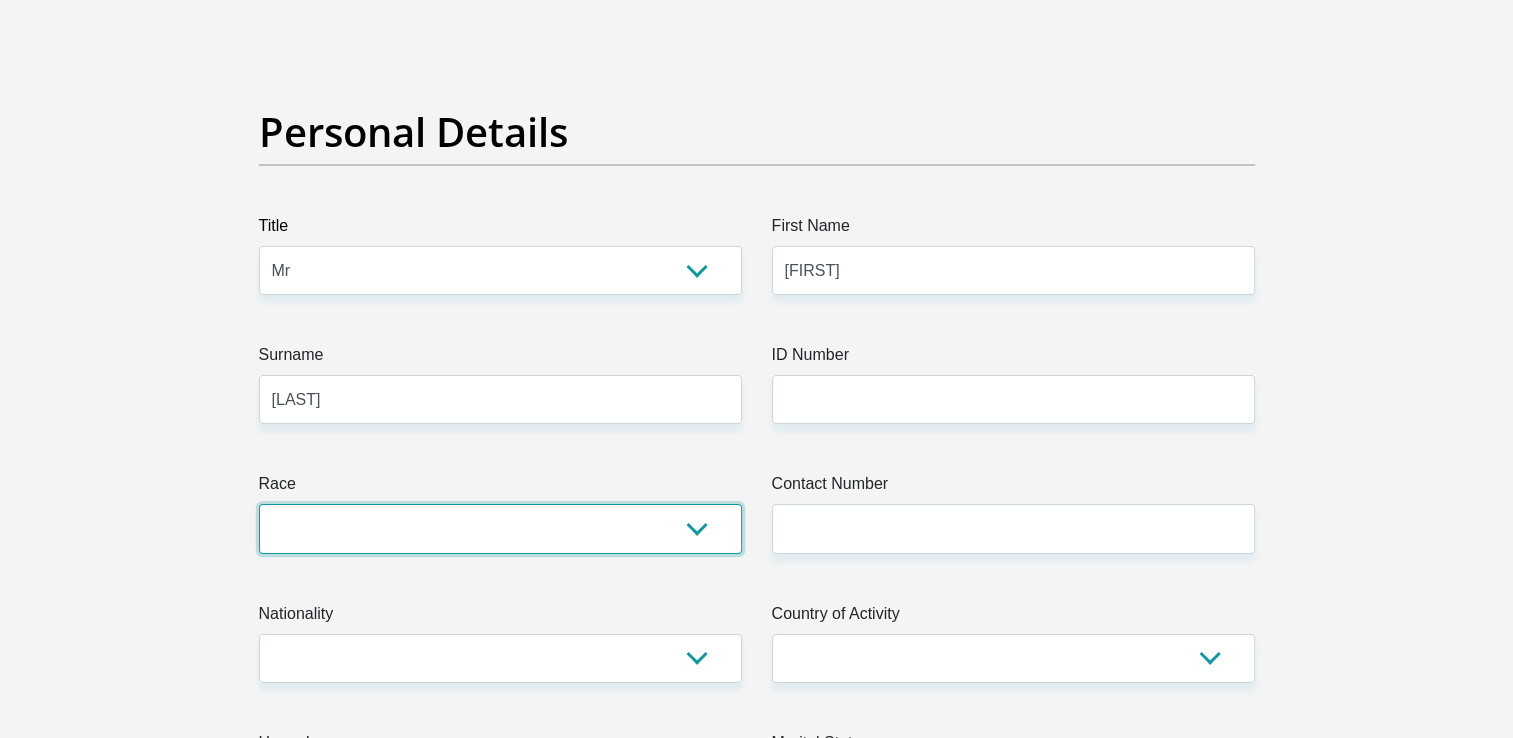 select on "1" 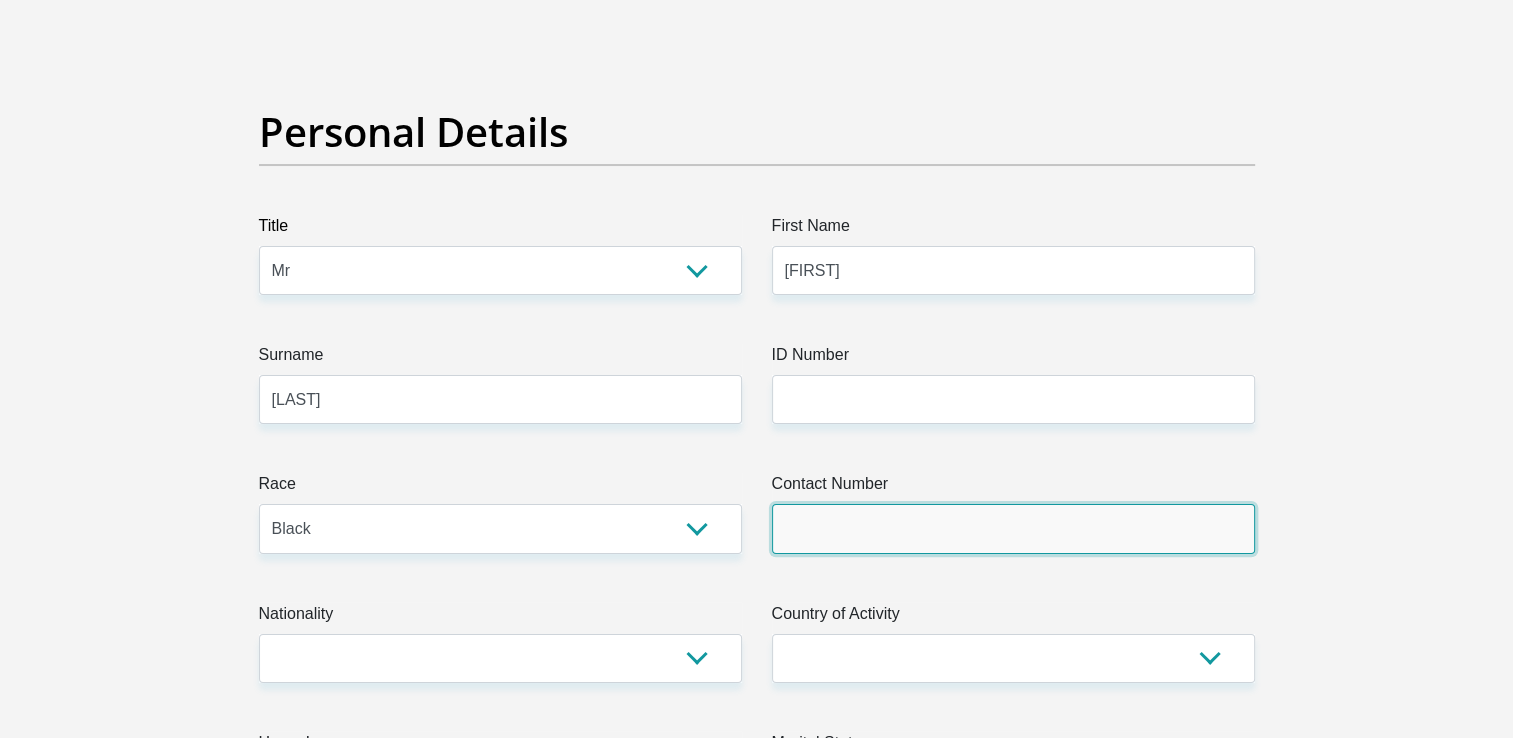 type on "[PHONE]" 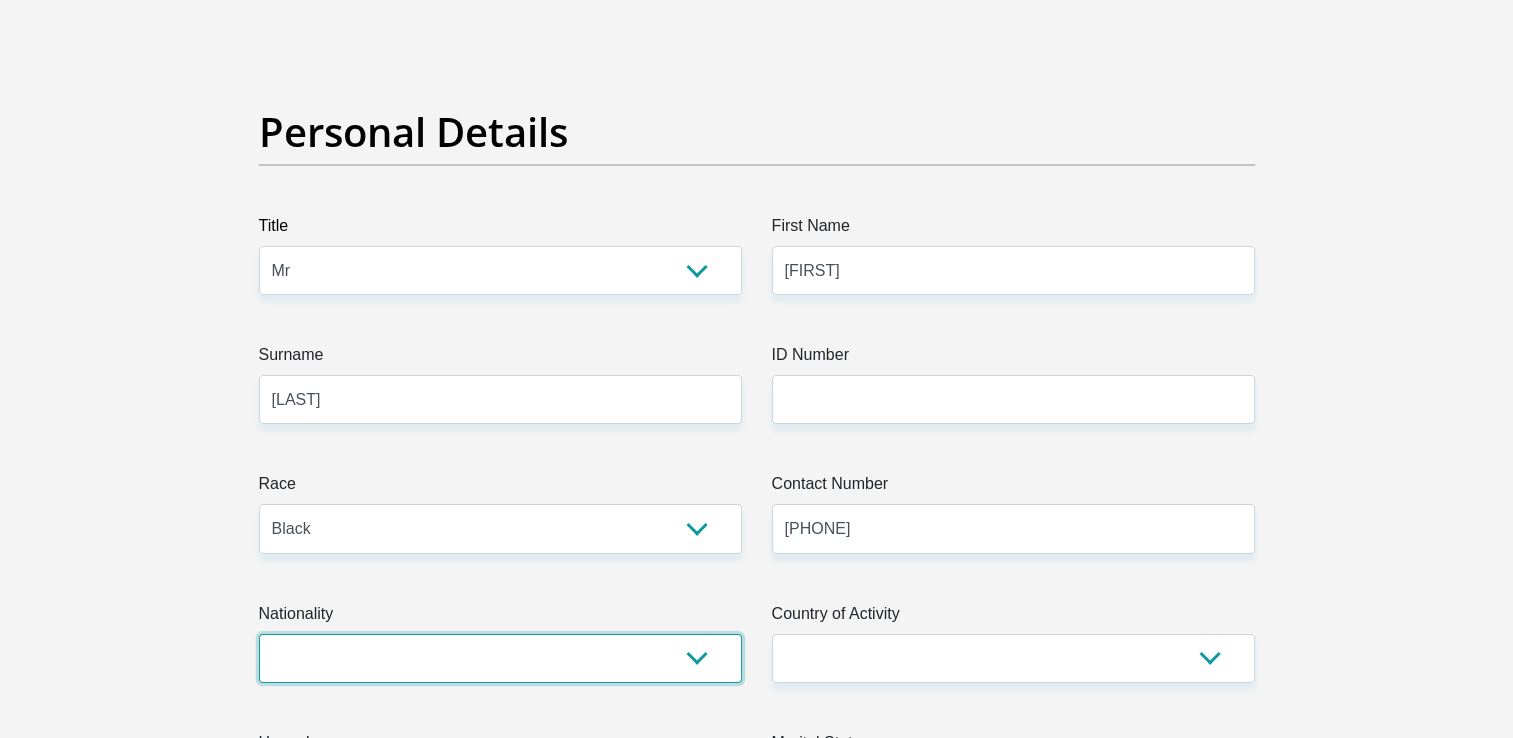 select on "ZAF" 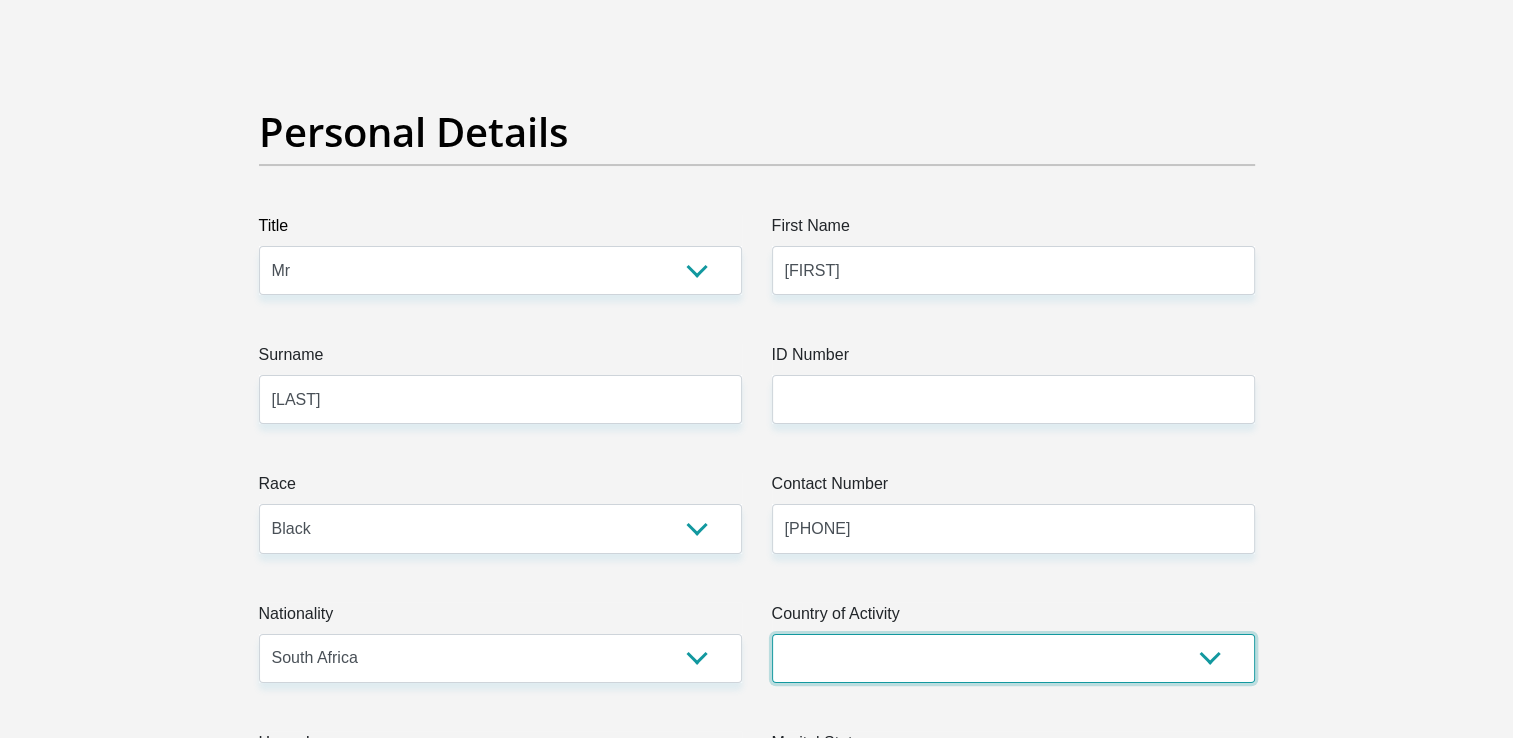 select on "ZAF" 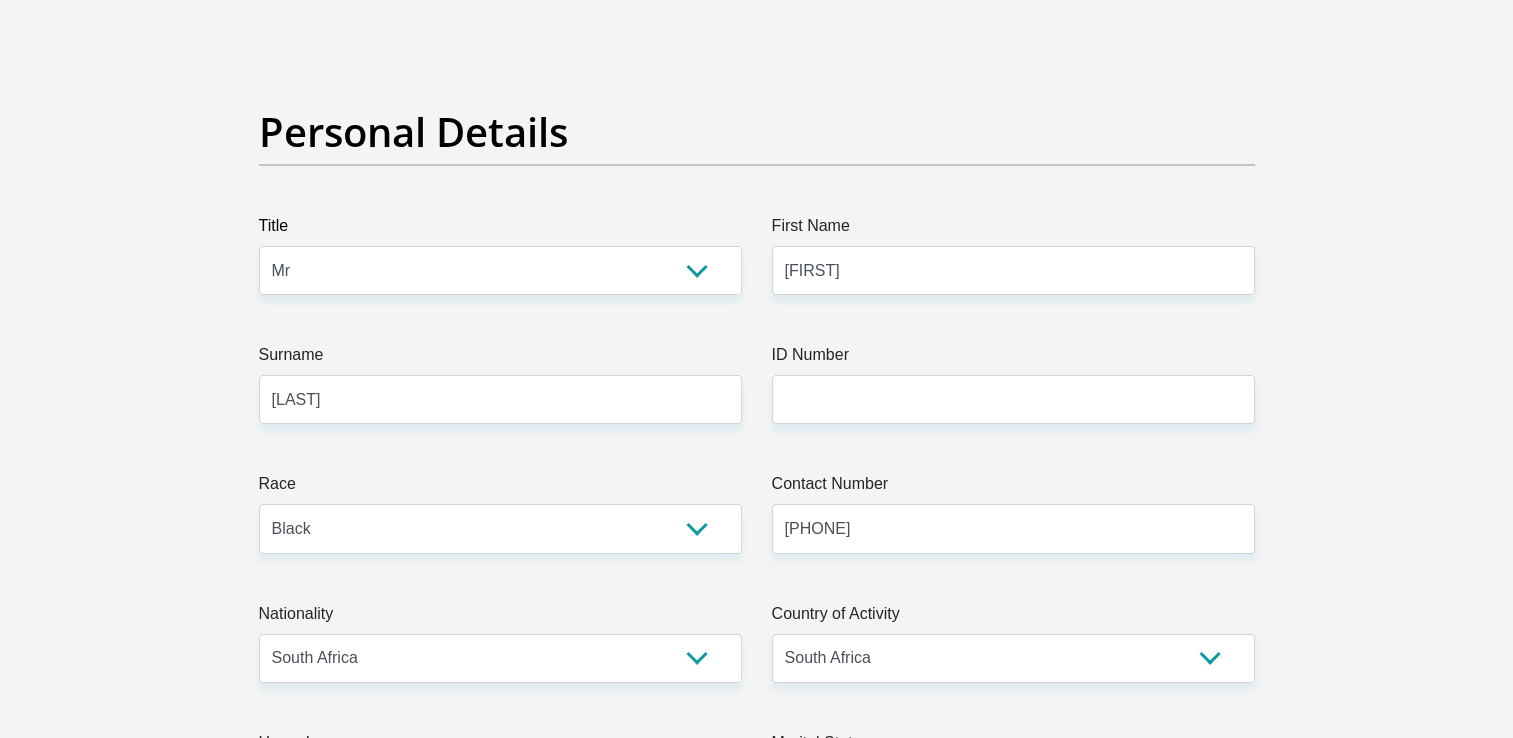 type on "[NUMBER] [STREET]" 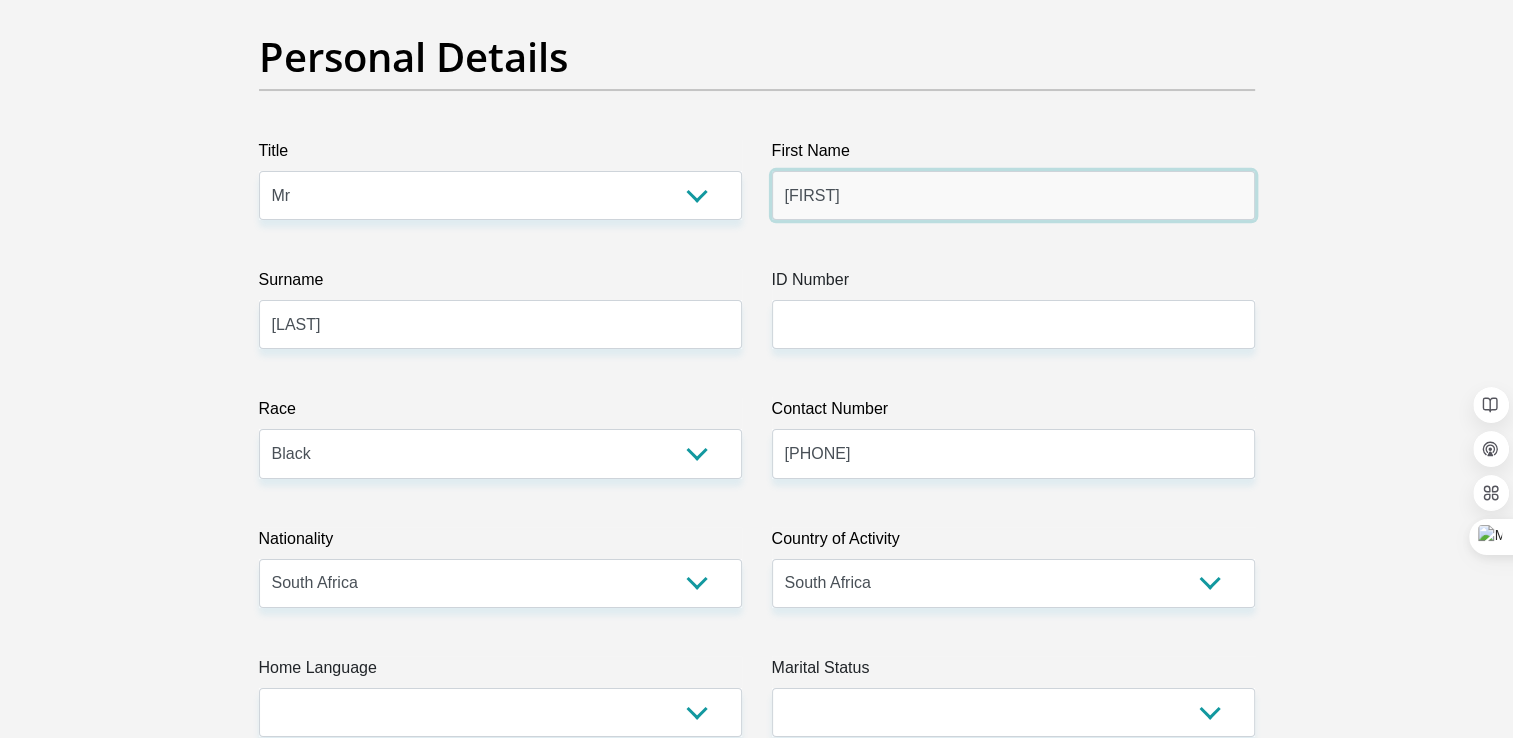 scroll, scrollTop: 300, scrollLeft: 0, axis: vertical 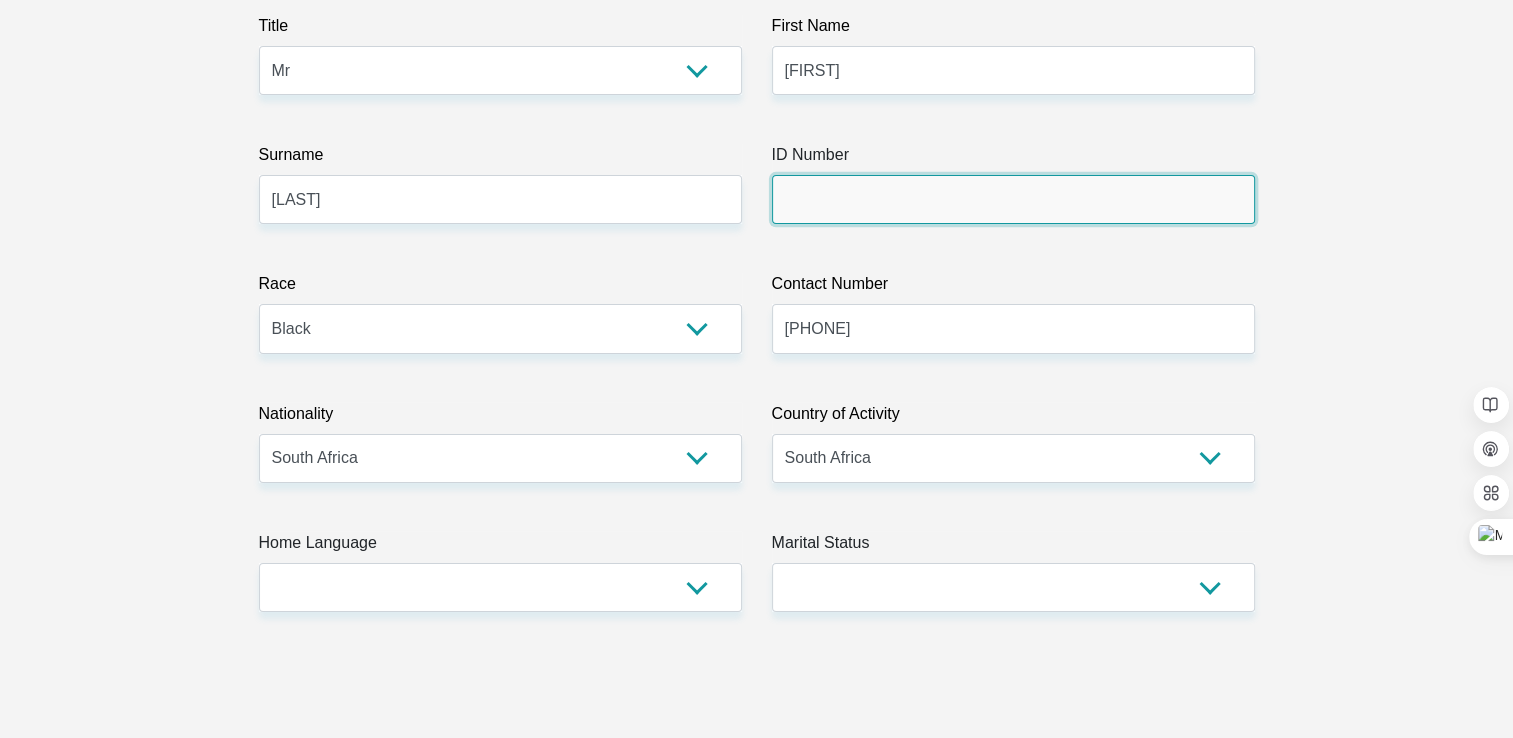click on "ID Number" at bounding box center (1013, 199) 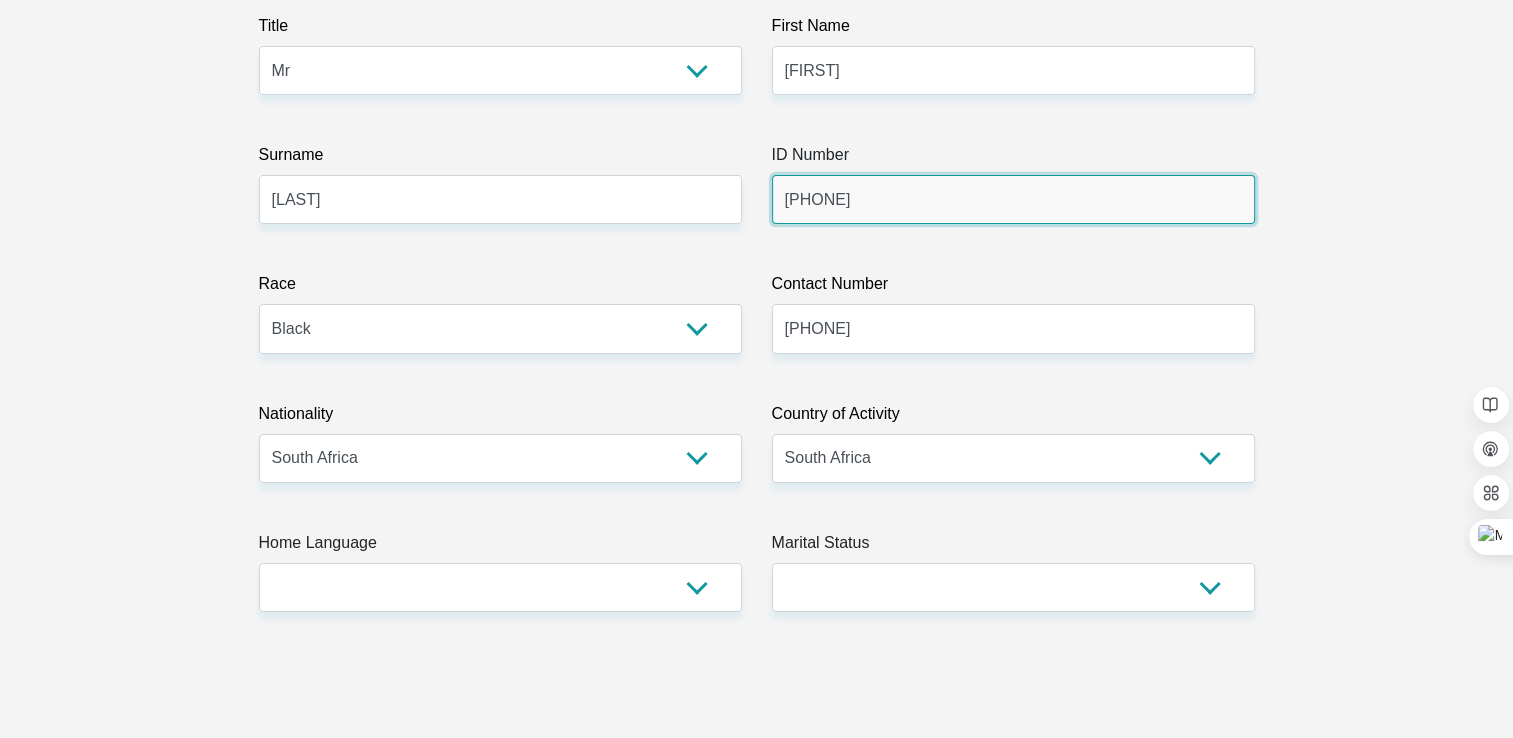 type 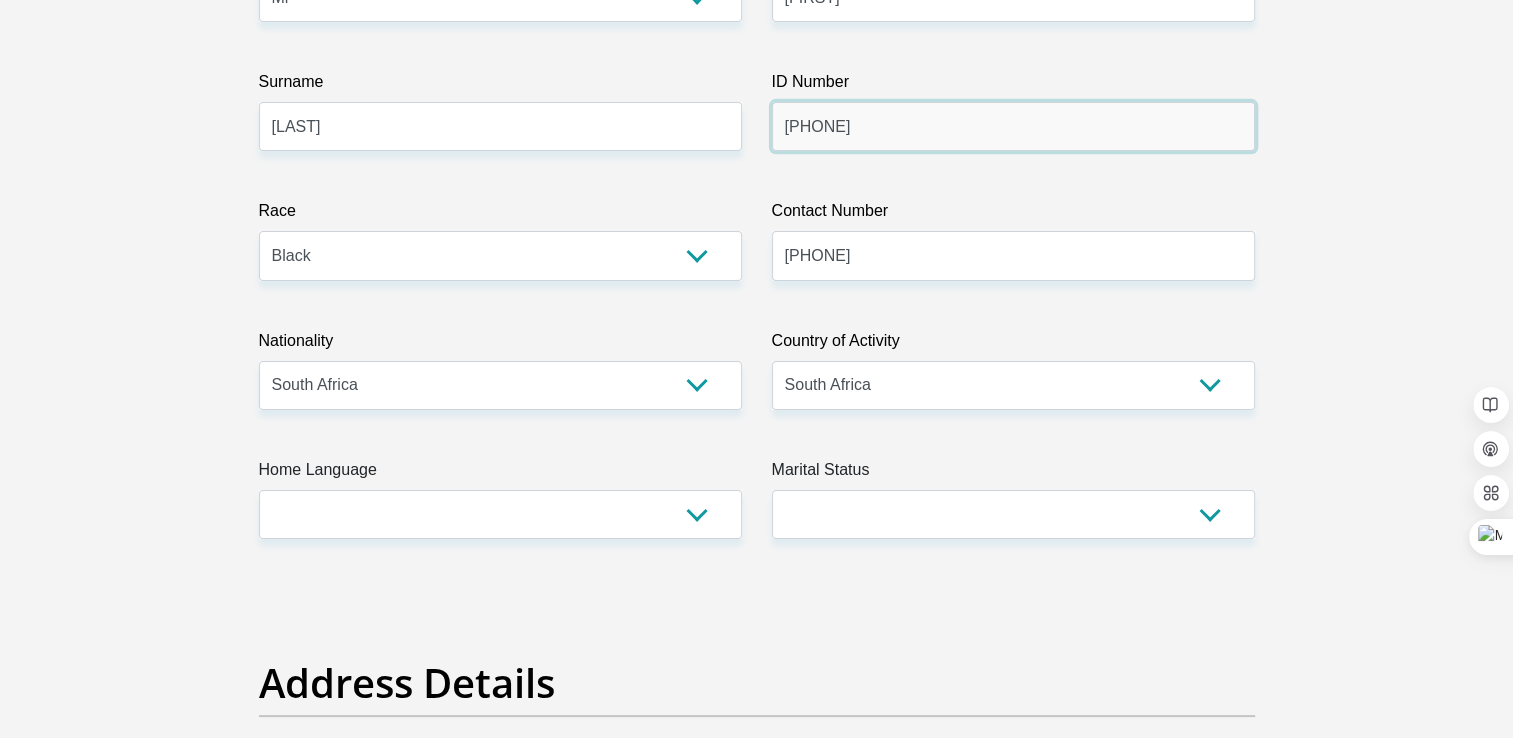 scroll, scrollTop: 600, scrollLeft: 0, axis: vertical 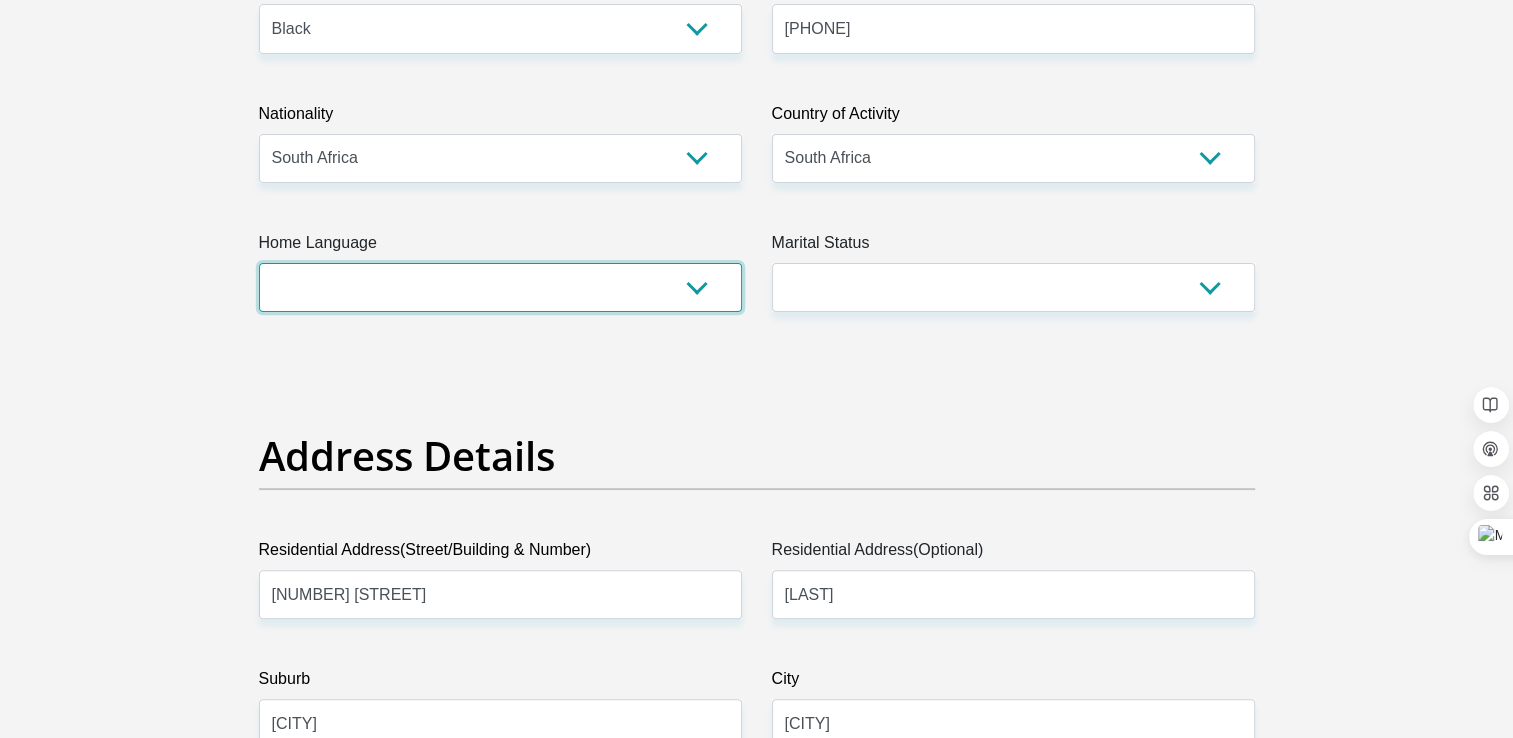 click on "Afrikaans
English
Sepedi
South Ndebele
Southern Sotho
Swati
Tsonga
Tswana
Venda
Xhosa
Zulu
Other" at bounding box center (500, 287) 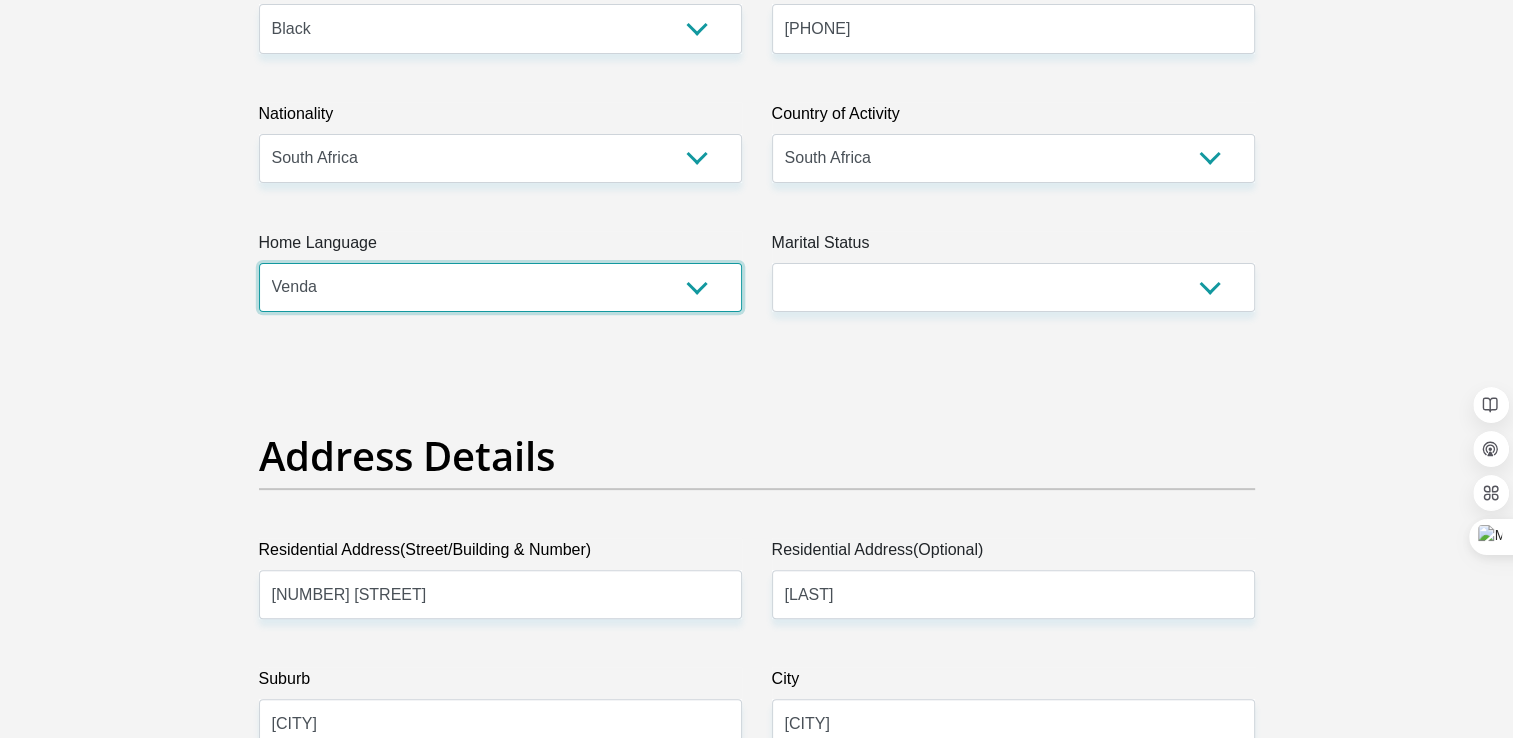 click on "Afrikaans
English
Sepedi
South Ndebele
Southern Sotho
Swati
Tsonga
Tswana
Venda
Xhosa
Zulu
Other" at bounding box center [500, 287] 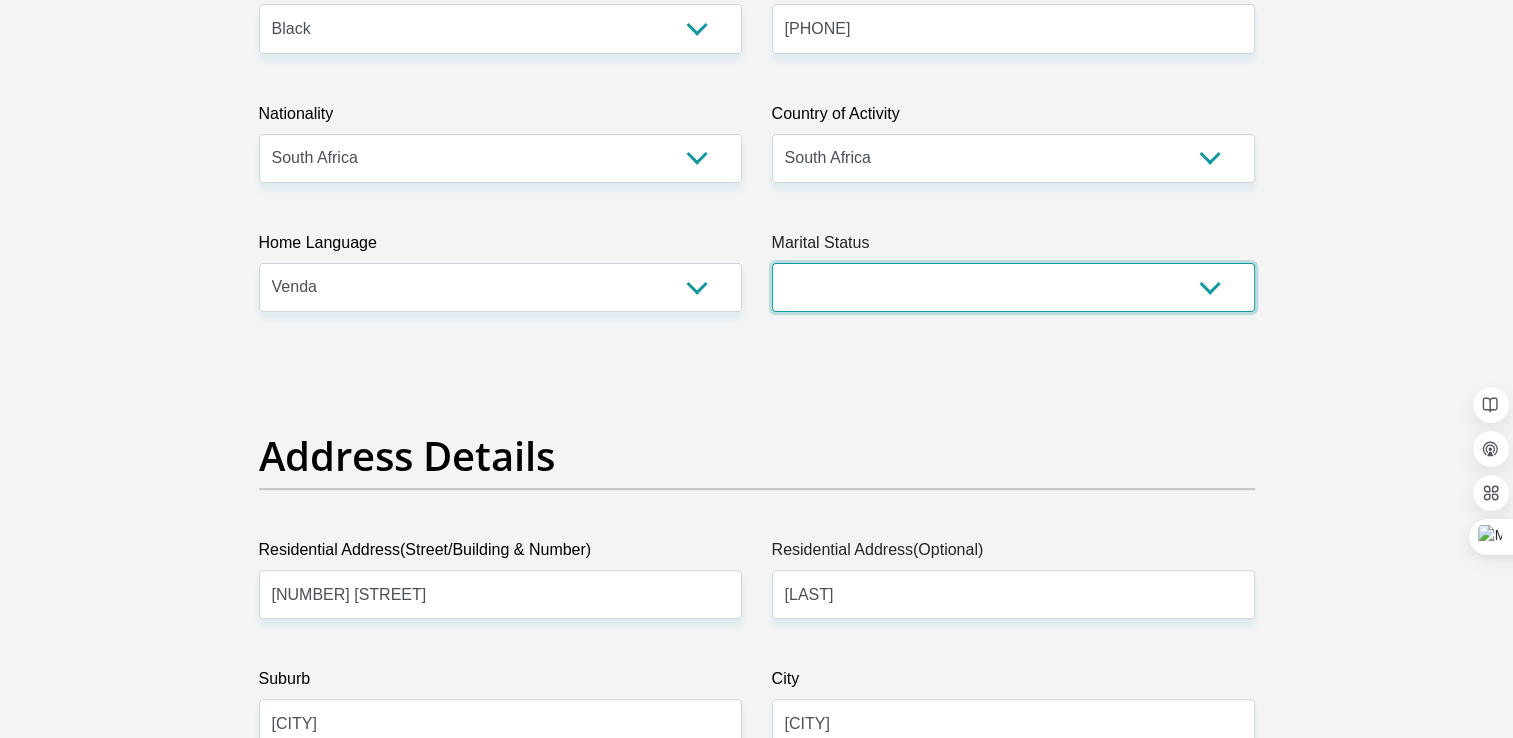 click on "Married ANC
Single
Divorced
Widowed
Married COP or Customary Law" at bounding box center [1013, 287] 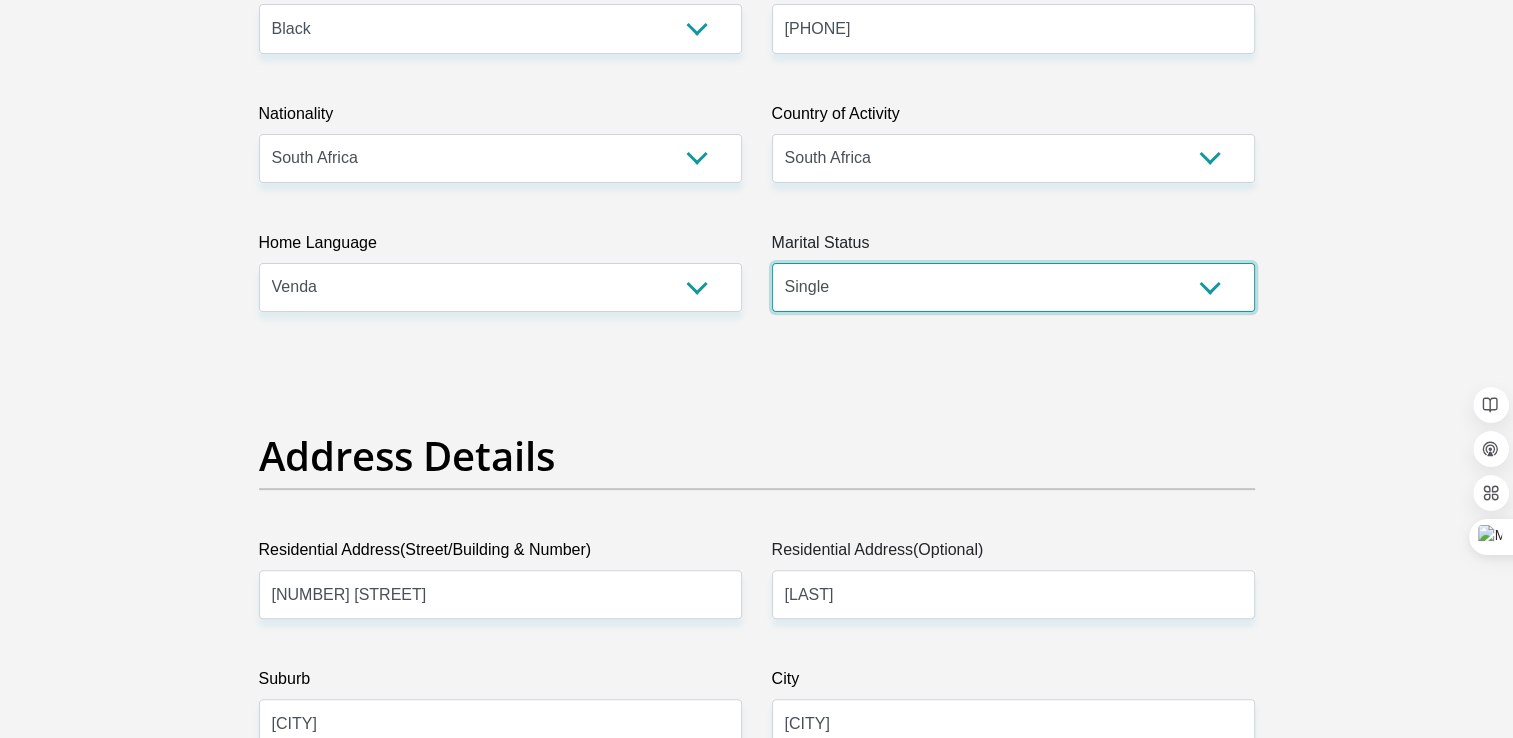 click on "Married ANC
Single
Divorced
Widowed
Married COP or Customary Law" at bounding box center (1013, 287) 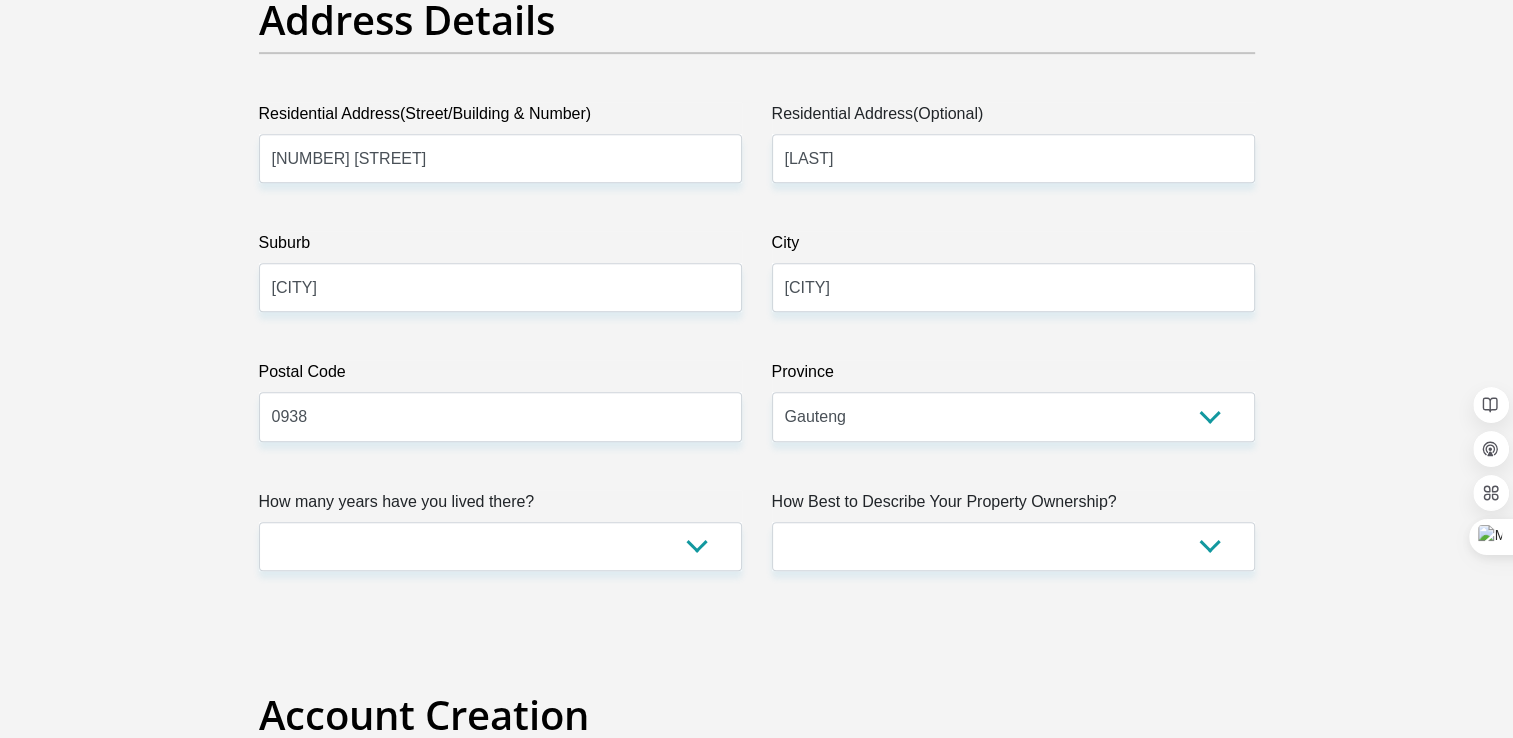 scroll, scrollTop: 1100, scrollLeft: 0, axis: vertical 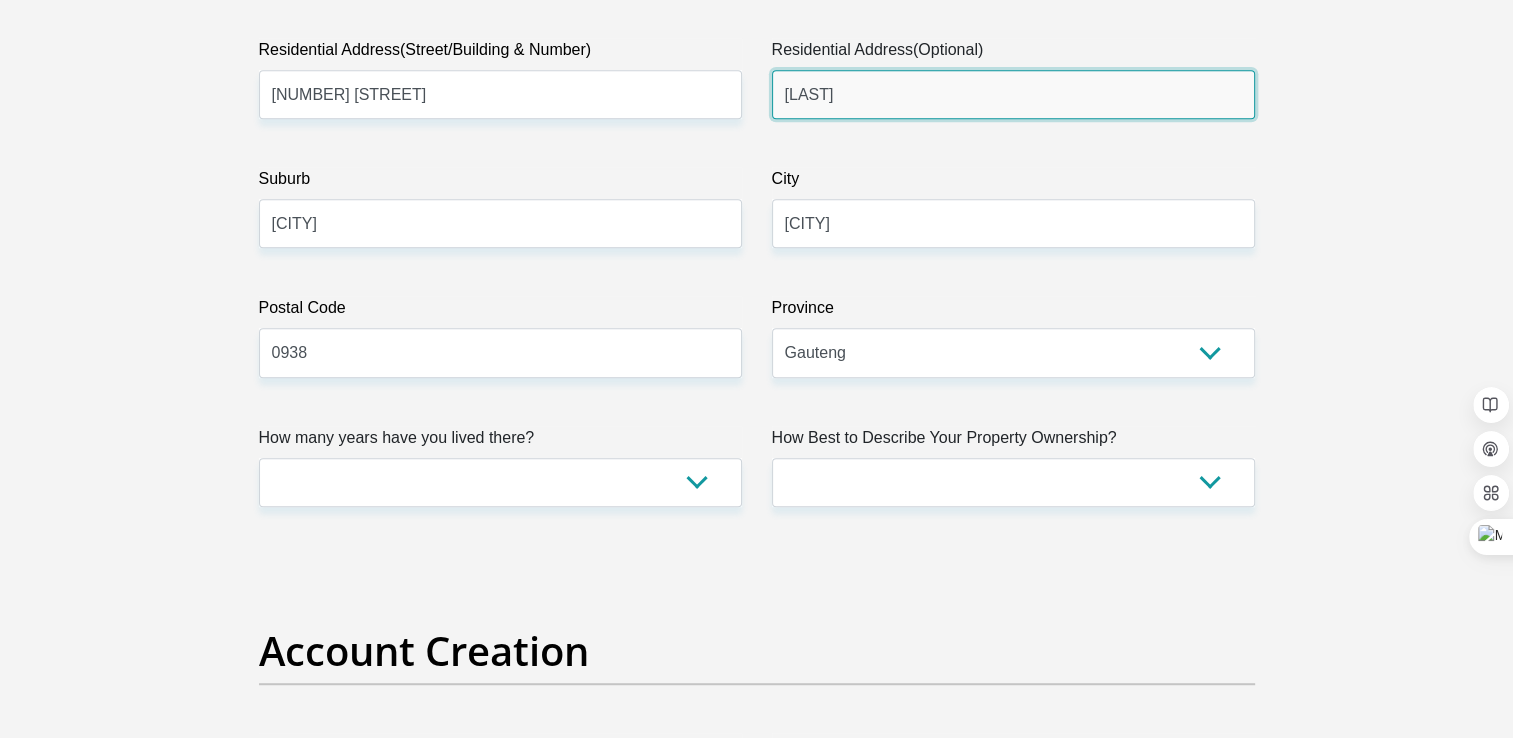 click on "tshilwavhusiku" at bounding box center [1013, 94] 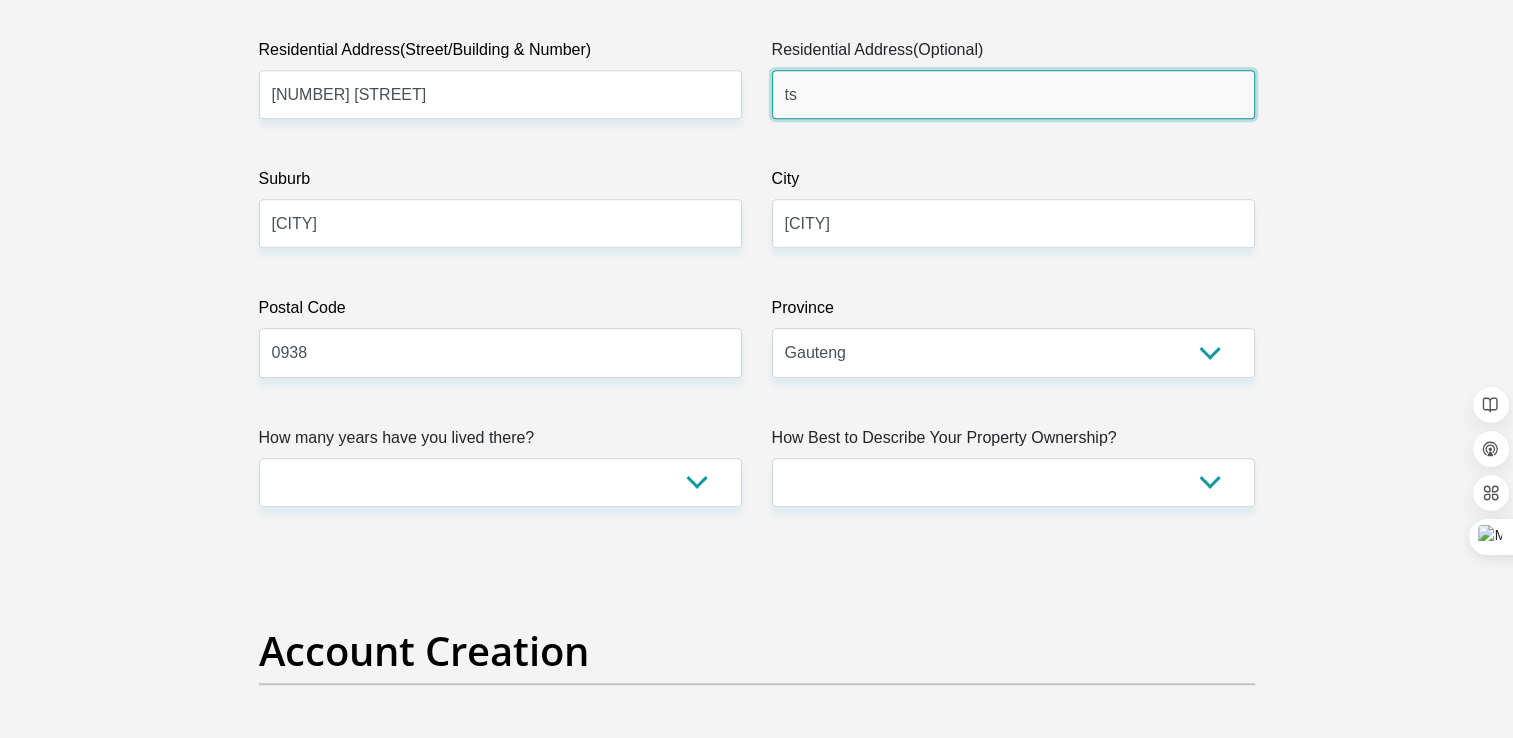 type on "t" 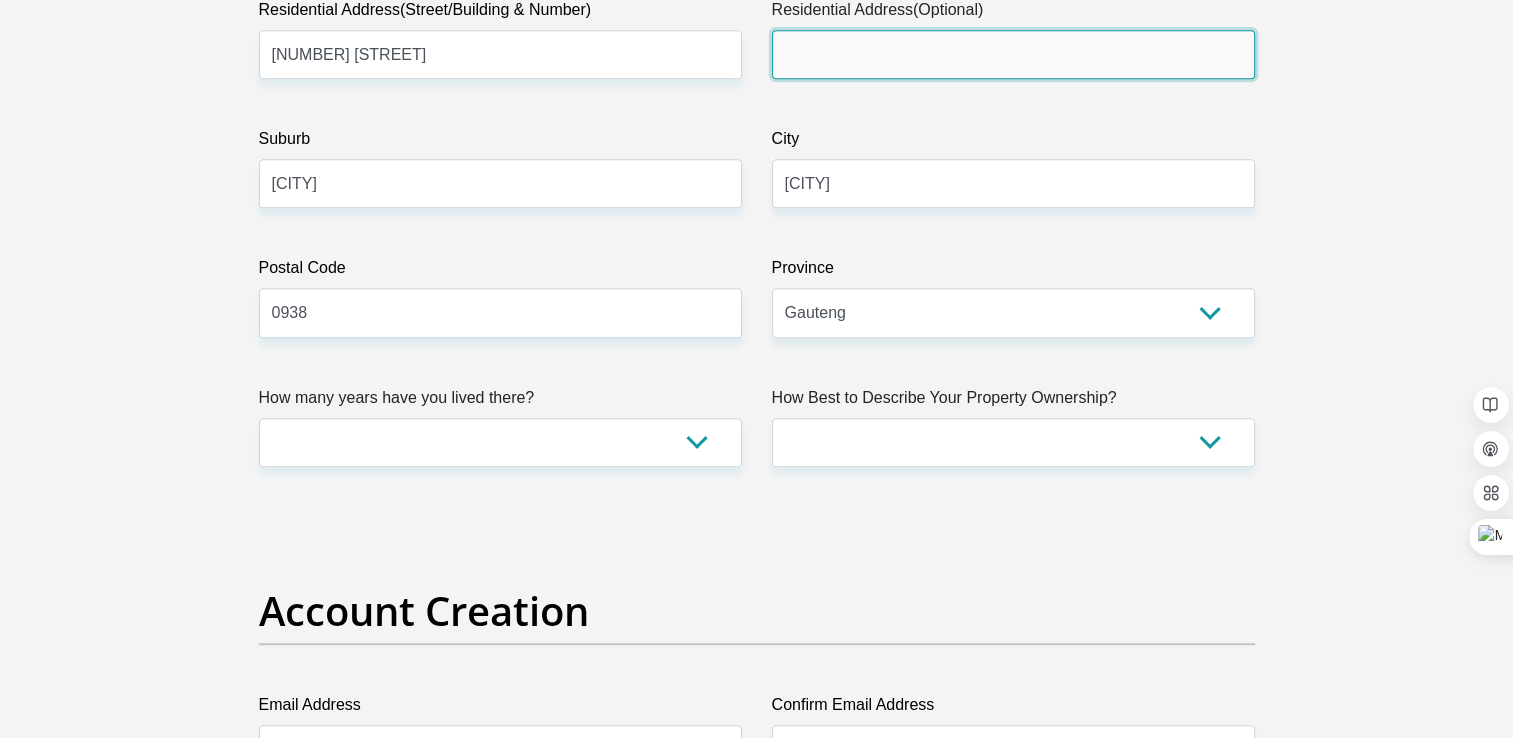 scroll, scrollTop: 1200, scrollLeft: 0, axis: vertical 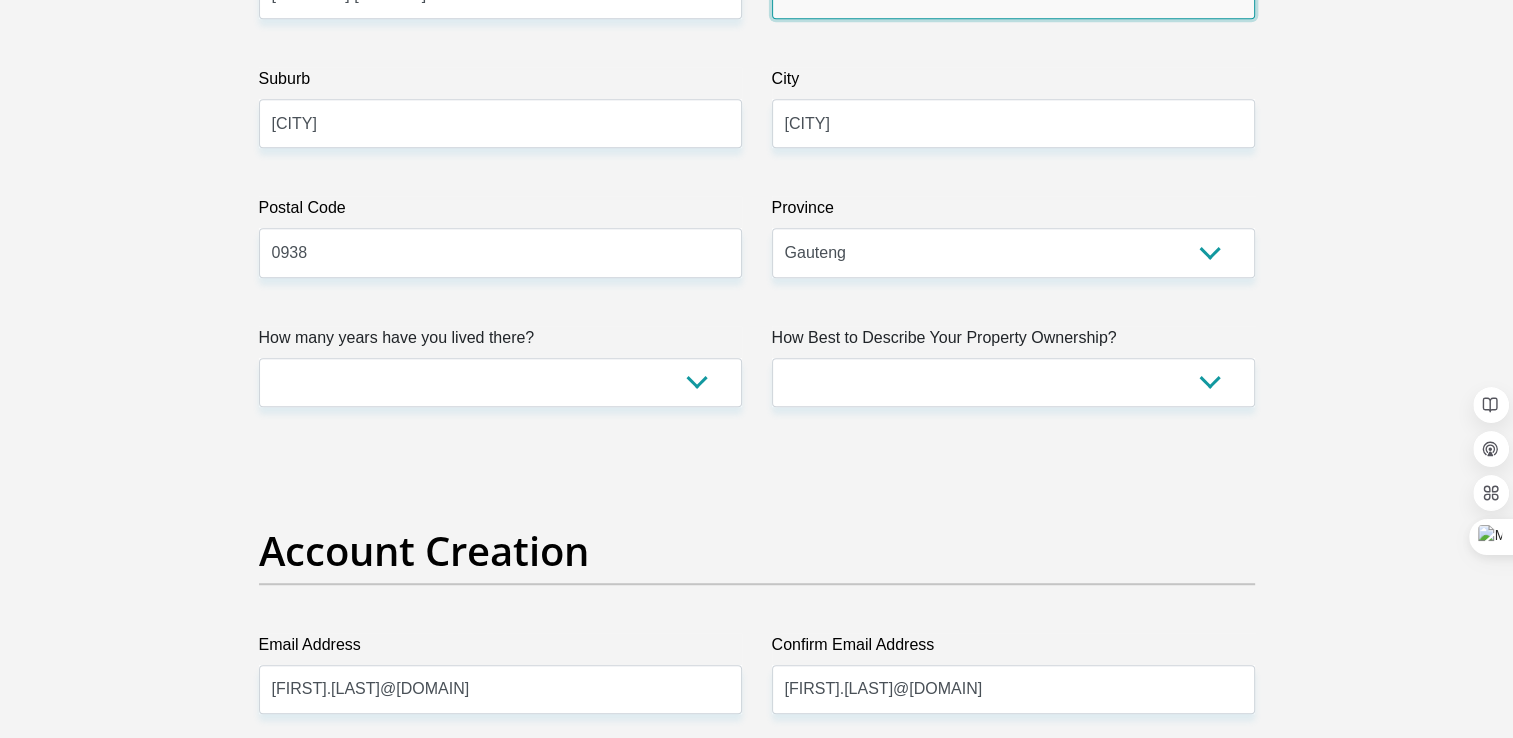 type 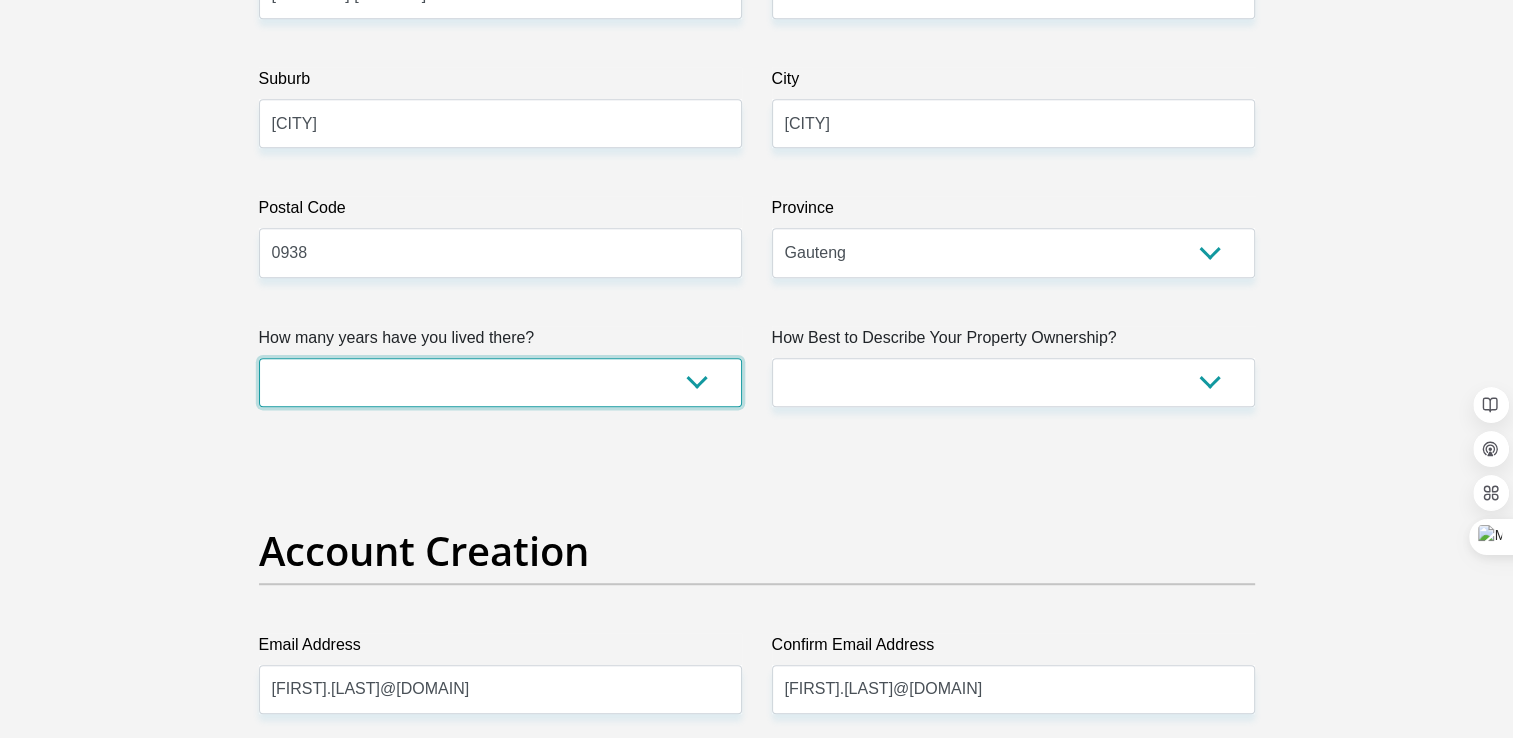 click on "less than 1 year
1-3 years
3-5 years
5+ years" at bounding box center [500, 382] 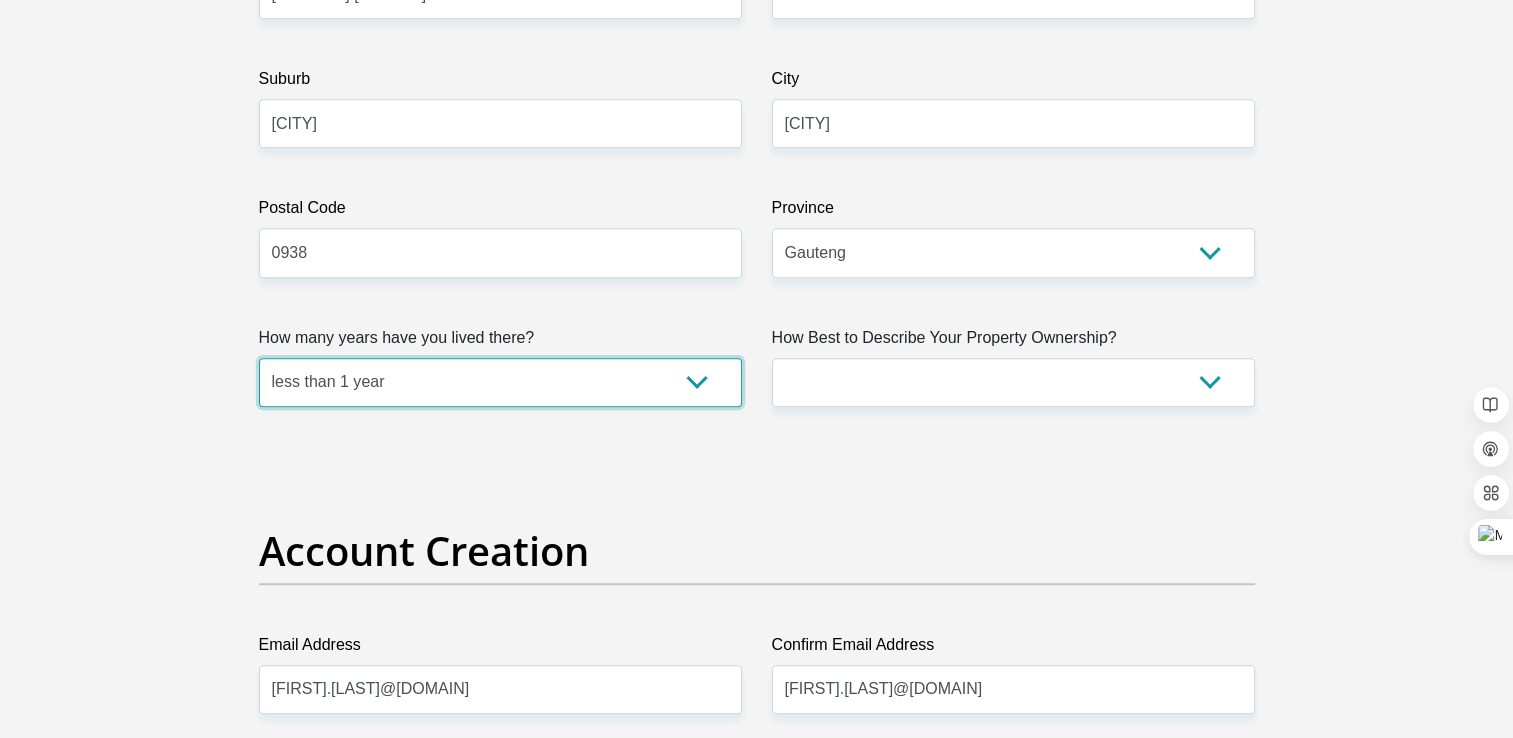 click on "less than 1 year
1-3 years
3-5 years
5+ years" at bounding box center [500, 382] 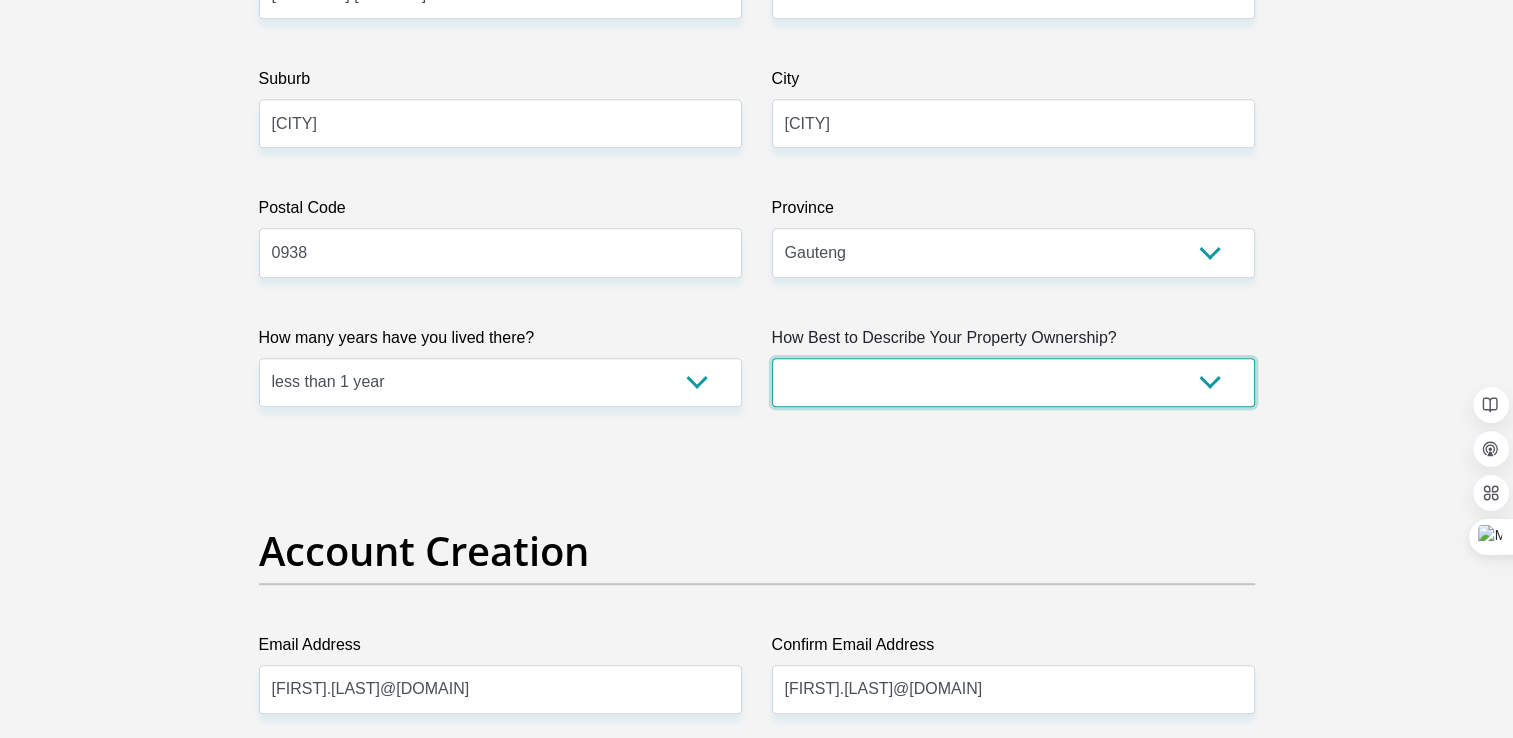 click on "Owned
Rented
Family Owned
Company Dwelling" at bounding box center (1013, 382) 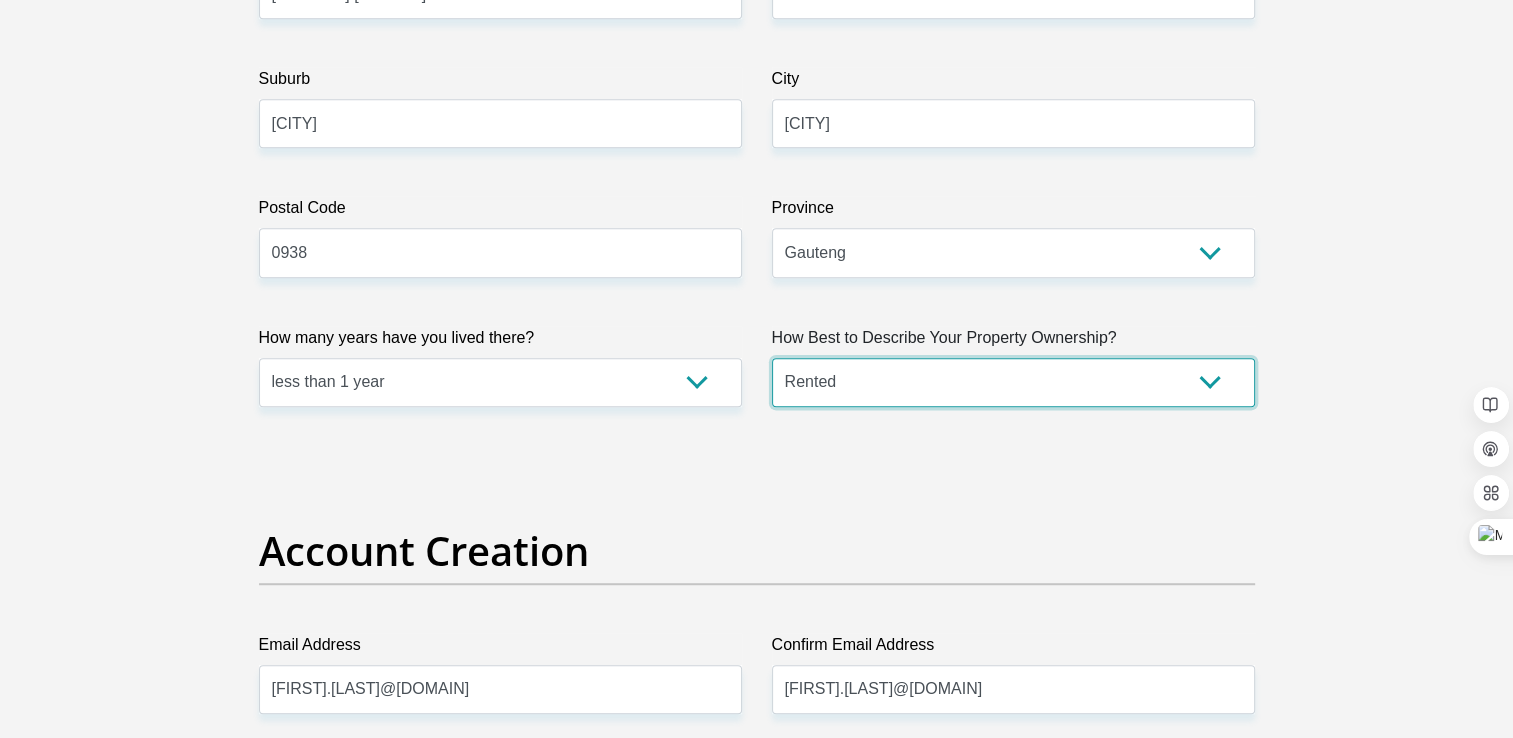 click on "Owned
Rented
Family Owned
Company Dwelling" at bounding box center [1013, 382] 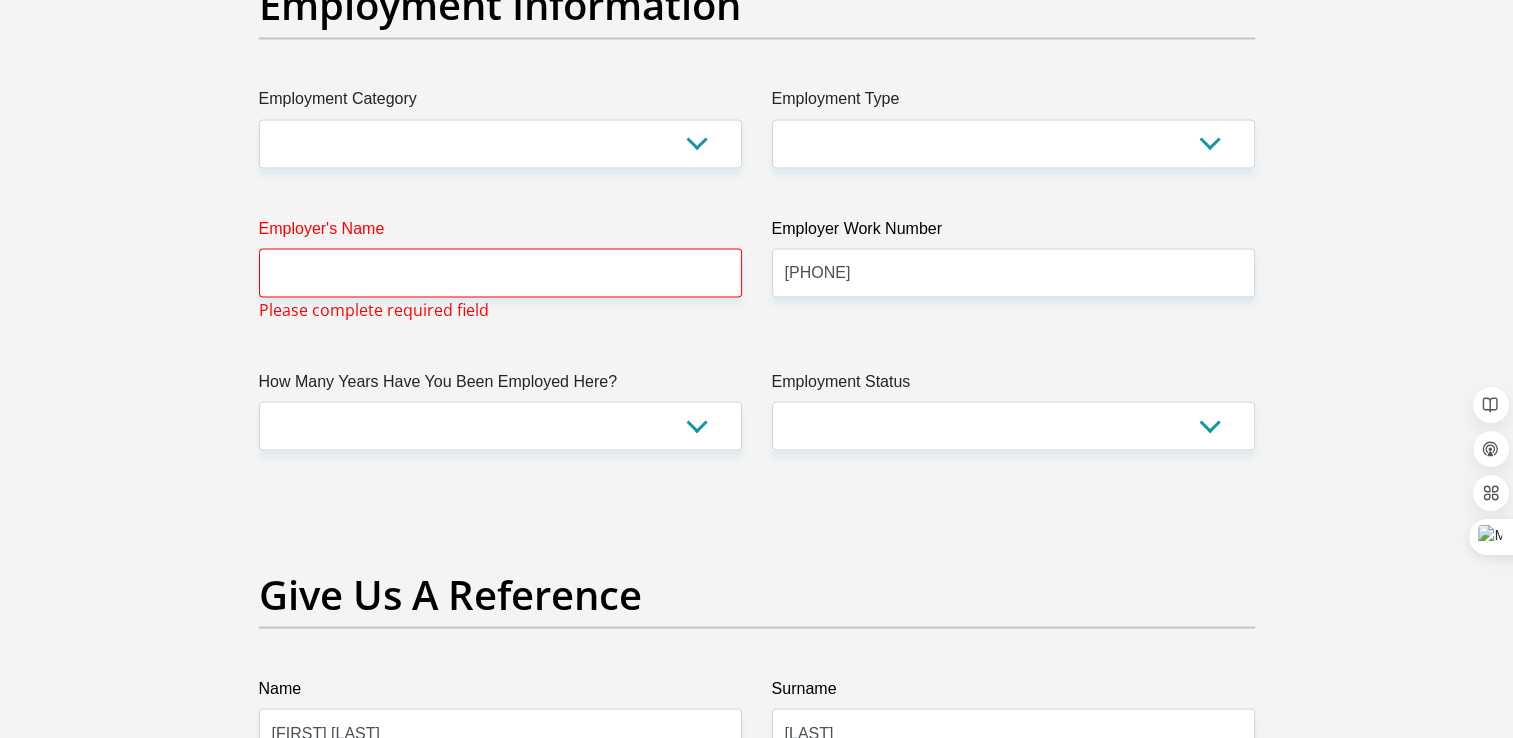 scroll, scrollTop: 3700, scrollLeft: 0, axis: vertical 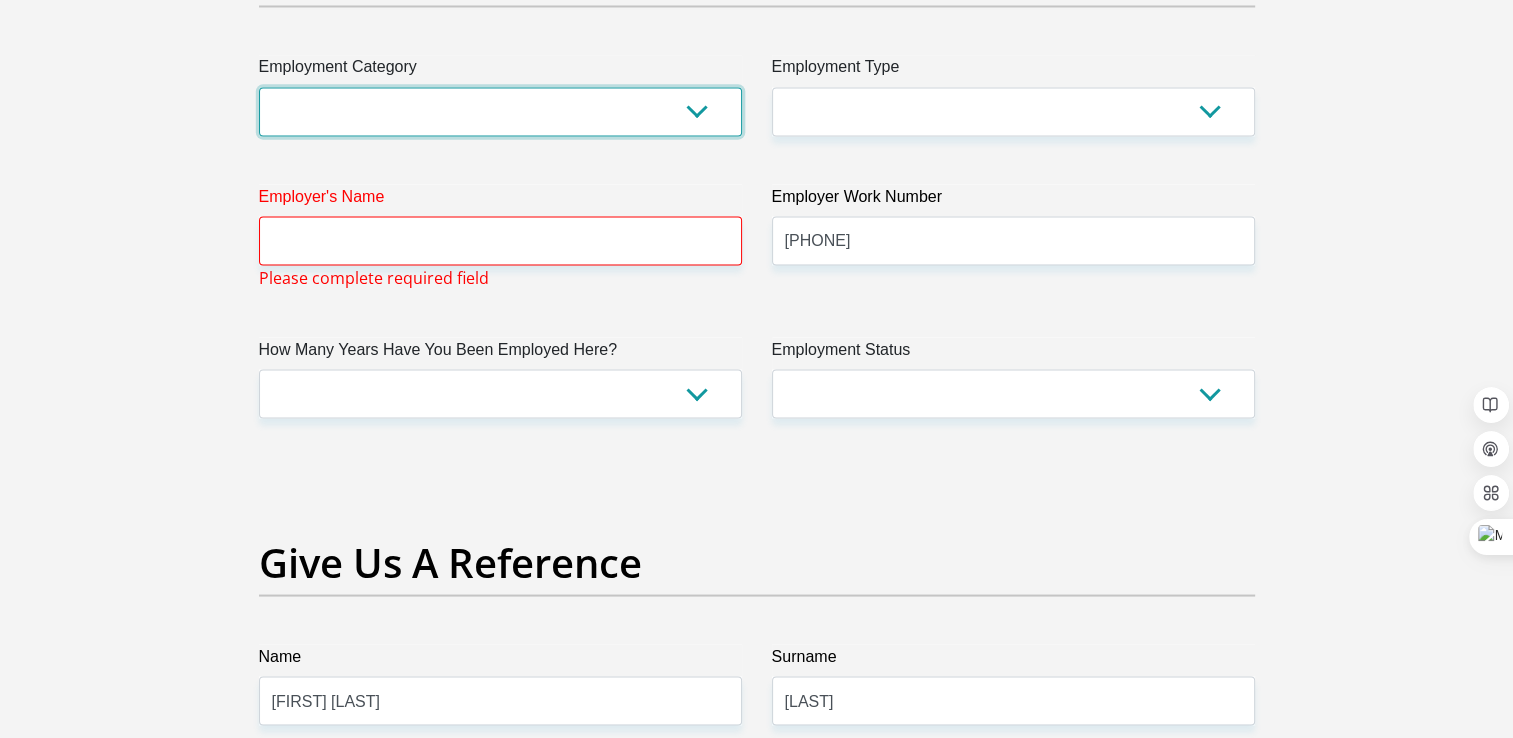 click on "AGRICULTURE
ALCOHOL & TOBACCO
CONSTRUCTION MATERIALS
METALLURGY
EQUIPMENT FOR RENEWABLE ENERGY
SPECIALIZED CONTRACTORS
CAR
GAMING (INCL. INTERNET
OTHER WHOLESALE
UNLICENSED PHARMACEUTICALS
CURRENCY EXCHANGE HOUSES
OTHER FINANCIAL INSTITUTIONS & INSURANCE
REAL ESTATE AGENTS
OIL & GAS
OTHER MATERIALS (E.G. IRON ORE)
PRECIOUS STONES & PRECIOUS METALS
POLITICAL ORGANIZATIONS
RELIGIOUS ORGANIZATIONS(NOT SECTS)
ACTI. HAVING BUSINESS DEAL WITH PUBLIC ADMINISTRATION
LAUNDROMATS" at bounding box center [500, 111] 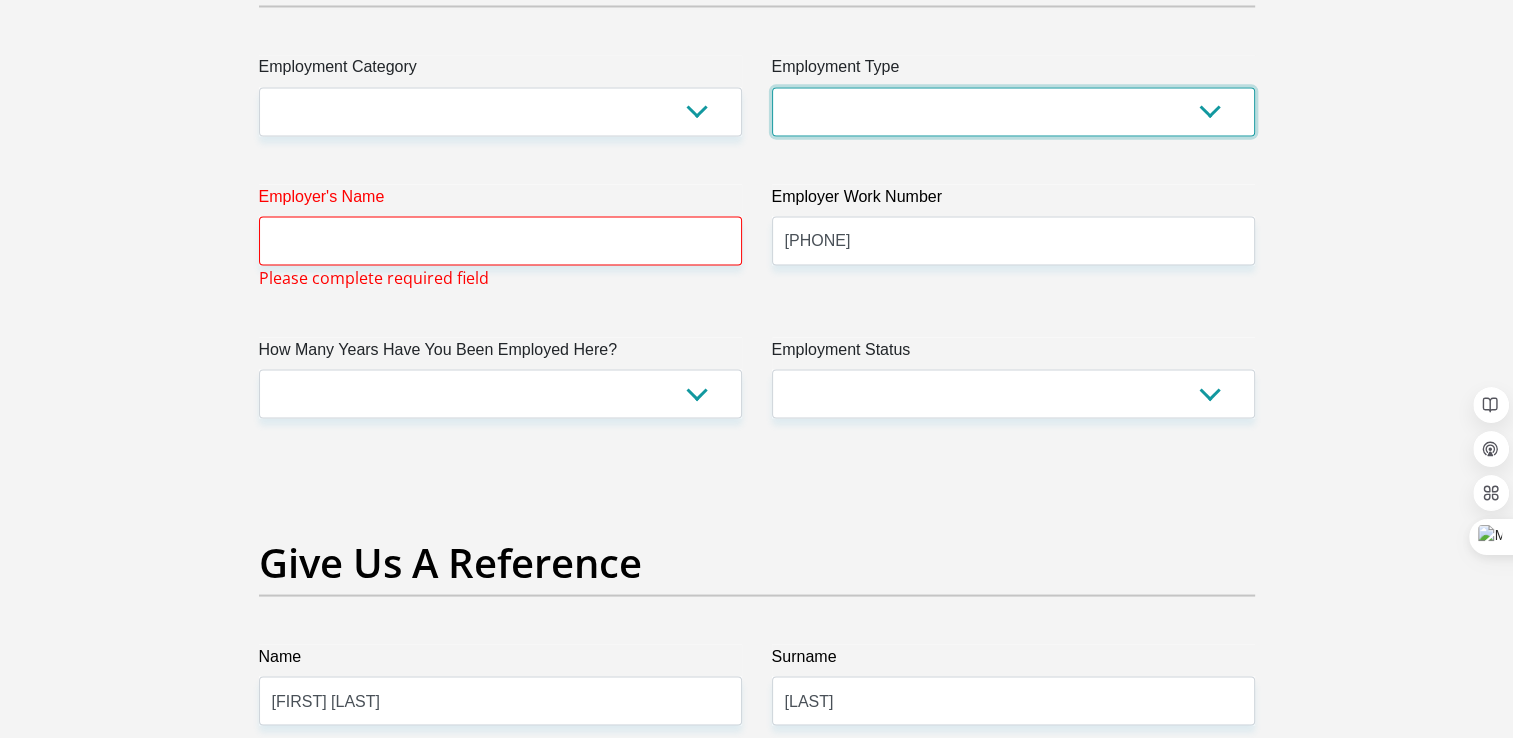 click on "College/Lecturer
Craft Seller
Creative
Driver
Executive
Farmer
Forces - Non Commissioned
Forces - Officer
Hawker
Housewife
Labourer
Licenced Professional
Manager
Miner
Non Licenced Professional
Office Staff/Clerk
Outside Worker
Pensioner
Permanent Teacher
Production/Manufacturing
Sales
Self-Employed
Semi-Professional Worker
Service Industry  Social Worker  Student" at bounding box center [1013, 111] 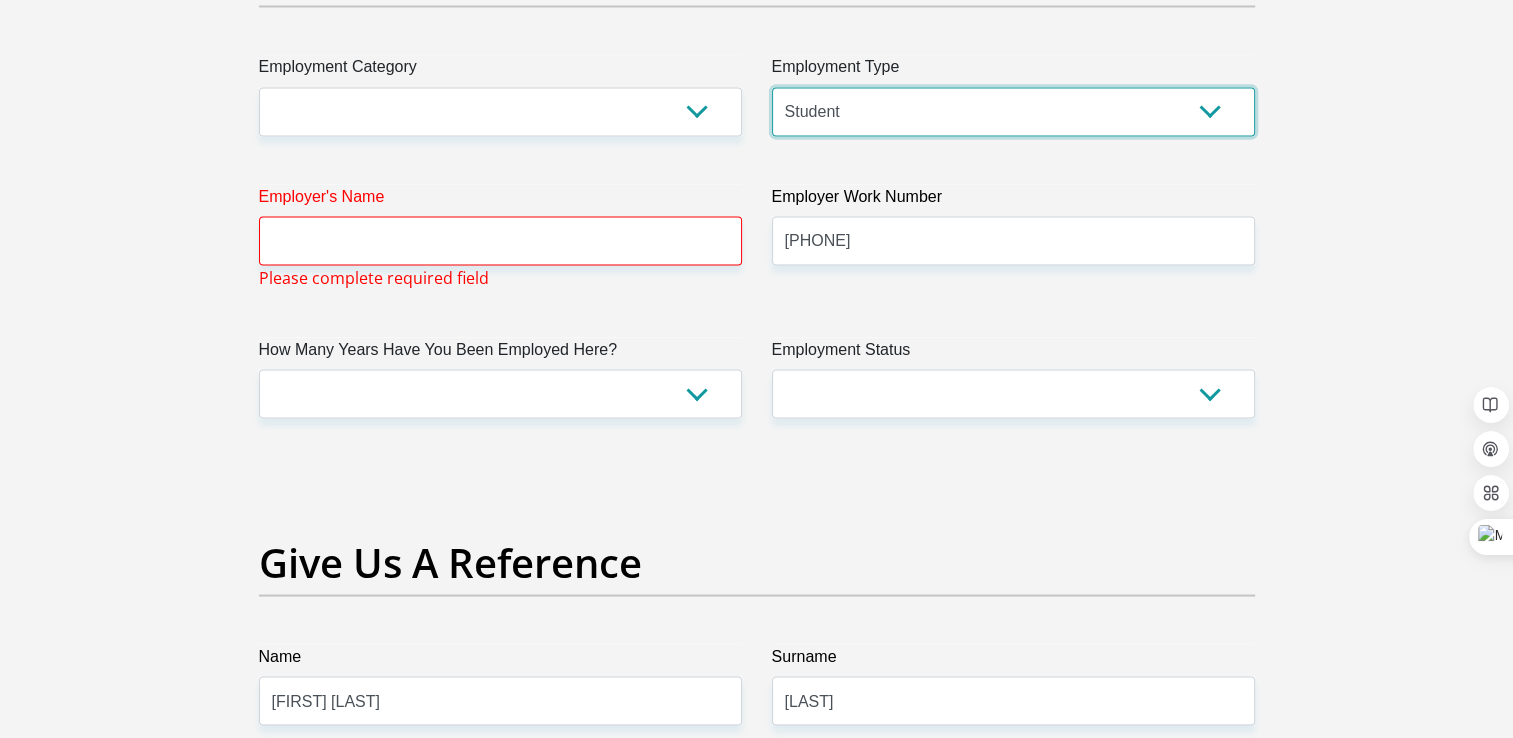 click on "College/Lecturer
Craft Seller
Creative
Driver
Executive
Farmer
Forces - Non Commissioned
Forces - Officer
Hawker
Housewife
Labourer
Licenced Professional
Manager
Miner
Non Licenced Professional
Office Staff/Clerk
Outside Worker
Pensioner
Permanent Teacher
Production/Manufacturing
Sales
Self-Employed
Semi-Professional Worker
Service Industry  Social Worker  Student" at bounding box center [1013, 111] 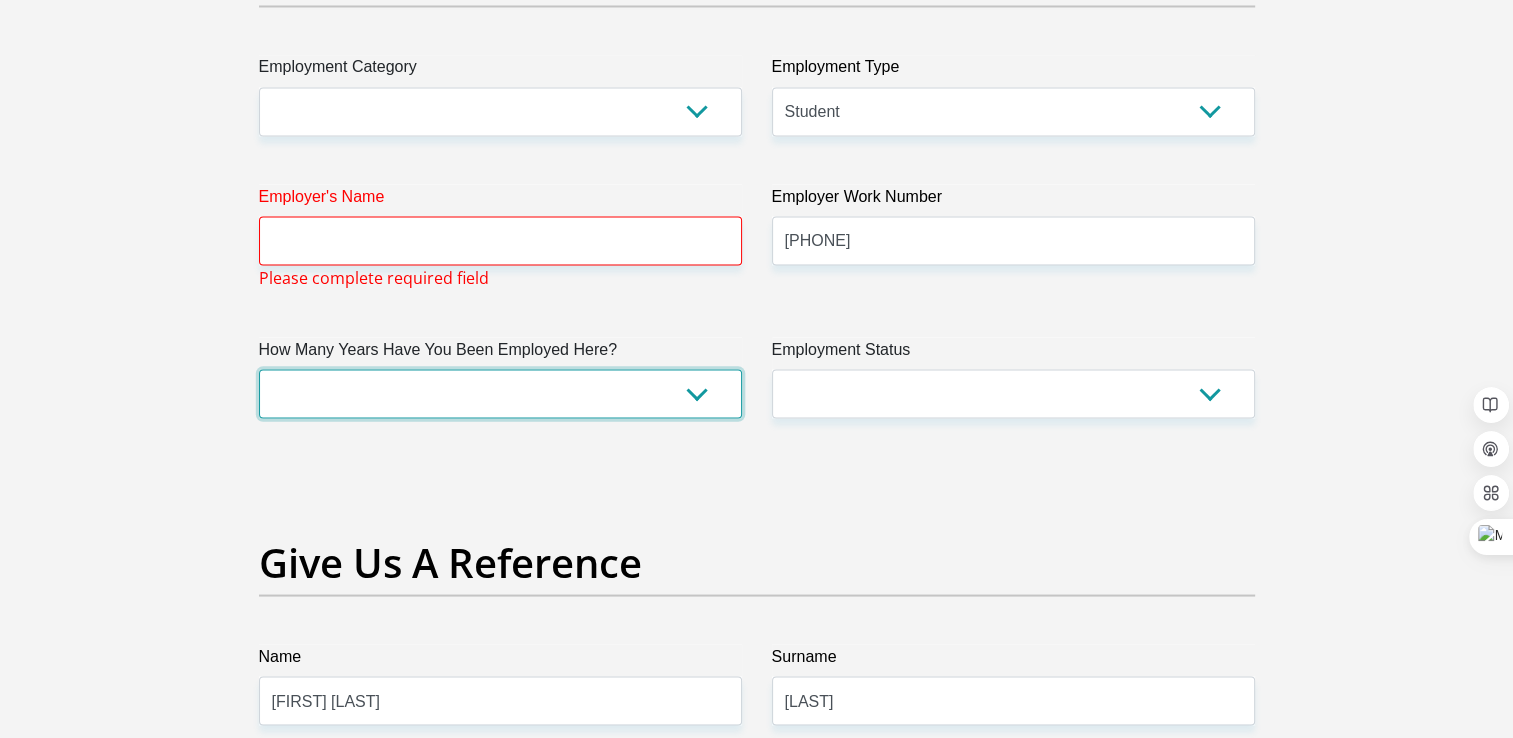 click on "less than 1 year
1-3 years
3-5 years
5+ years" at bounding box center [500, 393] 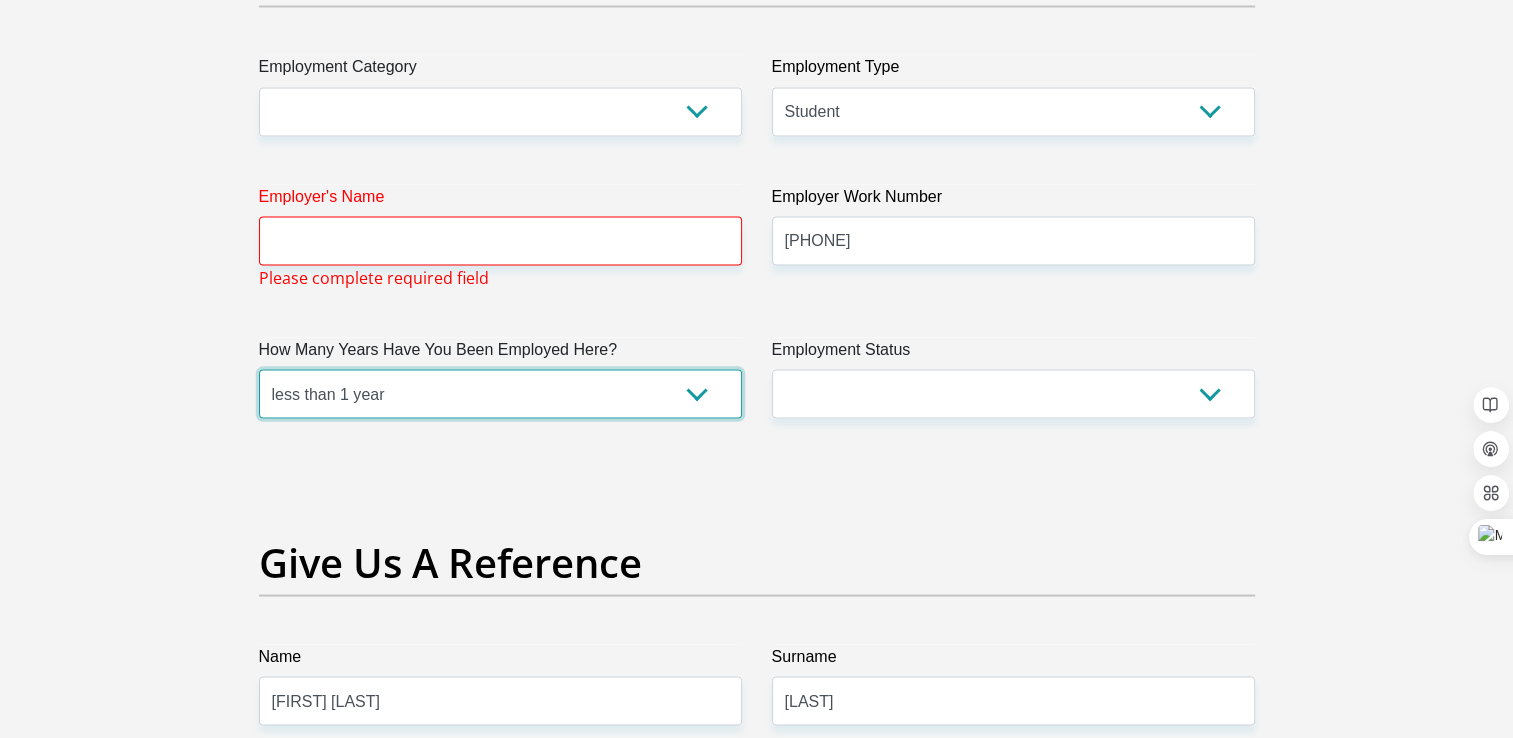 click on "less than 1 year
1-3 years
3-5 years
5+ years" at bounding box center [500, 393] 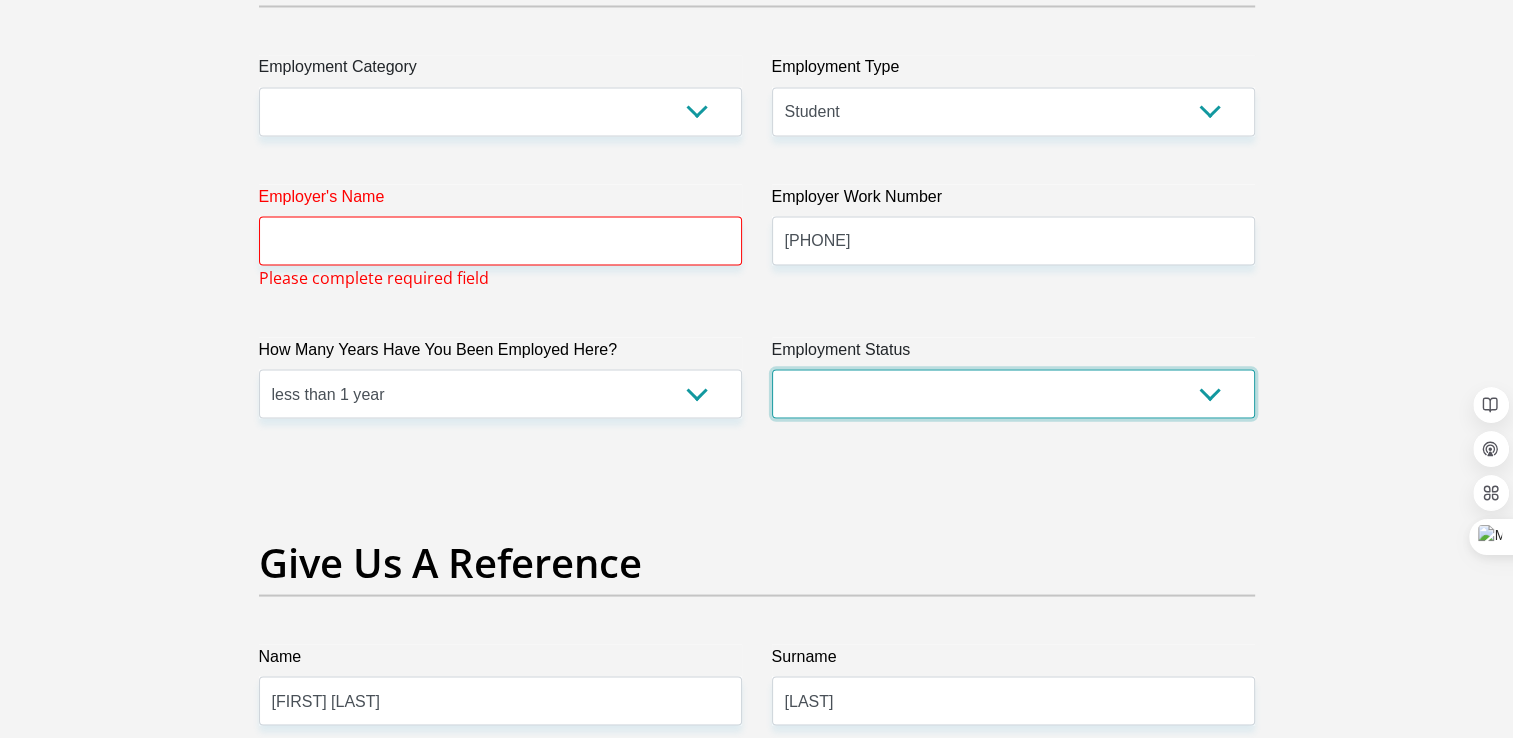 click on "Permanent/Full-time
Part-time/Casual
Contract Worker
Self-Employed
Housewife
Retired
Student
Medically Boarded
Disability
Unemployed" at bounding box center [1013, 393] 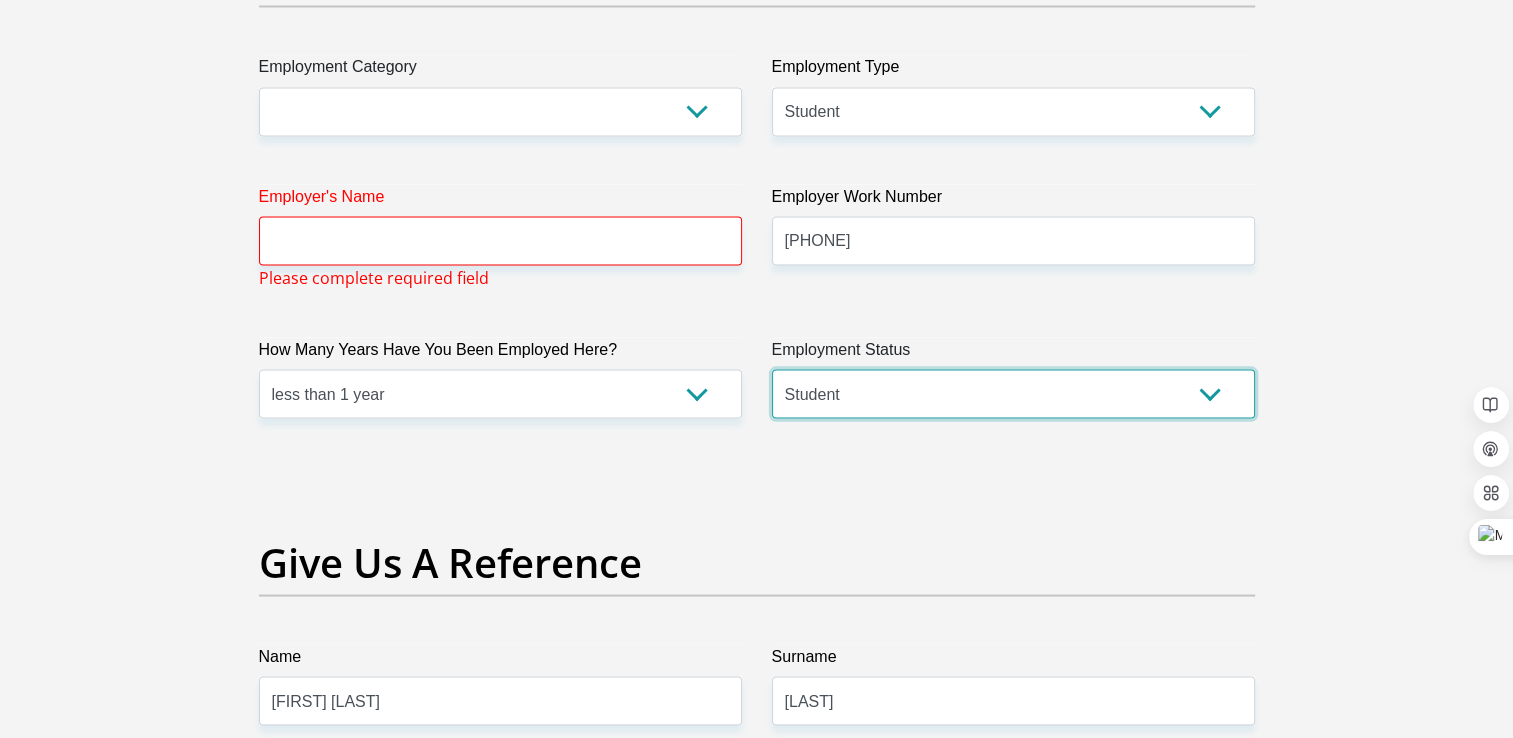 click on "Permanent/Full-time
Part-time/Casual
Contract Worker
Self-Employed
Housewife
Retired
Student
Medically Boarded
Disability
Unemployed" at bounding box center [1013, 393] 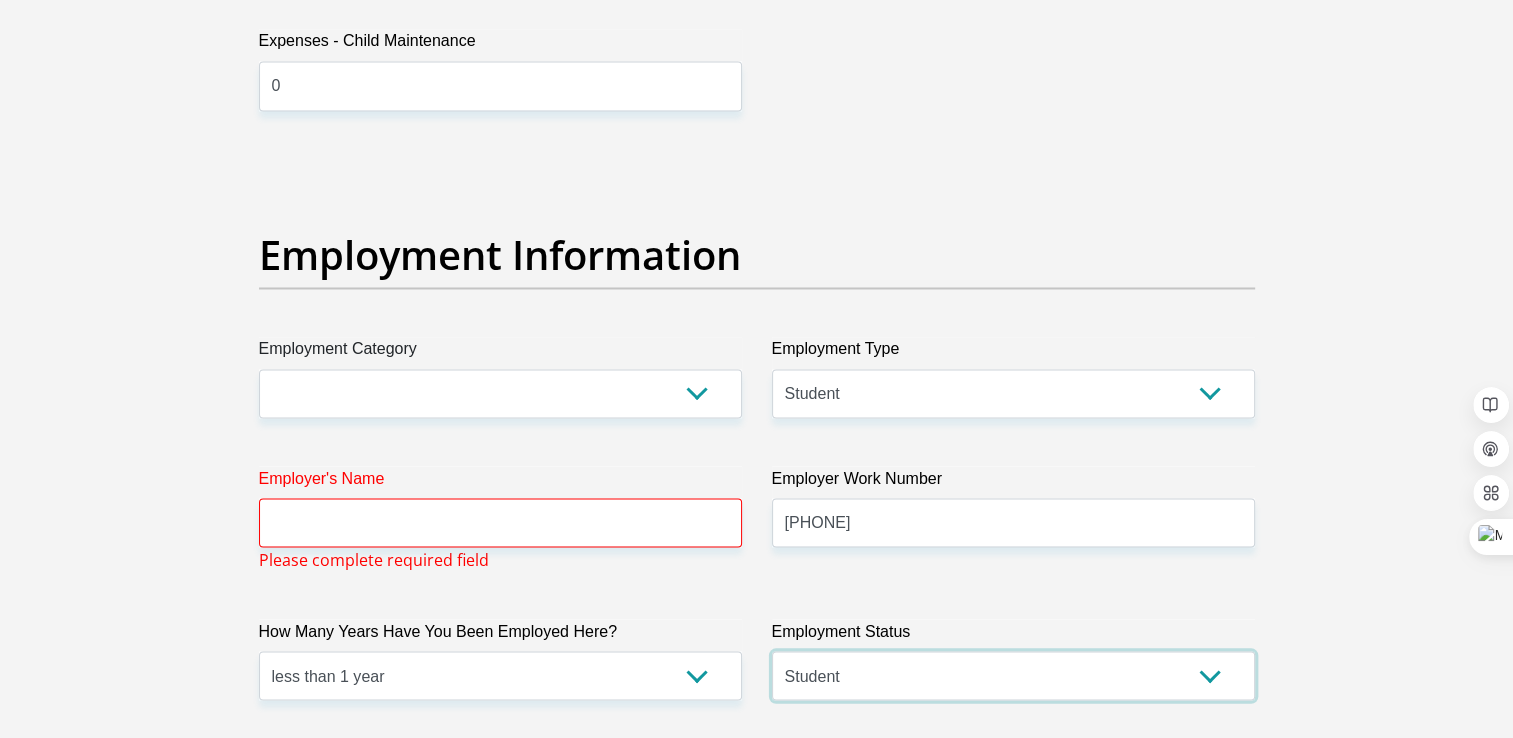 scroll, scrollTop: 3400, scrollLeft: 0, axis: vertical 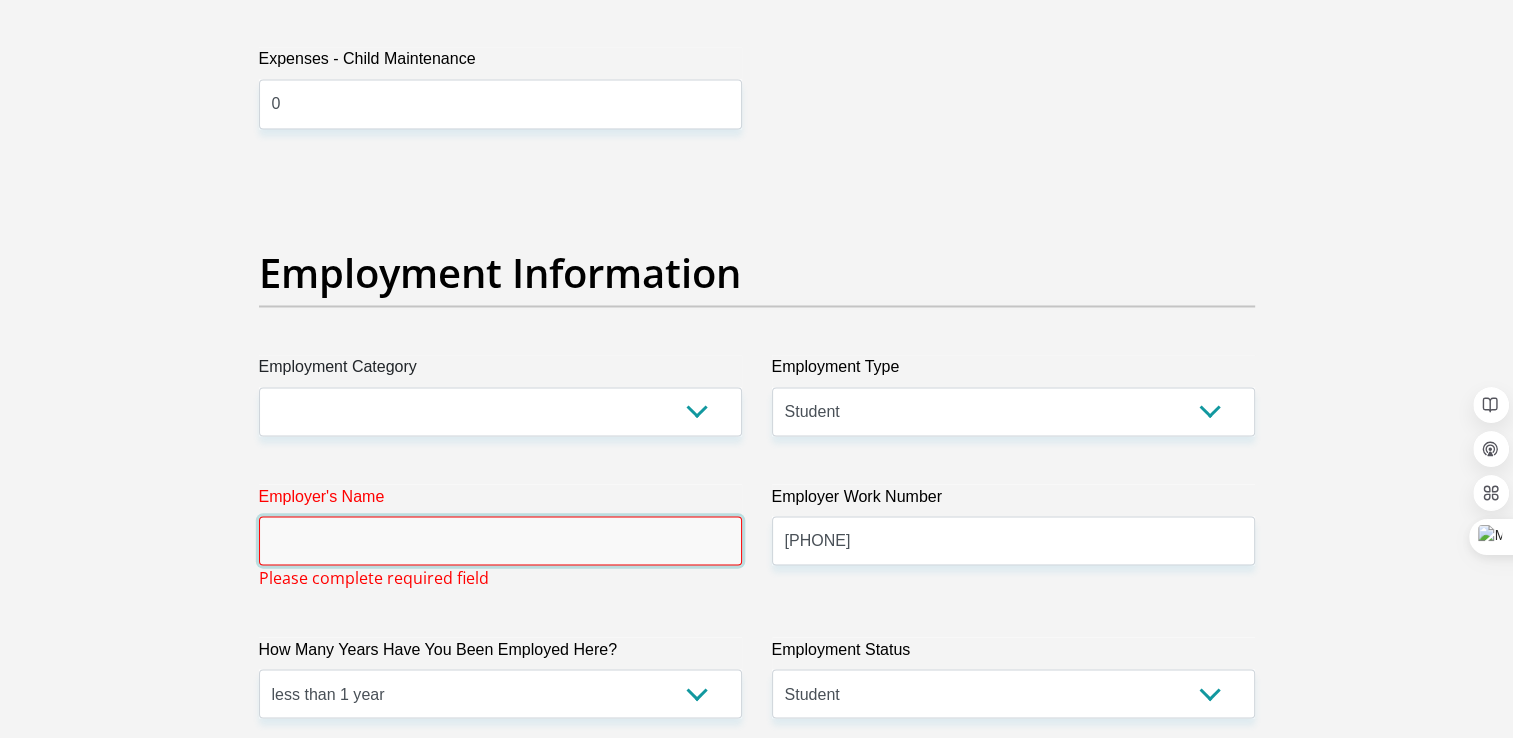 click on "Employer's Name" at bounding box center [500, 540] 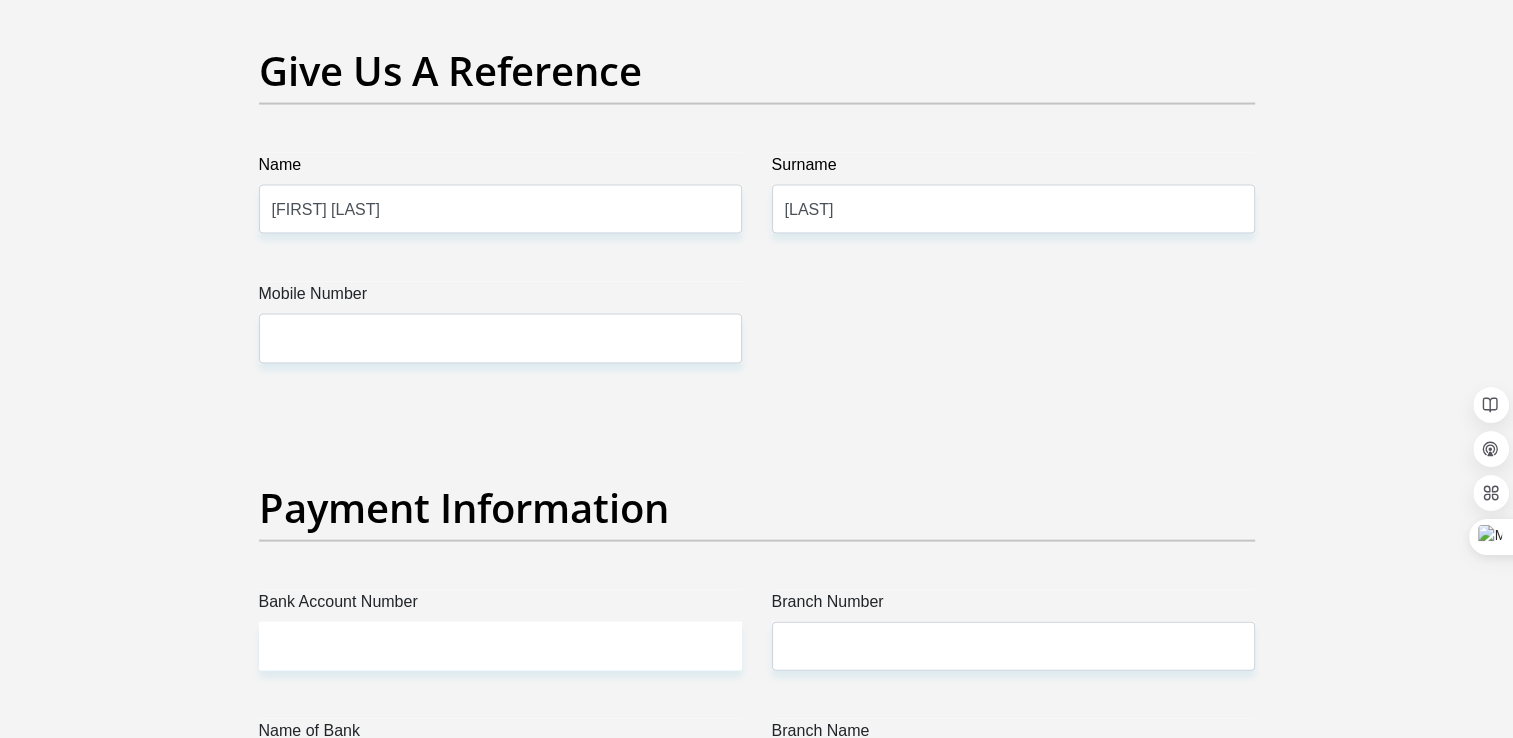 scroll, scrollTop: 4200, scrollLeft: 0, axis: vertical 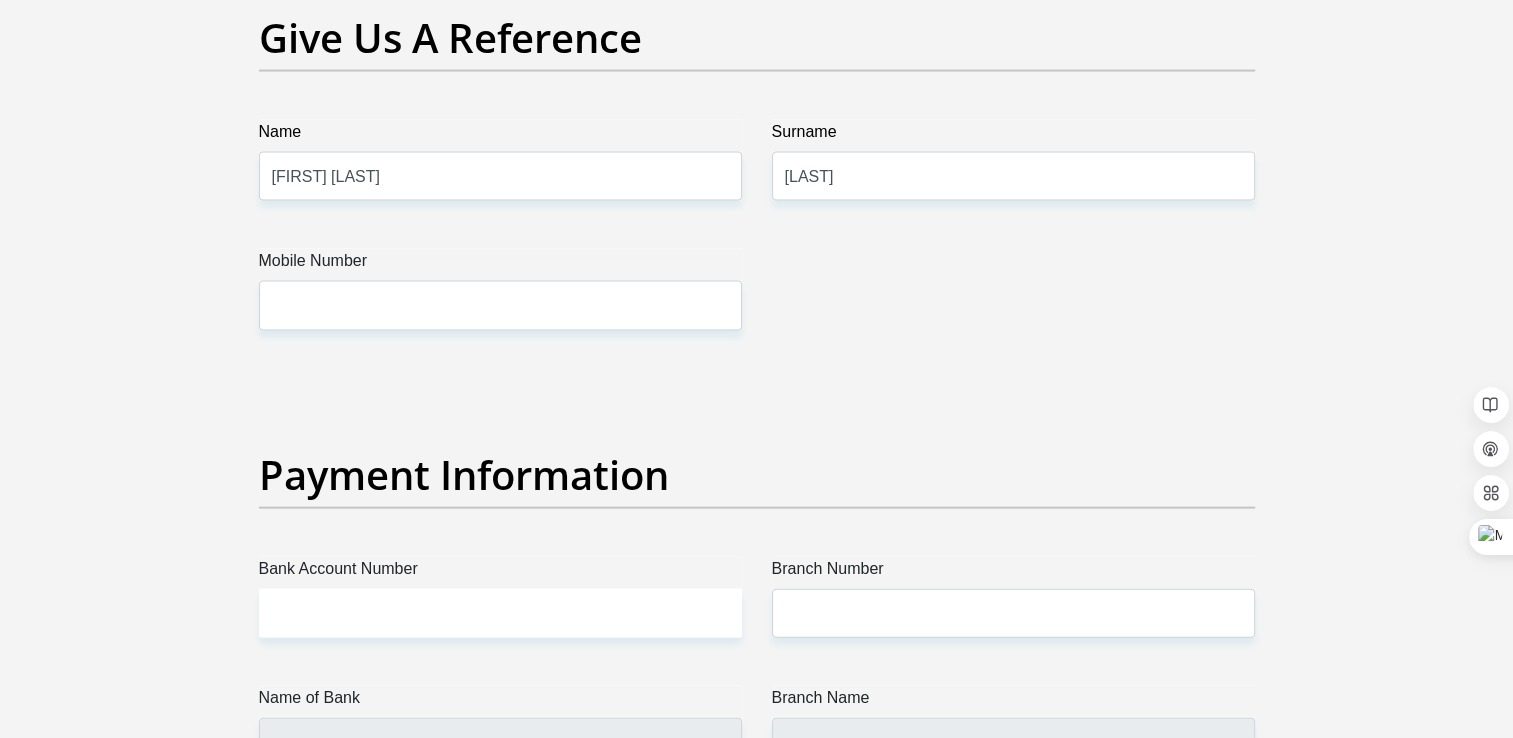 type on "Universityofjohannesberg" 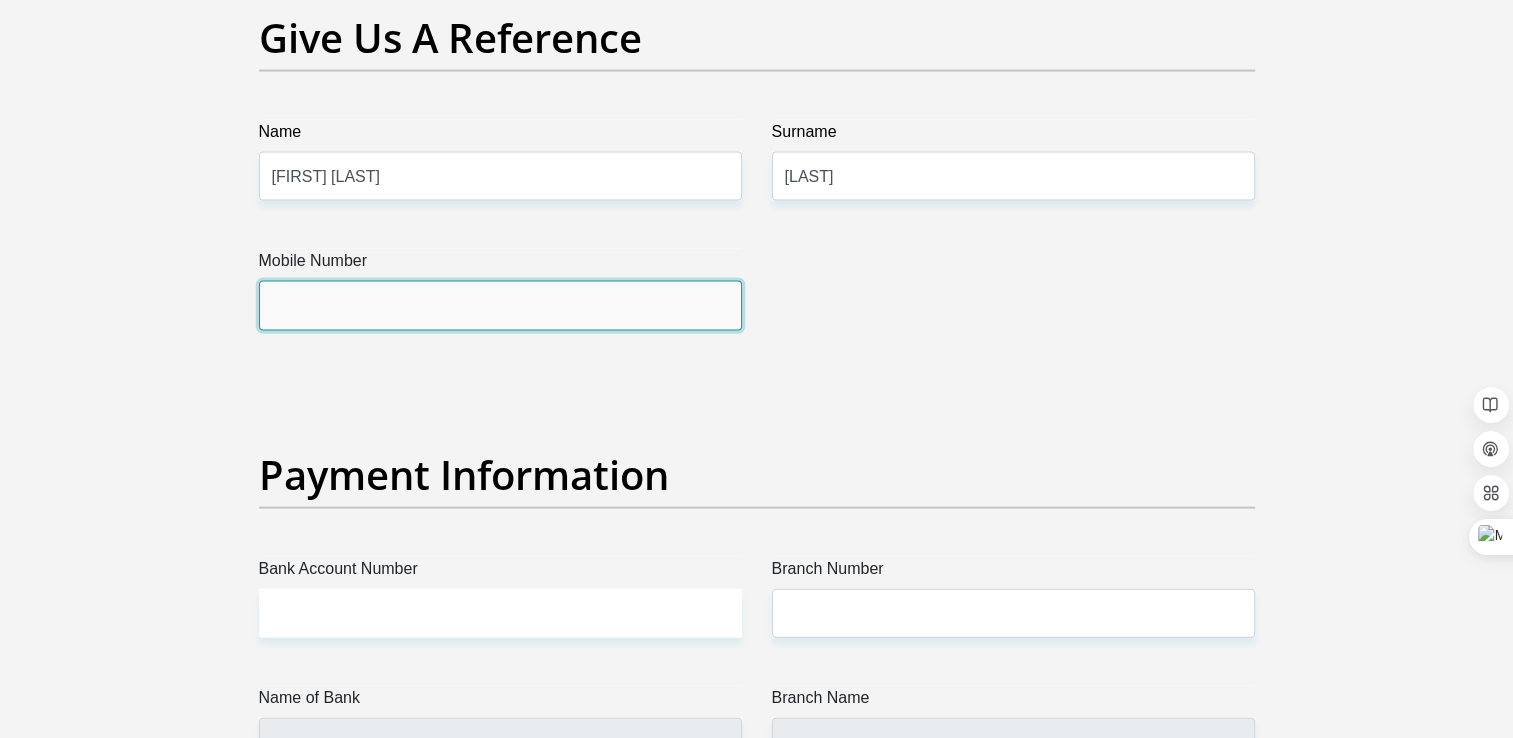 click on "Mobile Number" at bounding box center (500, 305) 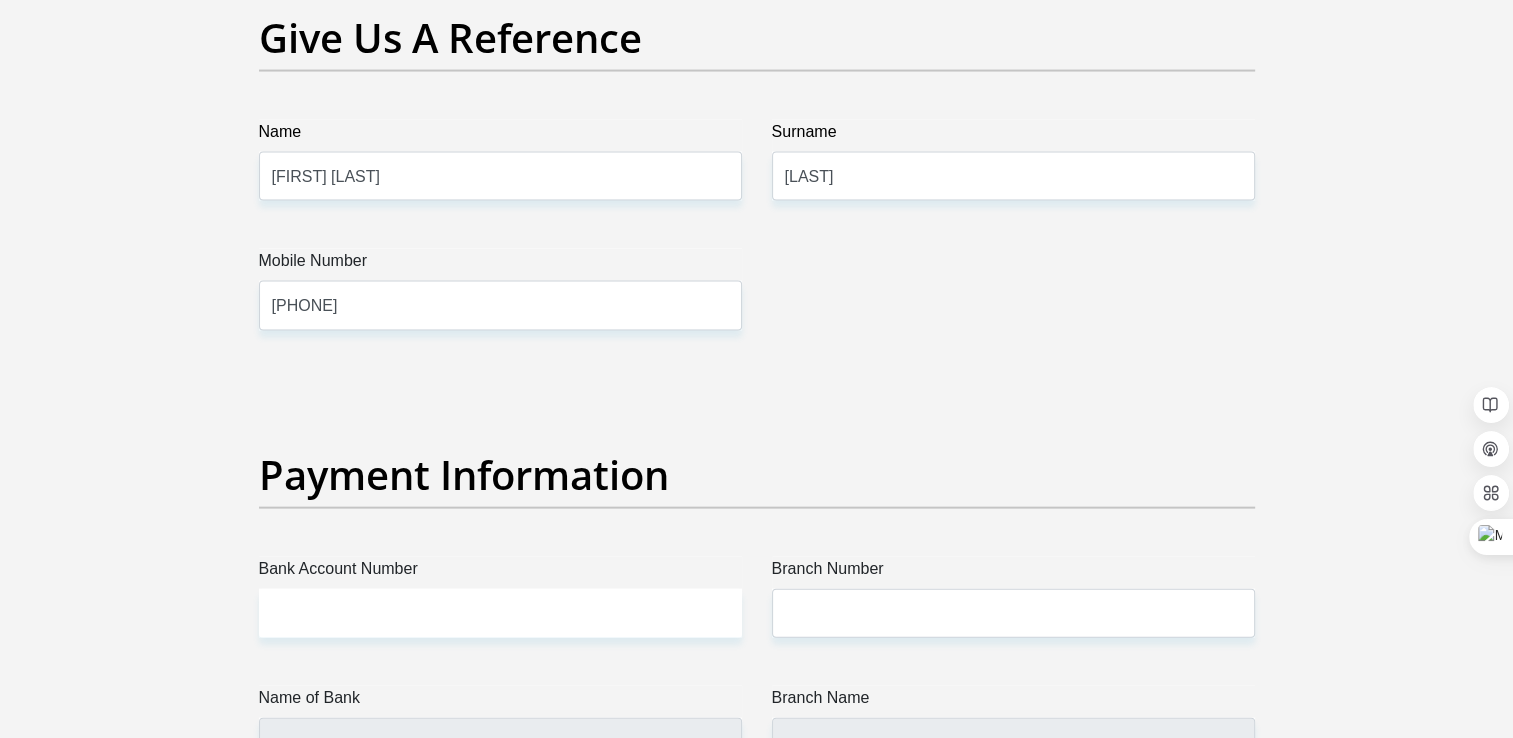 type on "tshilwavhusiku" 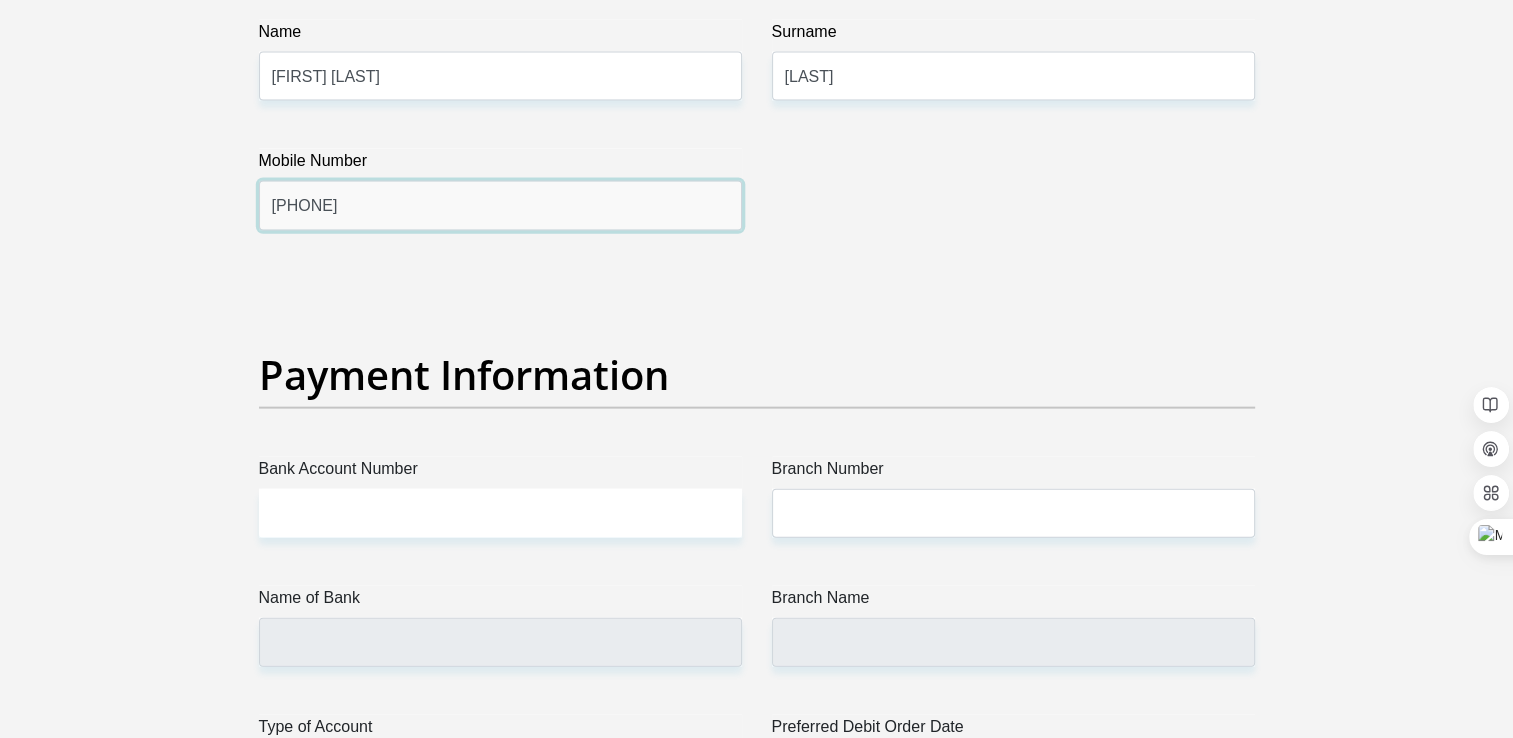 scroll, scrollTop: 4500, scrollLeft: 0, axis: vertical 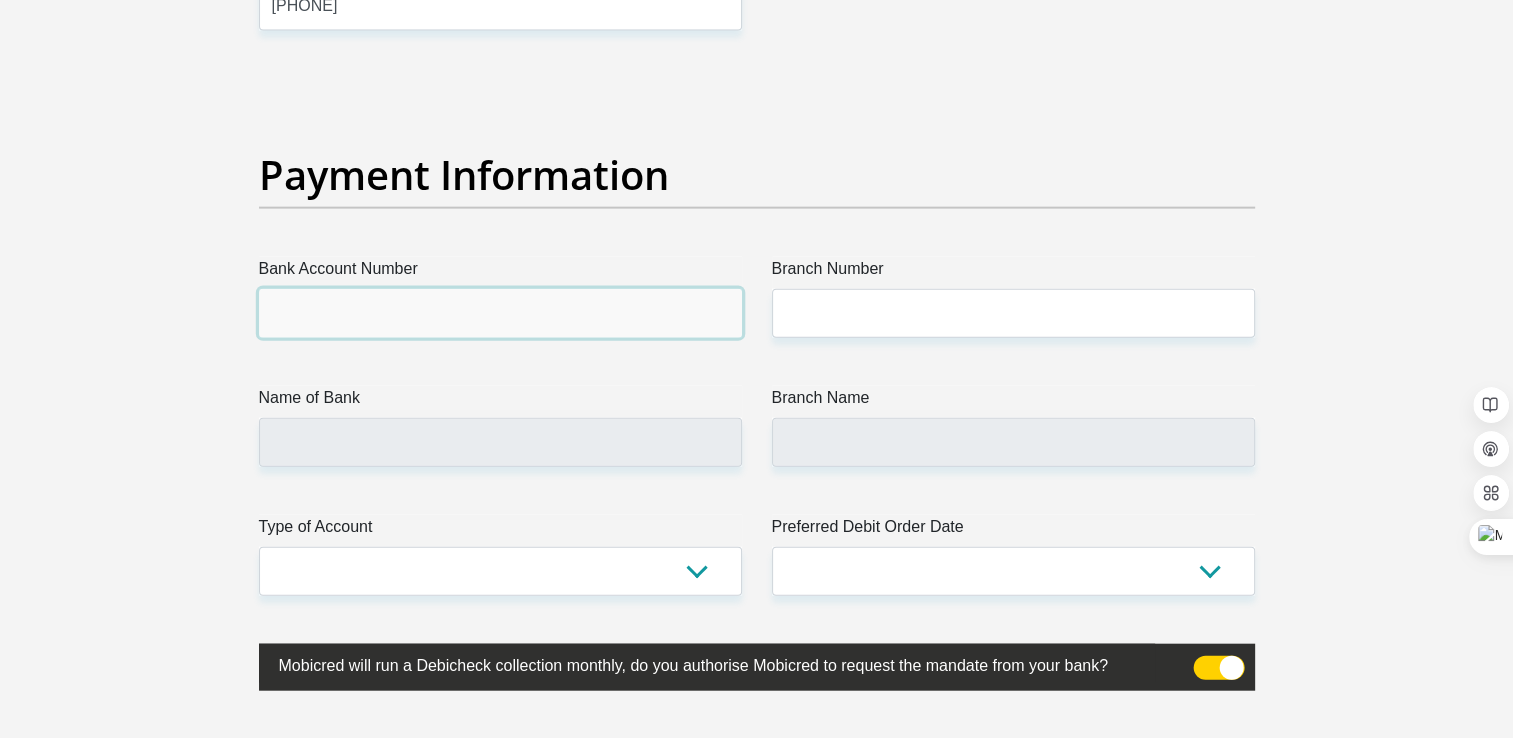 click on "Bank Account Number" at bounding box center (500, 313) 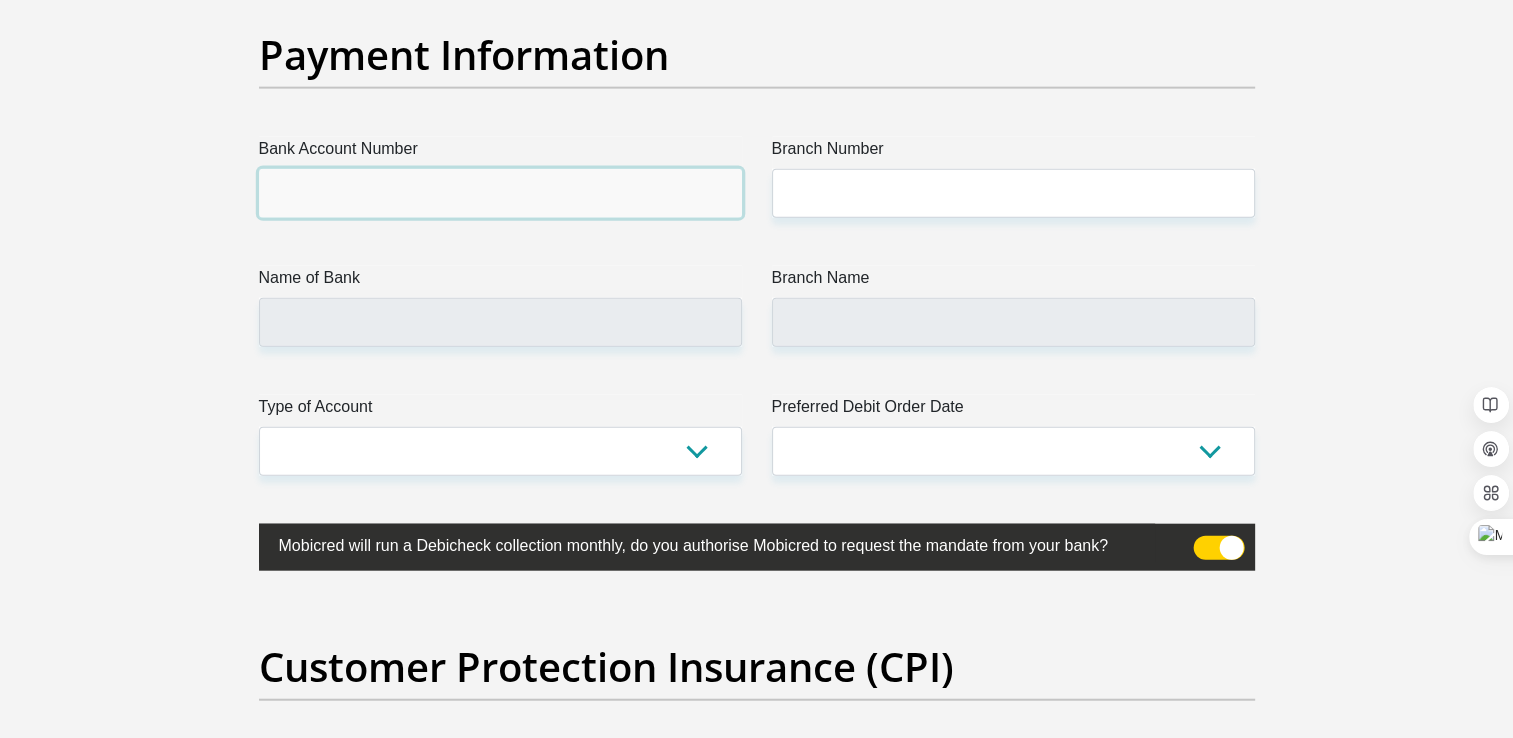 scroll, scrollTop: 4600, scrollLeft: 0, axis: vertical 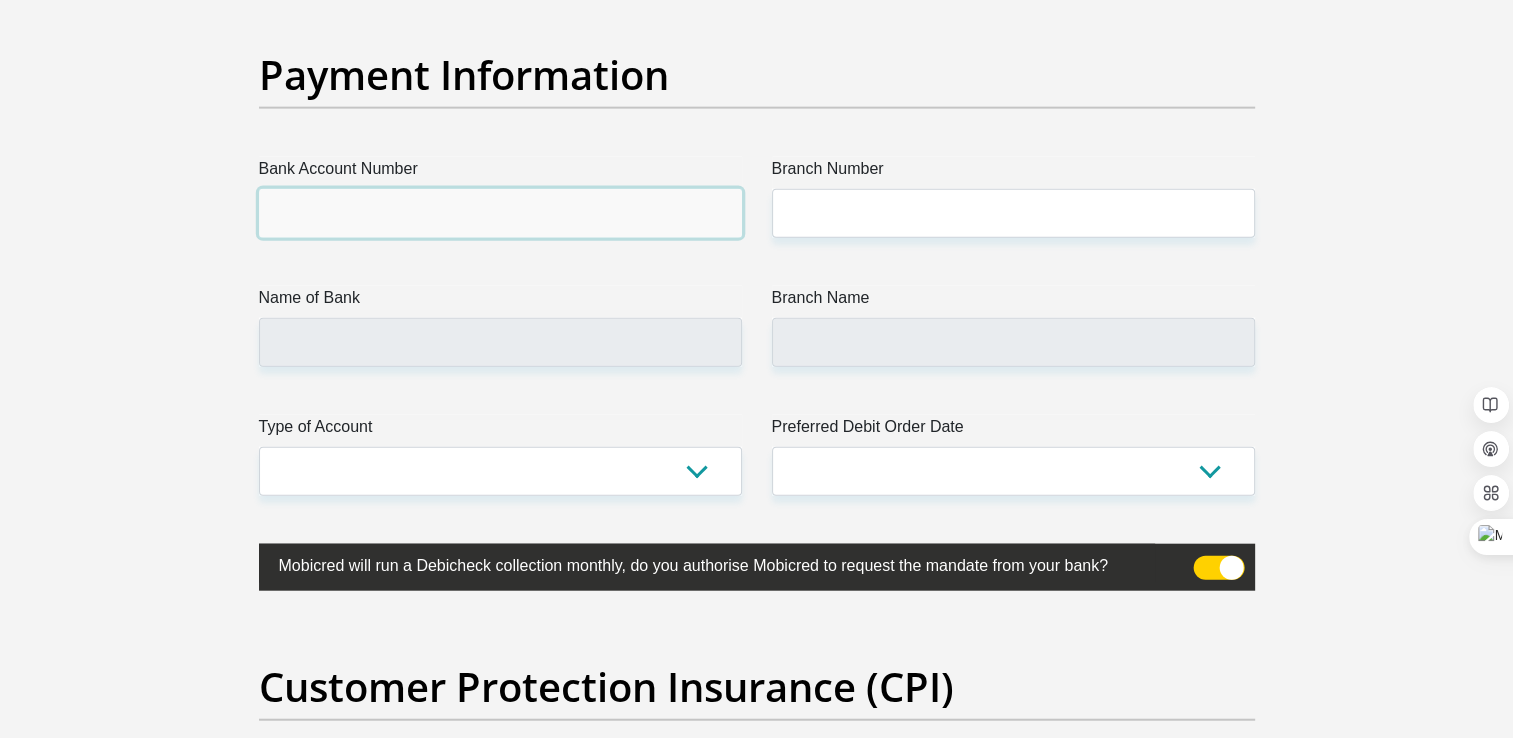 paste on "51074408051" 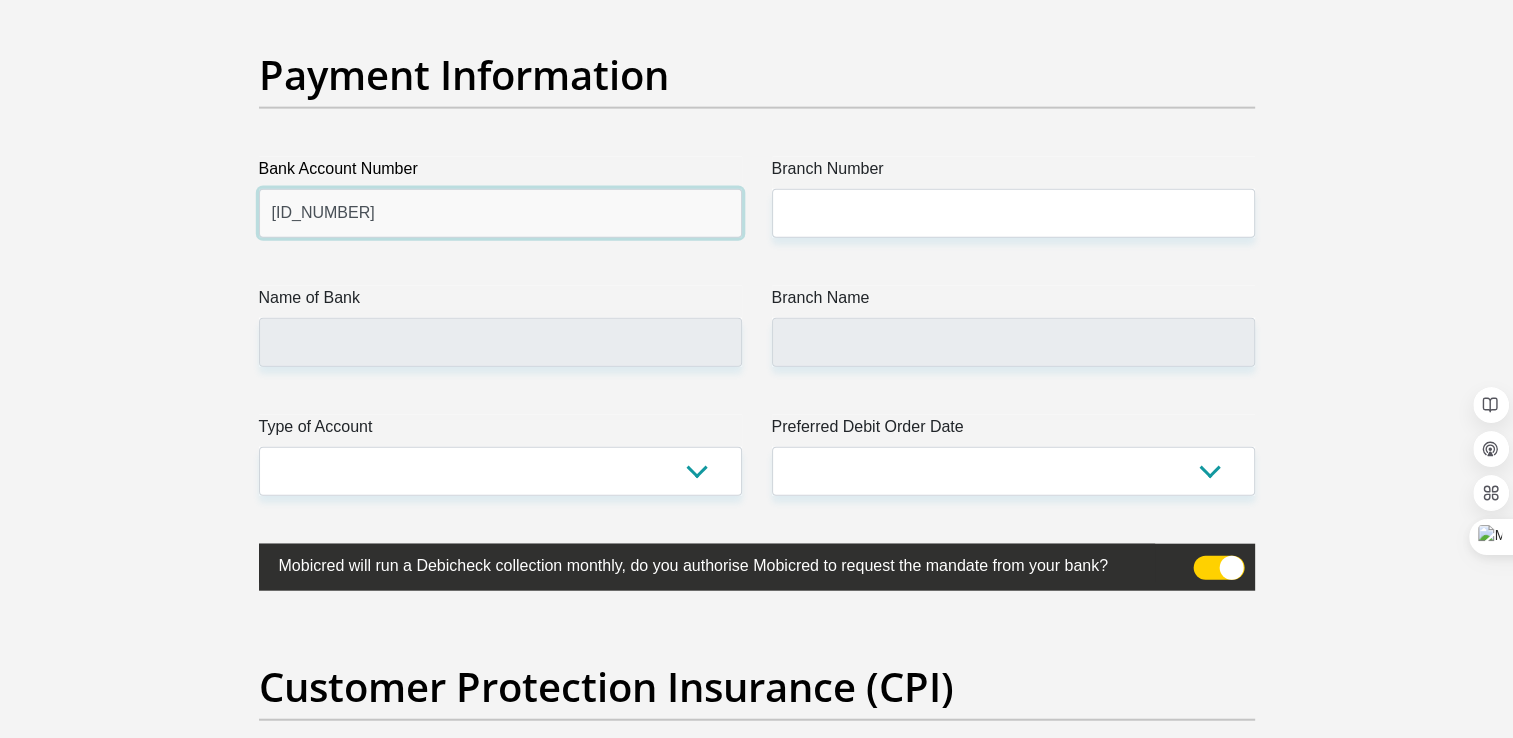 type on "51074408051" 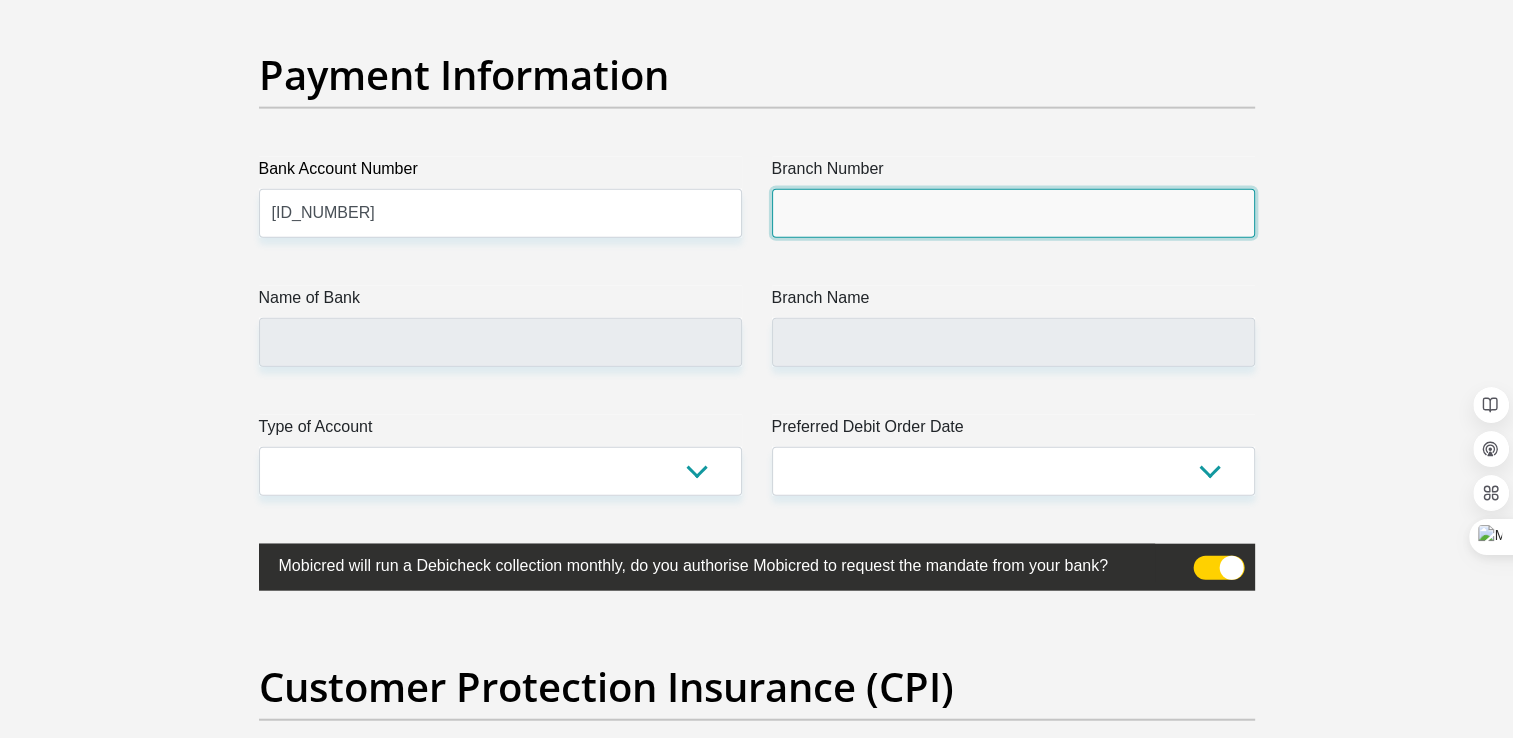 click on "Branch Number" at bounding box center (1013, 213) 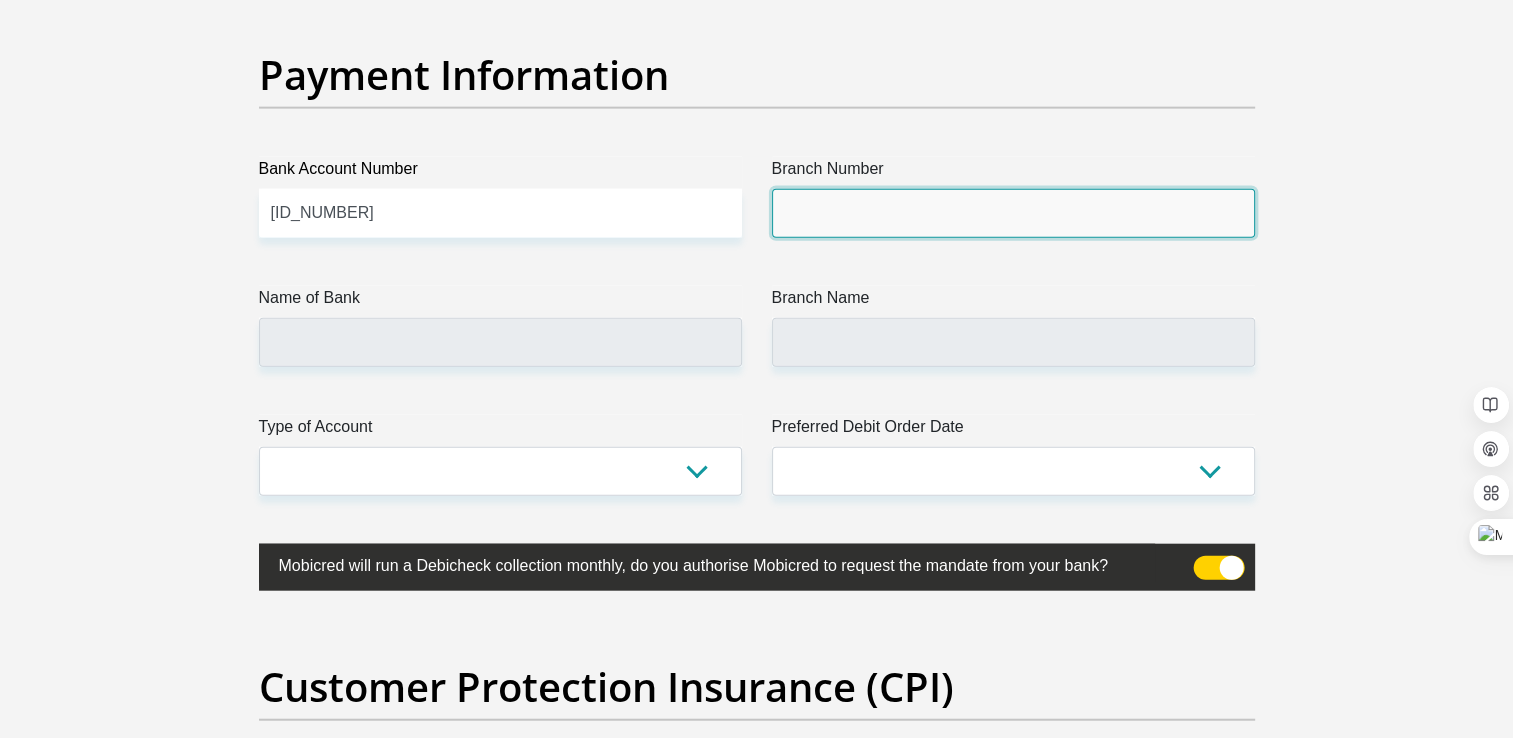 paste on "678910" 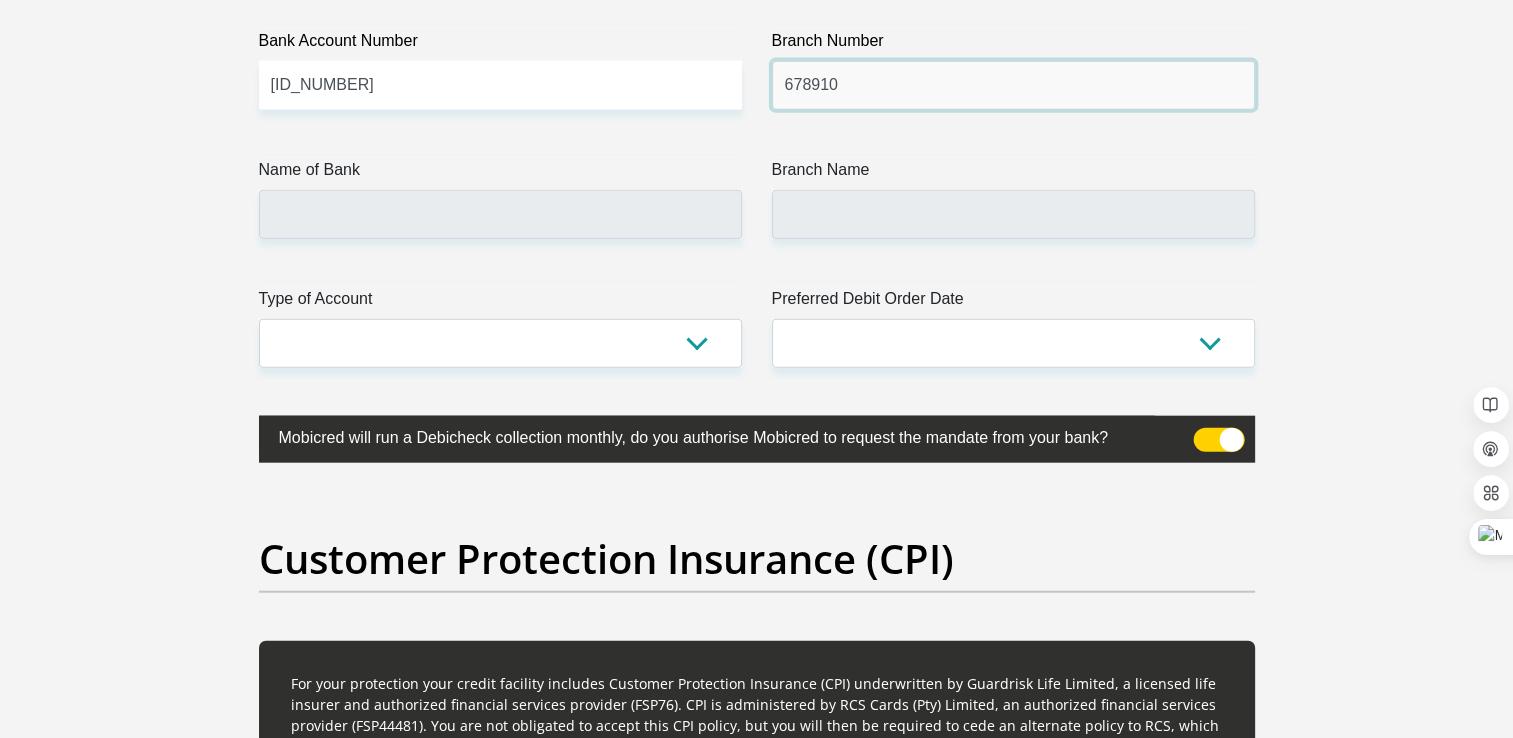 scroll, scrollTop: 4700, scrollLeft: 0, axis: vertical 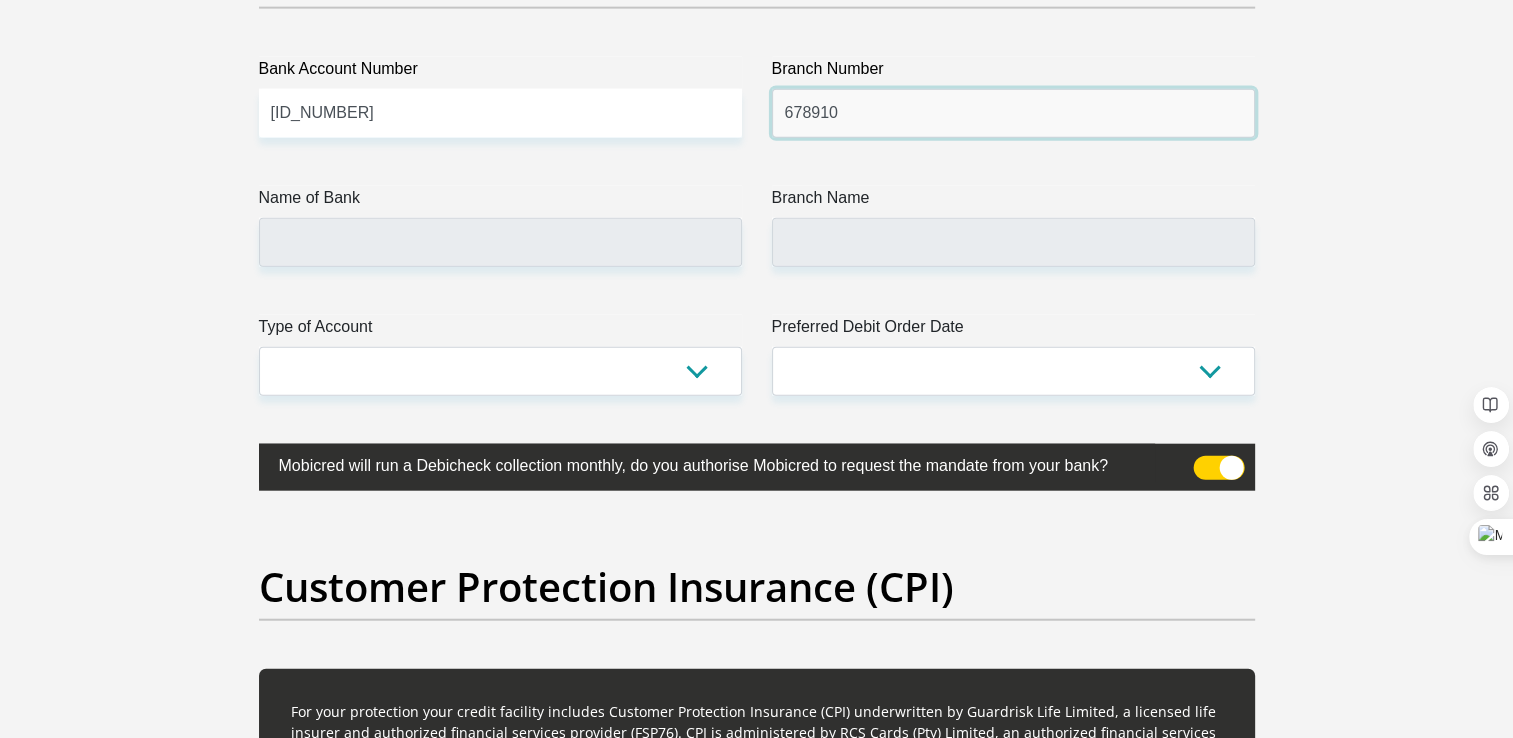 type on "678910" 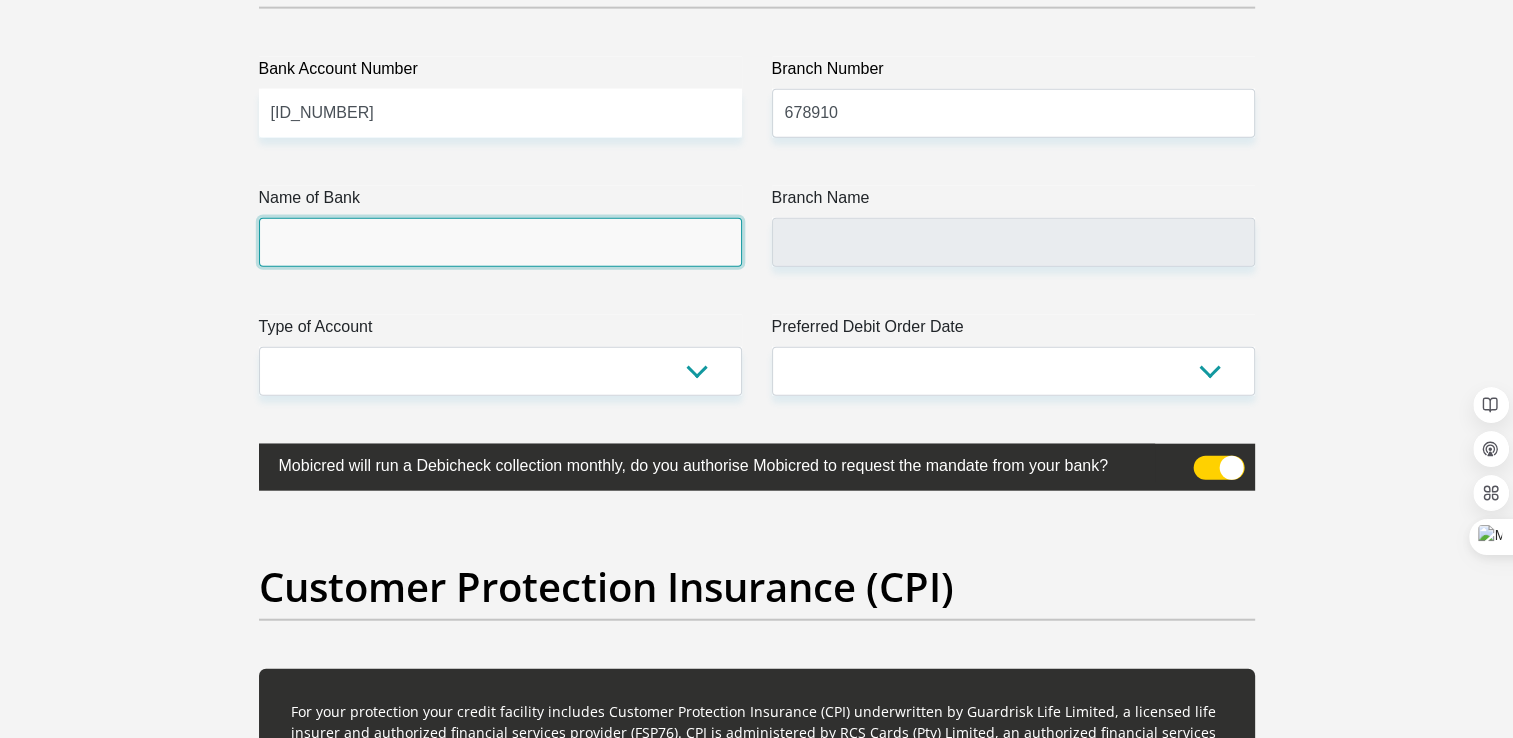 click on "Name of Bank" at bounding box center (500, 242) 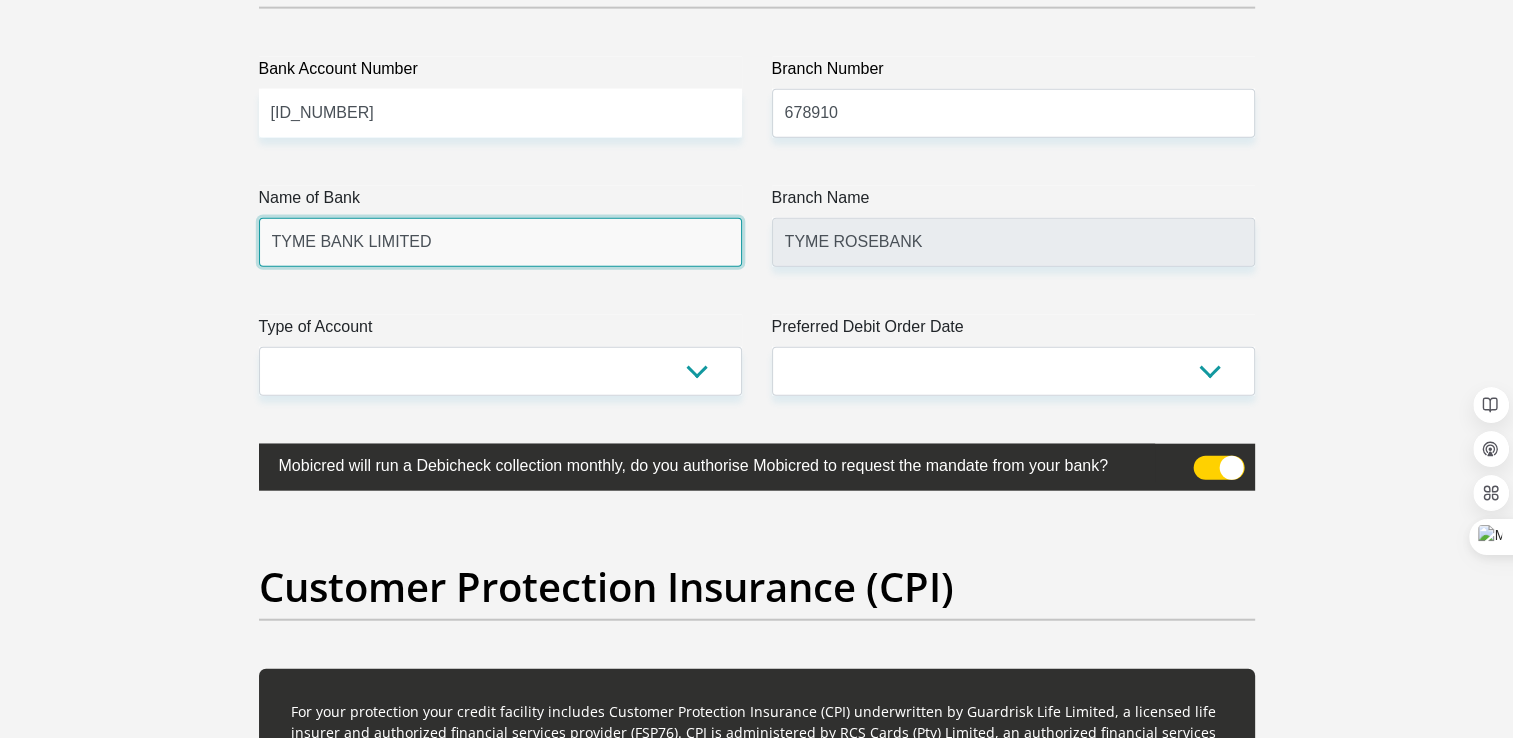 scroll, scrollTop: 4800, scrollLeft: 0, axis: vertical 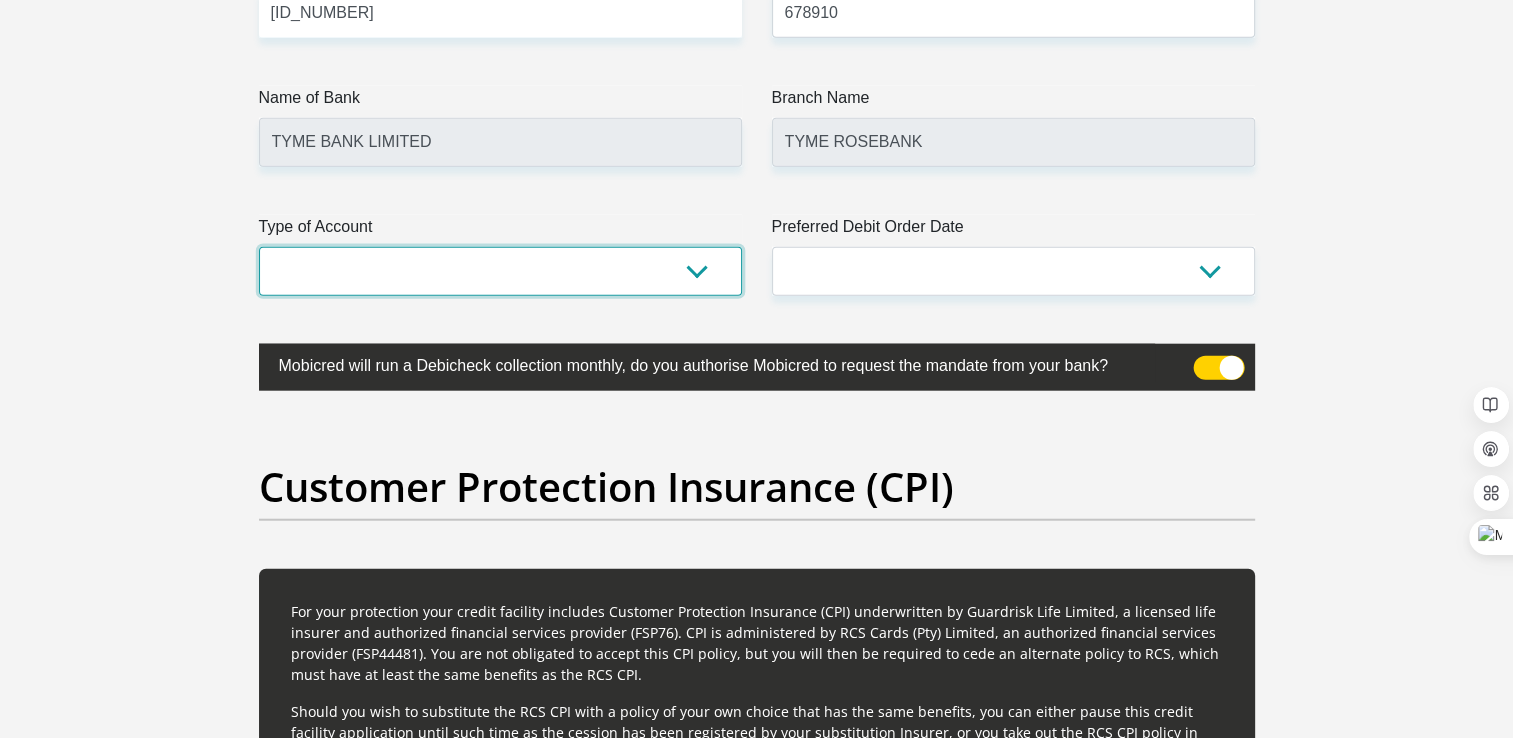 click on "Cheque
Savings" at bounding box center [500, 271] 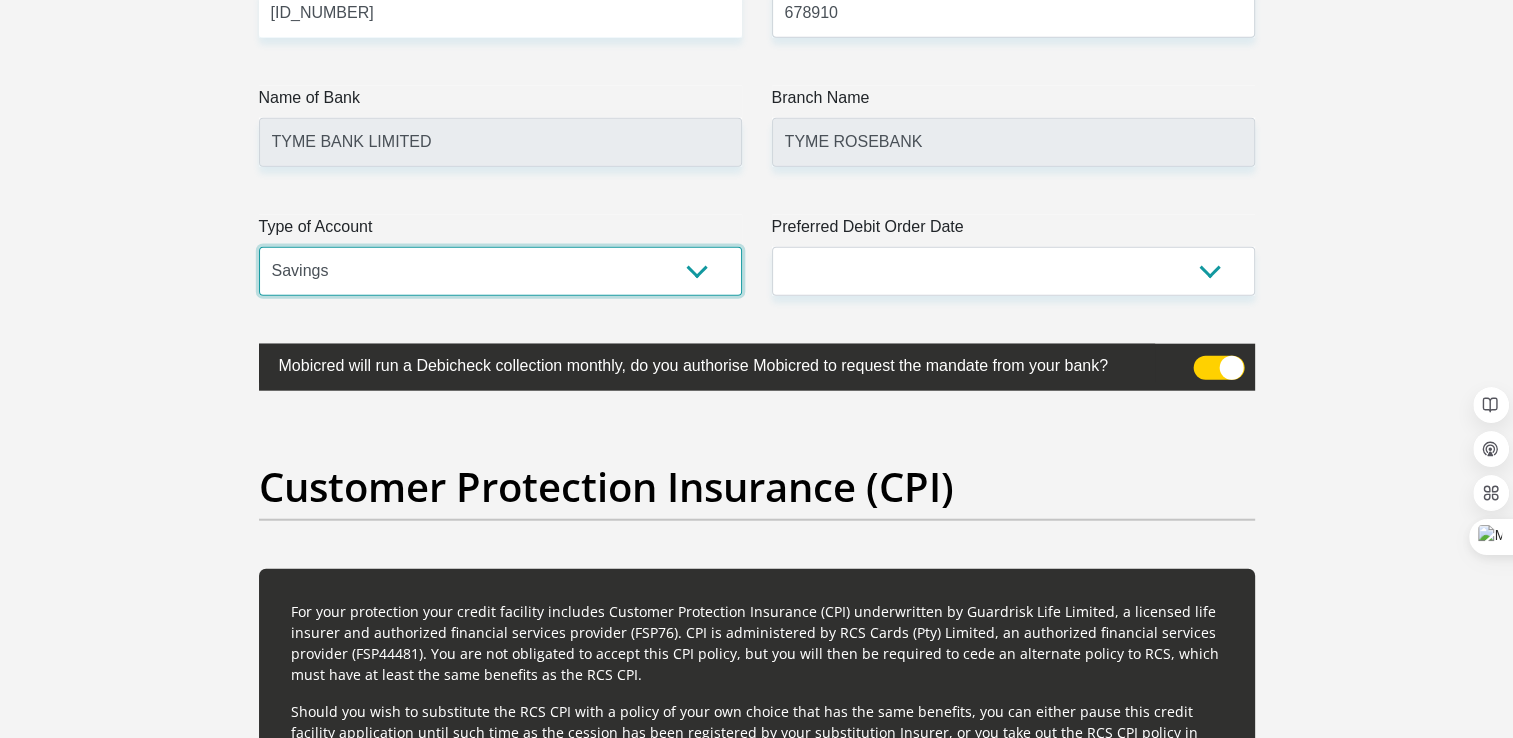 click on "Cheque
Savings" at bounding box center (500, 271) 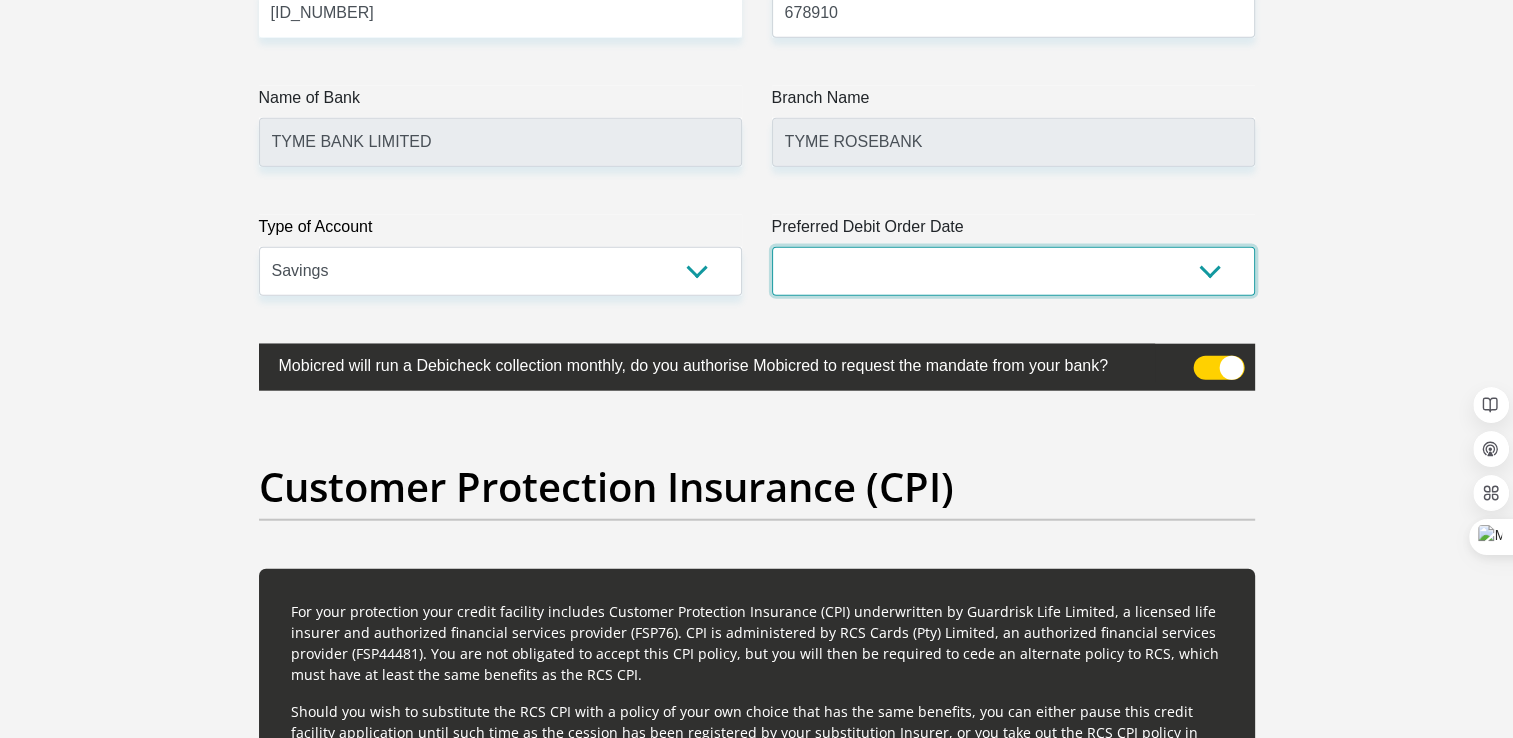 click on "1st
2nd
3rd
4th
5th
7th
18th
19th
20th
21st
22nd
23rd
24th
25th
26th
27th
28th
29th
30th" at bounding box center [1013, 271] 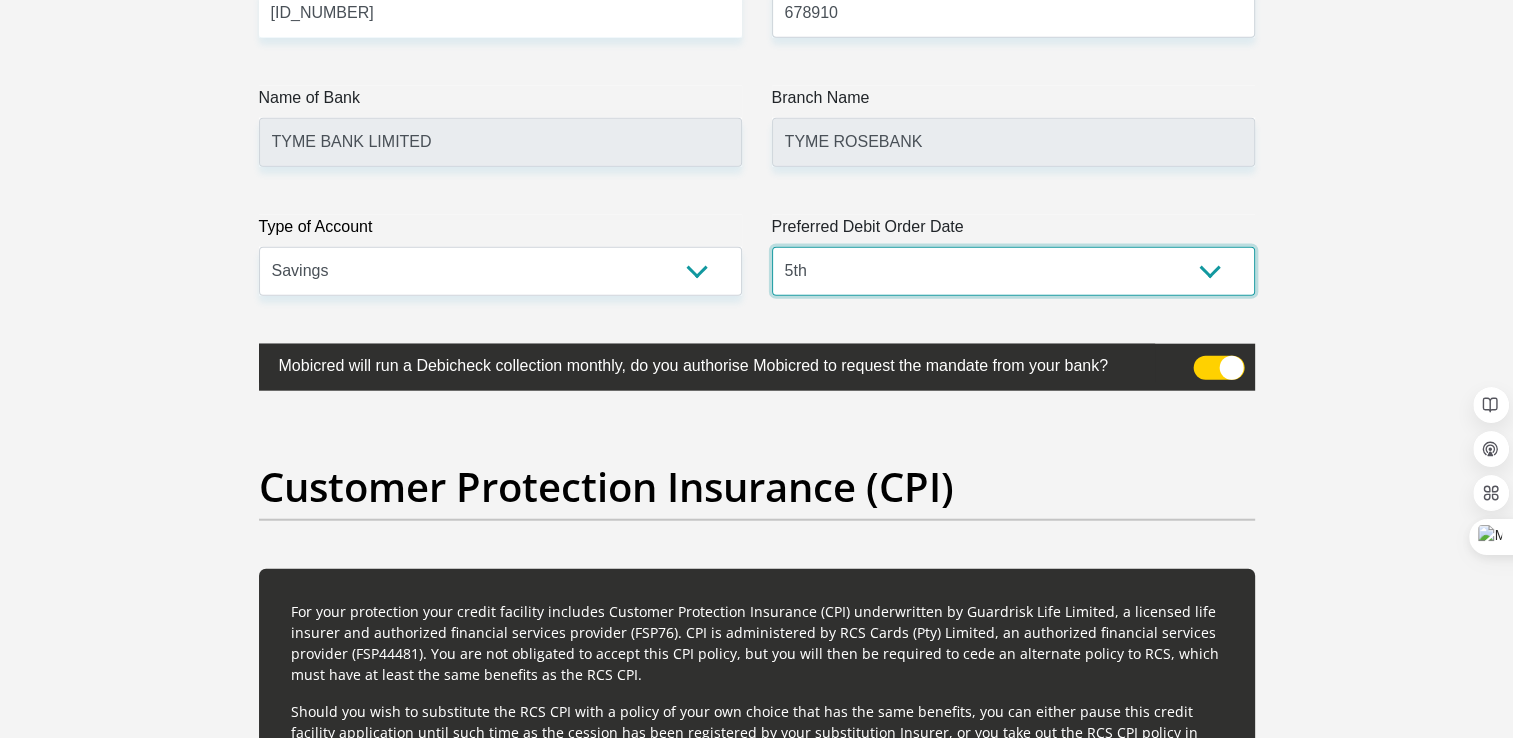 click on "1st
2nd
3rd
4th
5th
7th
18th
19th
20th
21st
22nd
23rd
24th
25th
26th
27th
28th
29th
30th" at bounding box center [1013, 271] 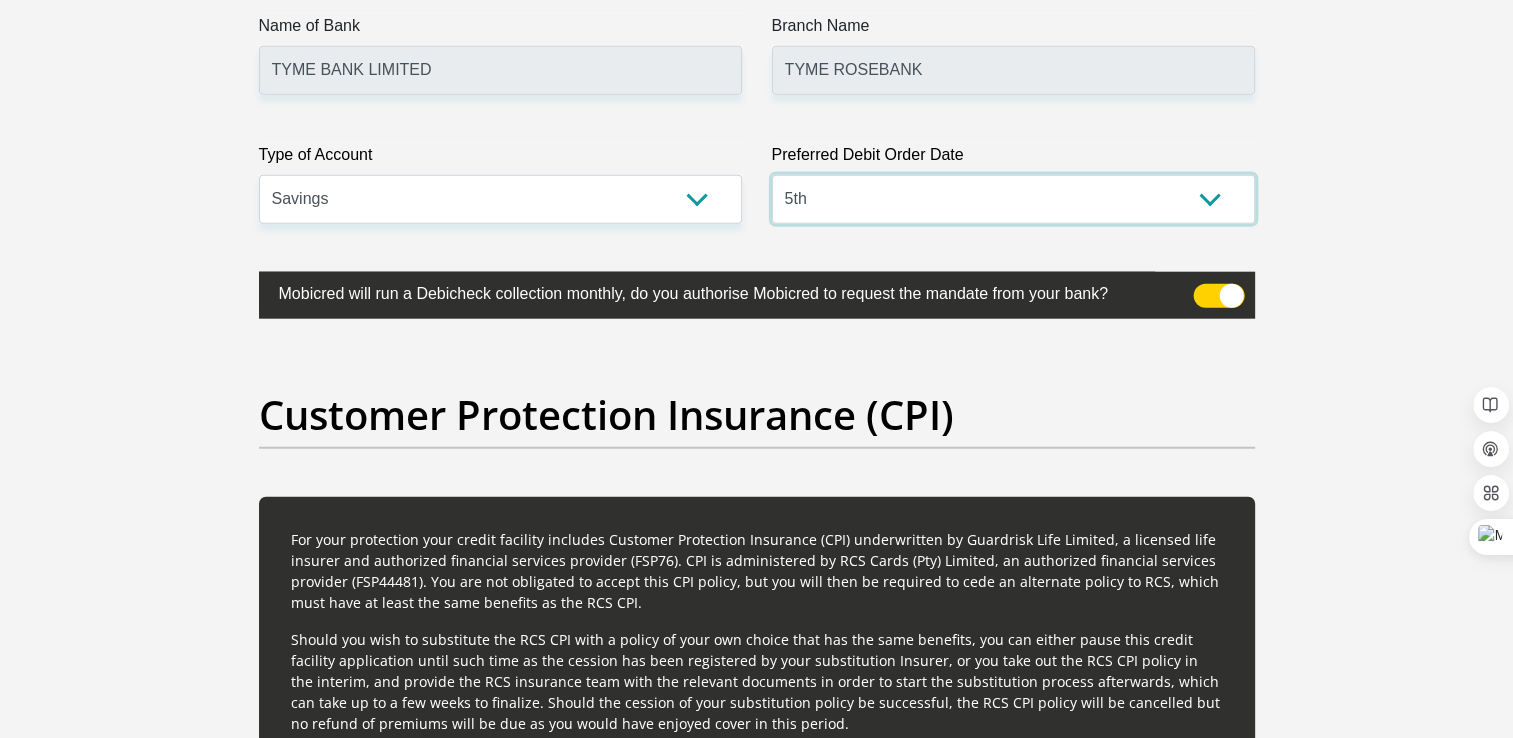 scroll, scrollTop: 4900, scrollLeft: 0, axis: vertical 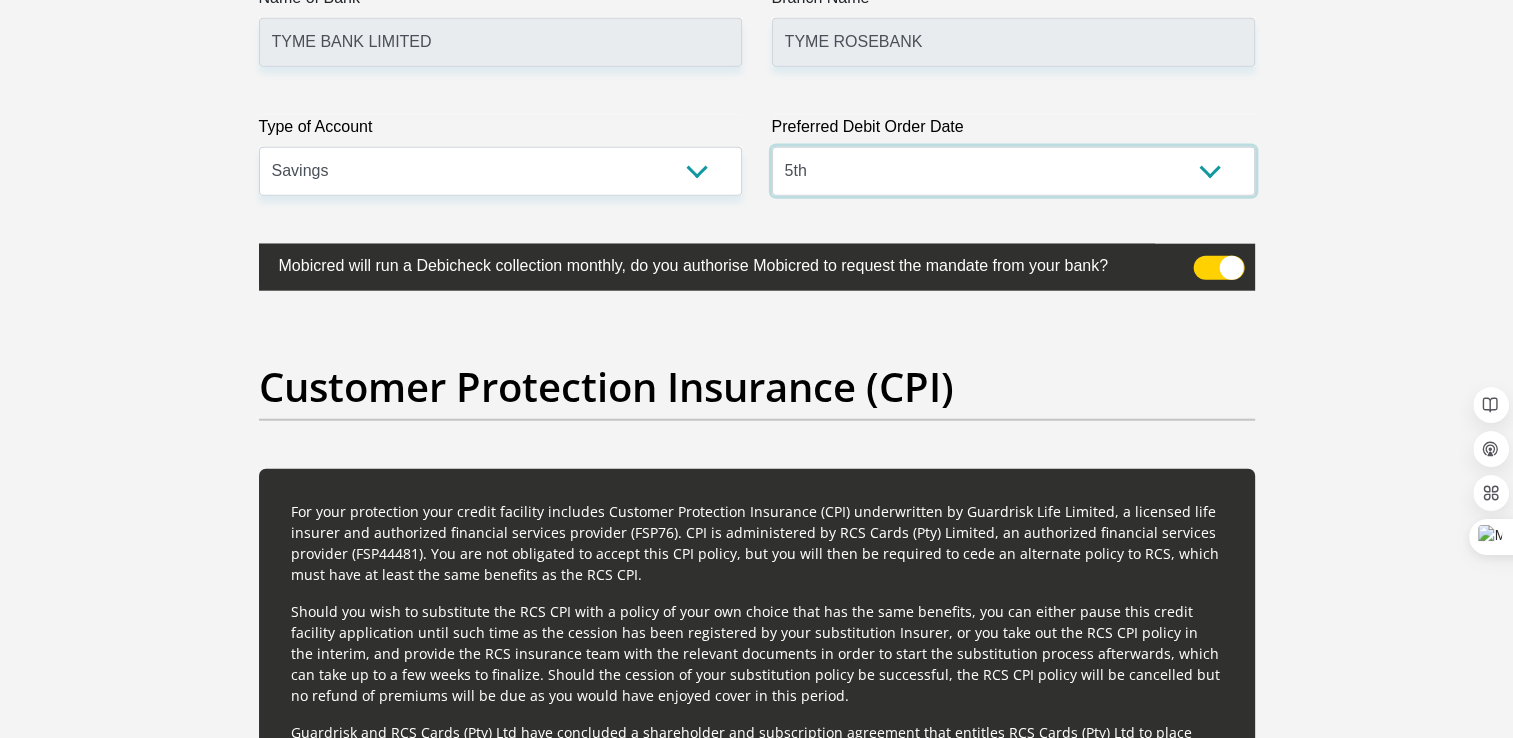 click on "1st
2nd
3rd
4th
5th
7th
18th
19th
20th
21st
22nd
23rd
24th
25th
26th
27th
28th
29th
30th" at bounding box center (1013, 171) 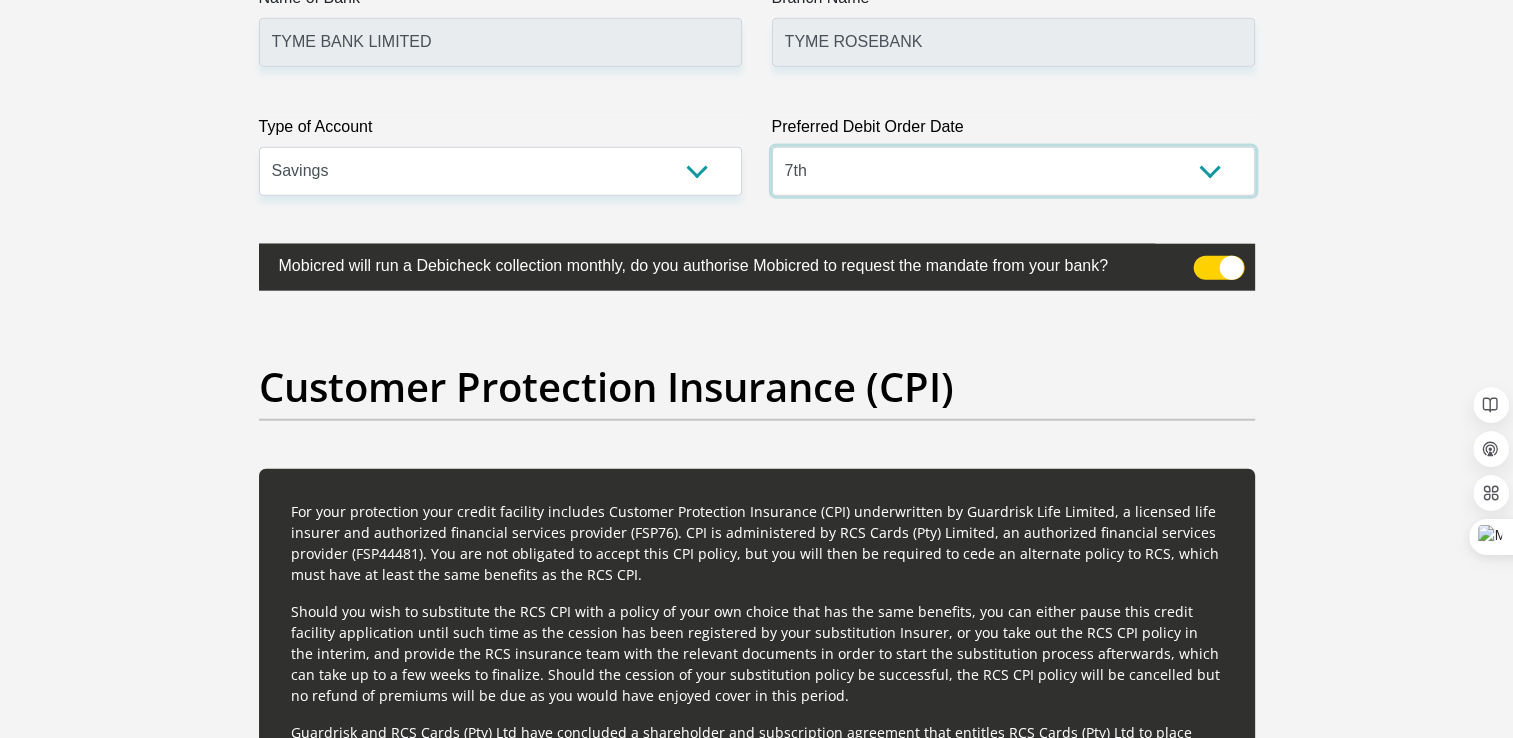 click on "1st
2nd
3rd
4th
5th
7th
18th
19th
20th
21st
22nd
23rd
24th
25th
26th
27th
28th
29th
30th" at bounding box center (1013, 171) 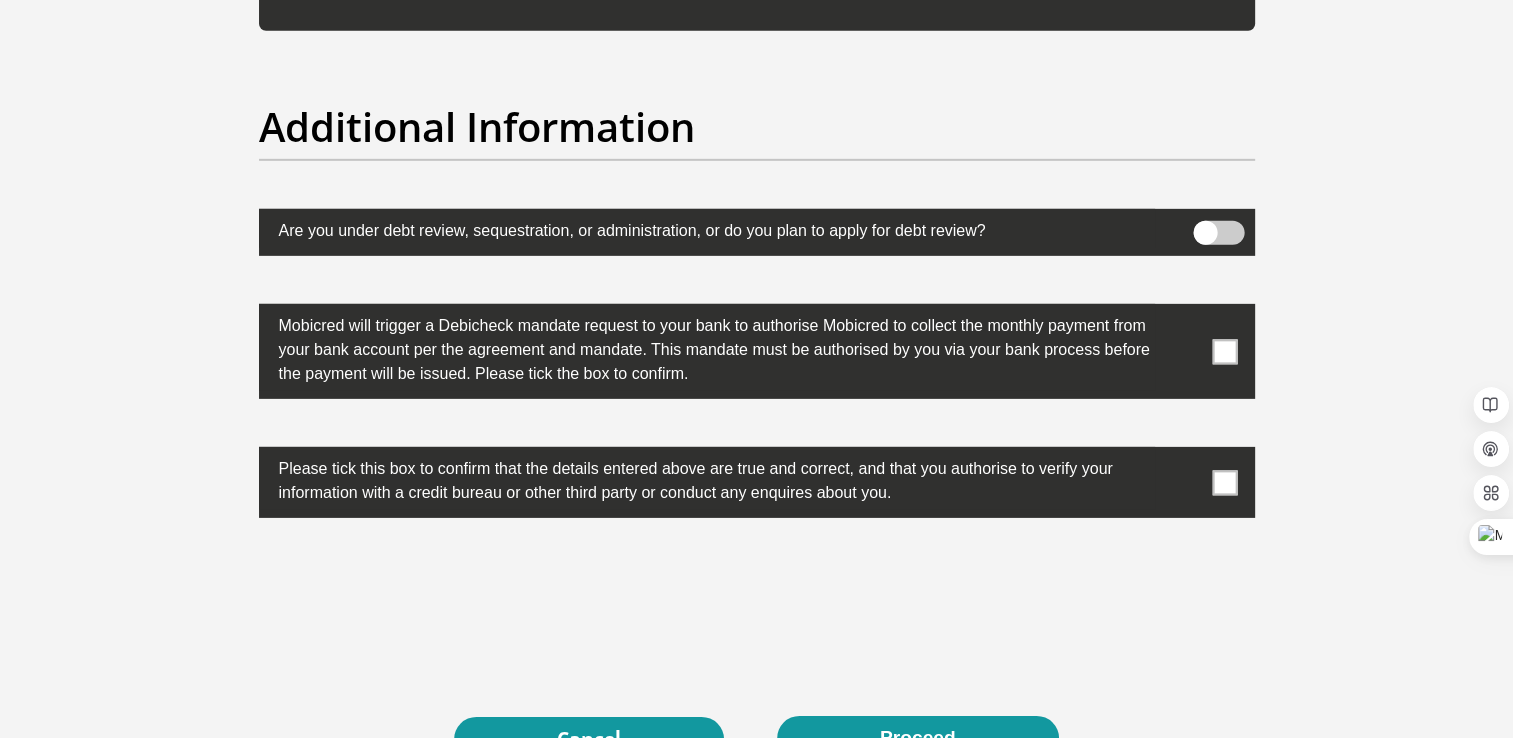 scroll, scrollTop: 6200, scrollLeft: 0, axis: vertical 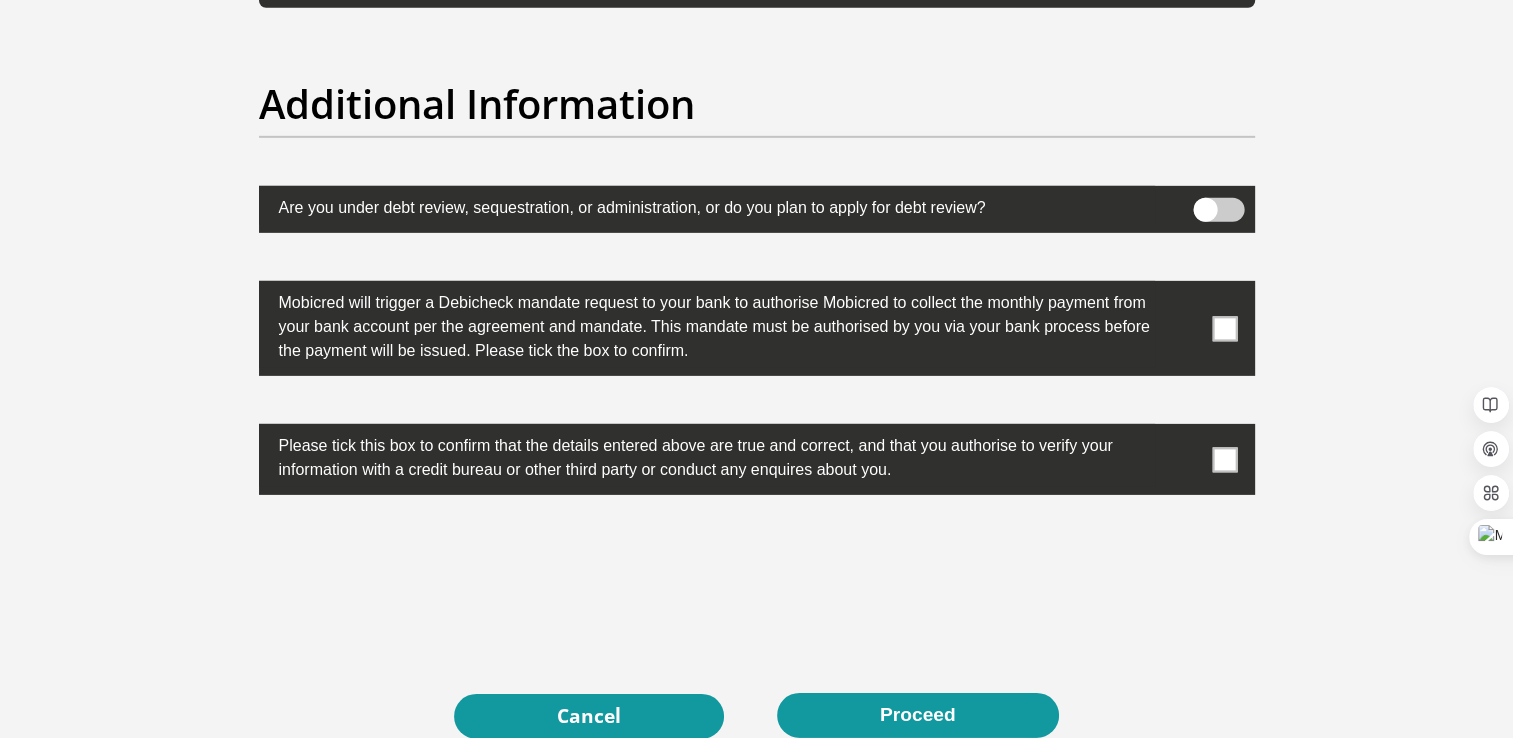 click at bounding box center (1224, 328) 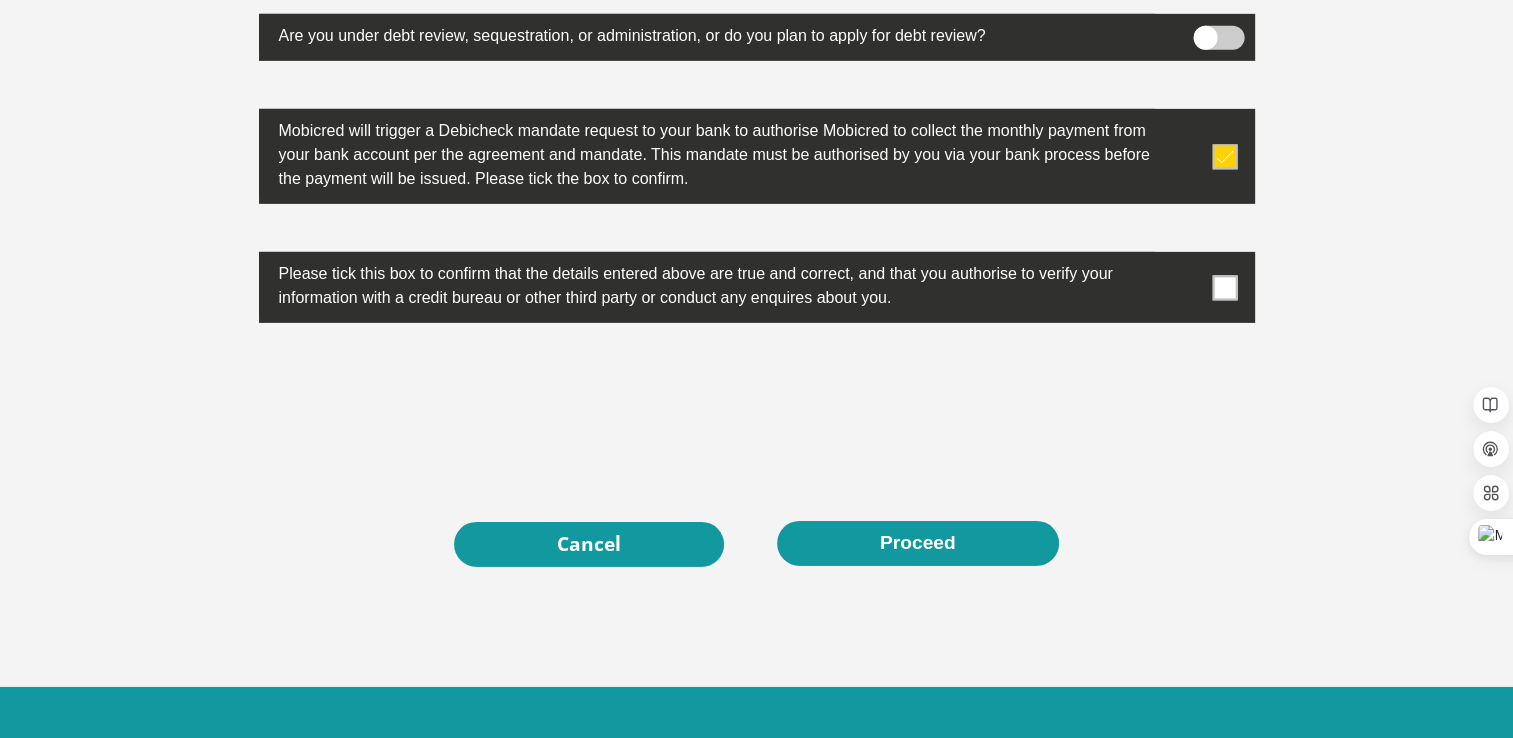 scroll, scrollTop: 6400, scrollLeft: 0, axis: vertical 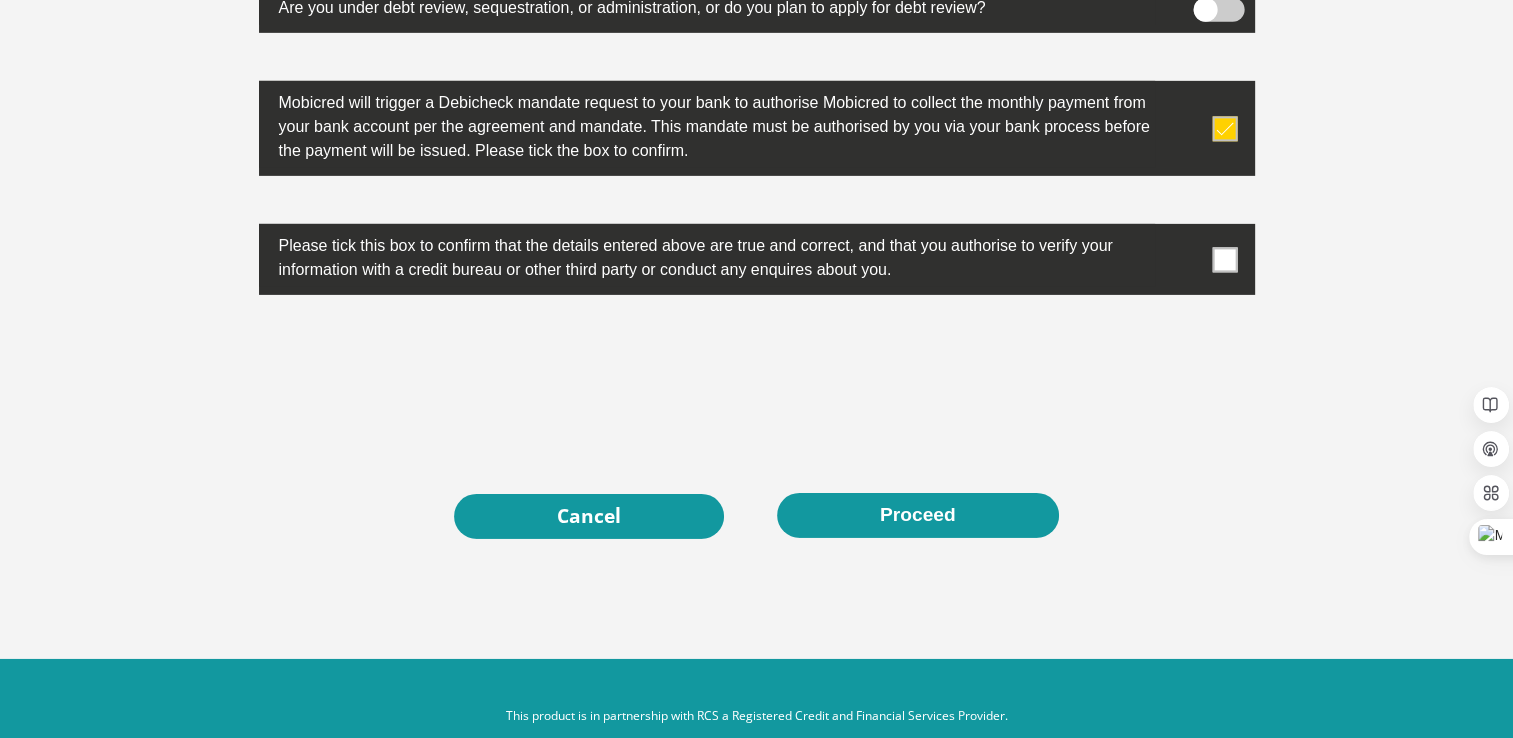 click at bounding box center [1224, 259] 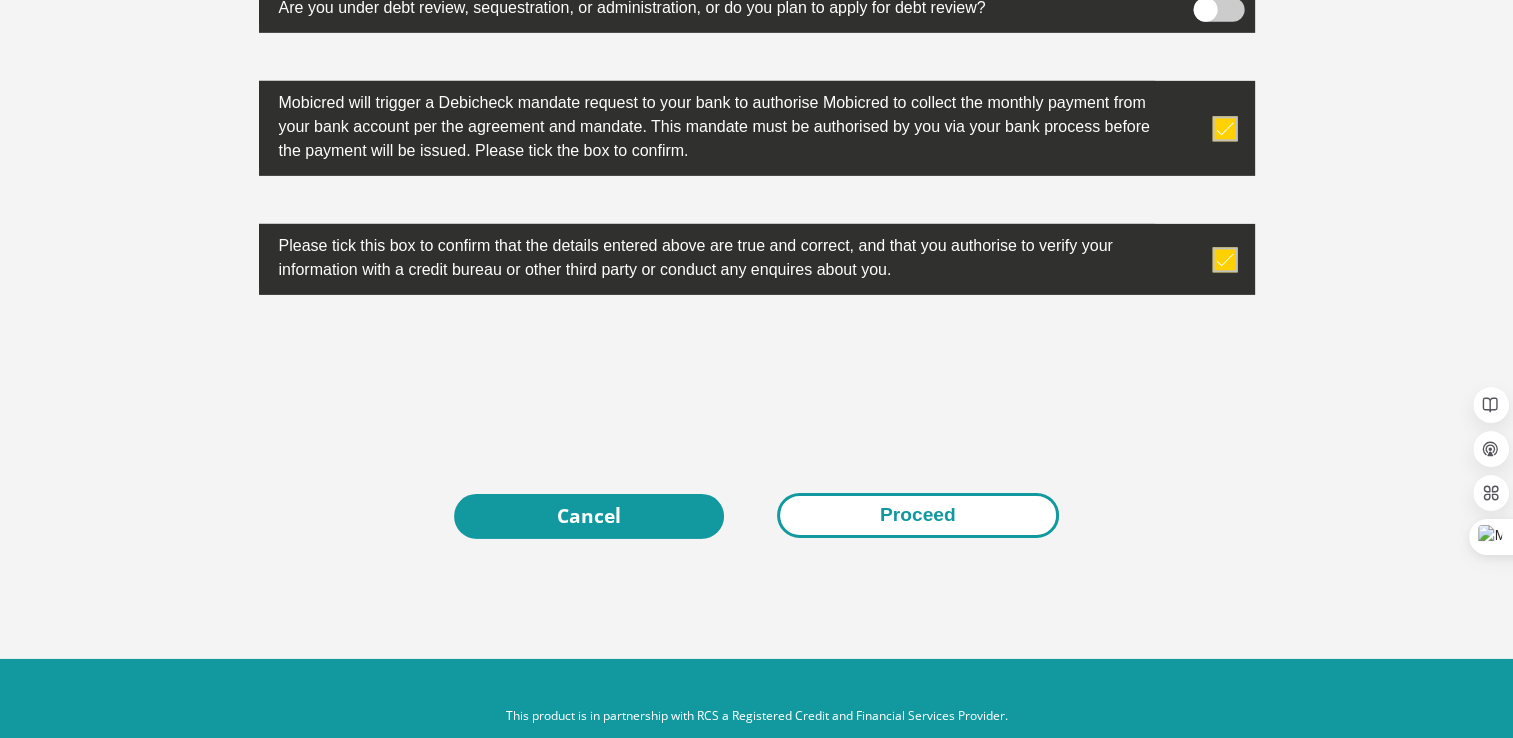 click on "Proceed" at bounding box center (918, 515) 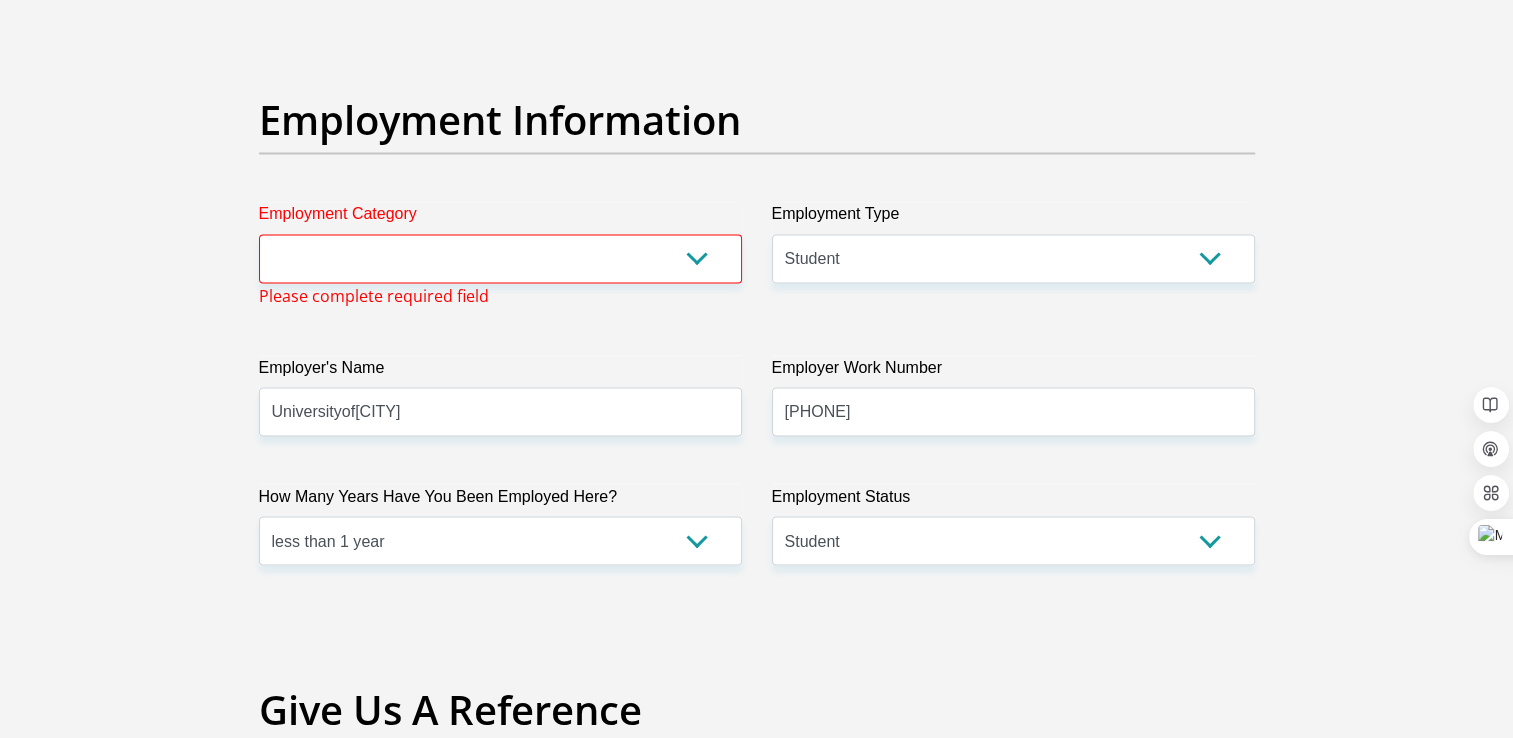 scroll, scrollTop: 3533, scrollLeft: 0, axis: vertical 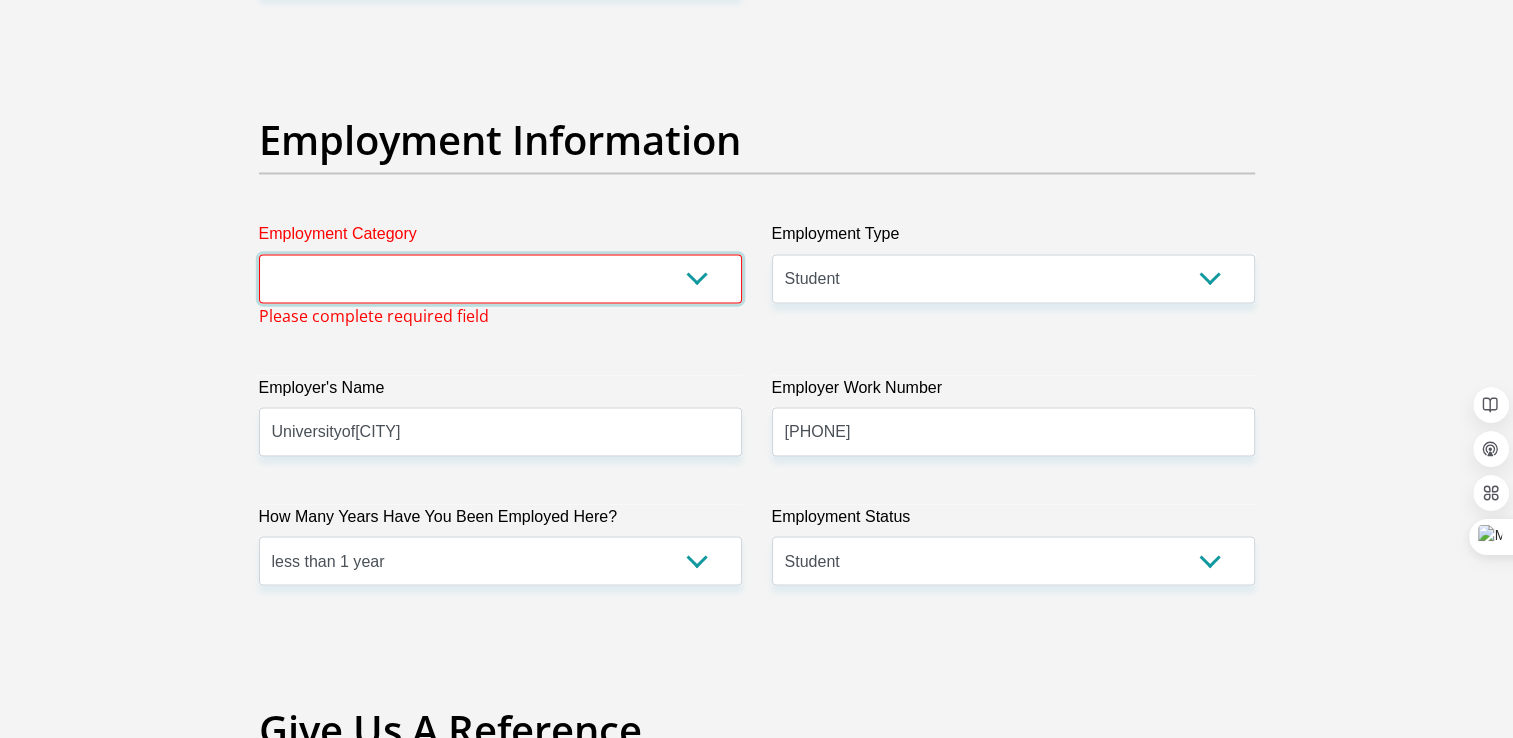 click on "AGRICULTURE
ALCOHOL & TOBACCO
CONSTRUCTION MATERIALS
METALLURGY
EQUIPMENT FOR RENEWABLE ENERGY
SPECIALIZED CONTRACTORS
CAR
GAMING (INCL. INTERNET
OTHER WHOLESALE
UNLICENSED PHARMACEUTICALS
CURRENCY EXCHANGE HOUSES
OTHER FINANCIAL INSTITUTIONS & INSURANCE
REAL ESTATE AGENTS
OIL & GAS
OTHER MATERIALS (E.G. IRON ORE)
PRECIOUS STONES & PRECIOUS METALS
POLITICAL ORGANIZATIONS
RELIGIOUS ORGANIZATIONS(NOT SECTS)
ACTI. HAVING BUSINESS DEAL WITH PUBLIC ADMINISTRATION
LAUNDROMATS" at bounding box center [500, 278] 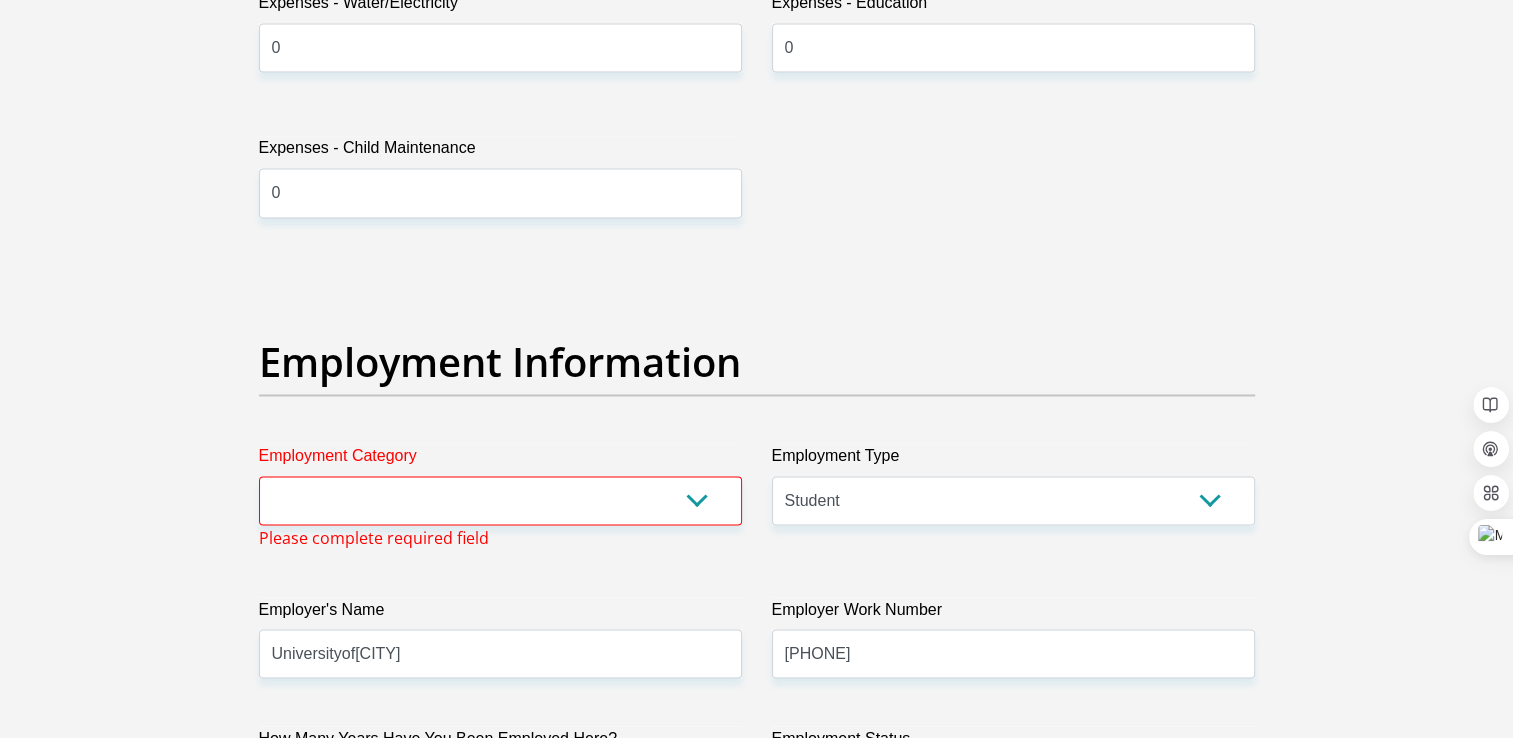 scroll, scrollTop: 3256, scrollLeft: 0, axis: vertical 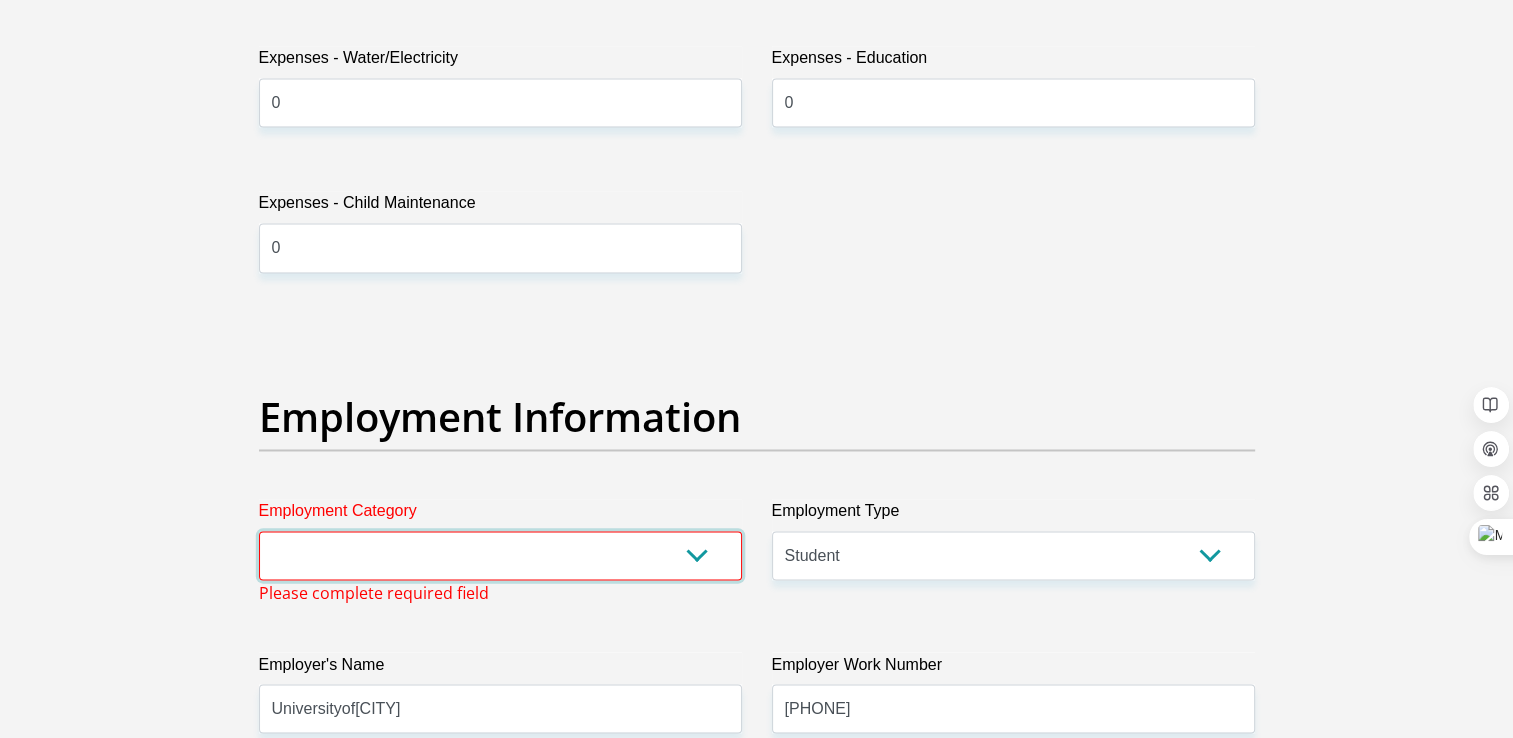 click on "AGRICULTURE
ALCOHOL & TOBACCO
CONSTRUCTION MATERIALS
METALLURGY
EQUIPMENT FOR RENEWABLE ENERGY
SPECIALIZED CONTRACTORS
CAR
GAMING (INCL. INTERNET
OTHER WHOLESALE
UNLICENSED PHARMACEUTICALS
CURRENCY EXCHANGE HOUSES
OTHER FINANCIAL INSTITUTIONS & INSURANCE
REAL ESTATE AGENTS
OIL & GAS
OTHER MATERIALS (E.G. IRON ORE)
PRECIOUS STONES & PRECIOUS METALS
POLITICAL ORGANIZATIONS
RELIGIOUS ORGANIZATIONS(NOT SECTS)
ACTI. HAVING BUSINESS DEAL WITH PUBLIC ADMINISTRATION
LAUNDROMATS" at bounding box center (500, 555) 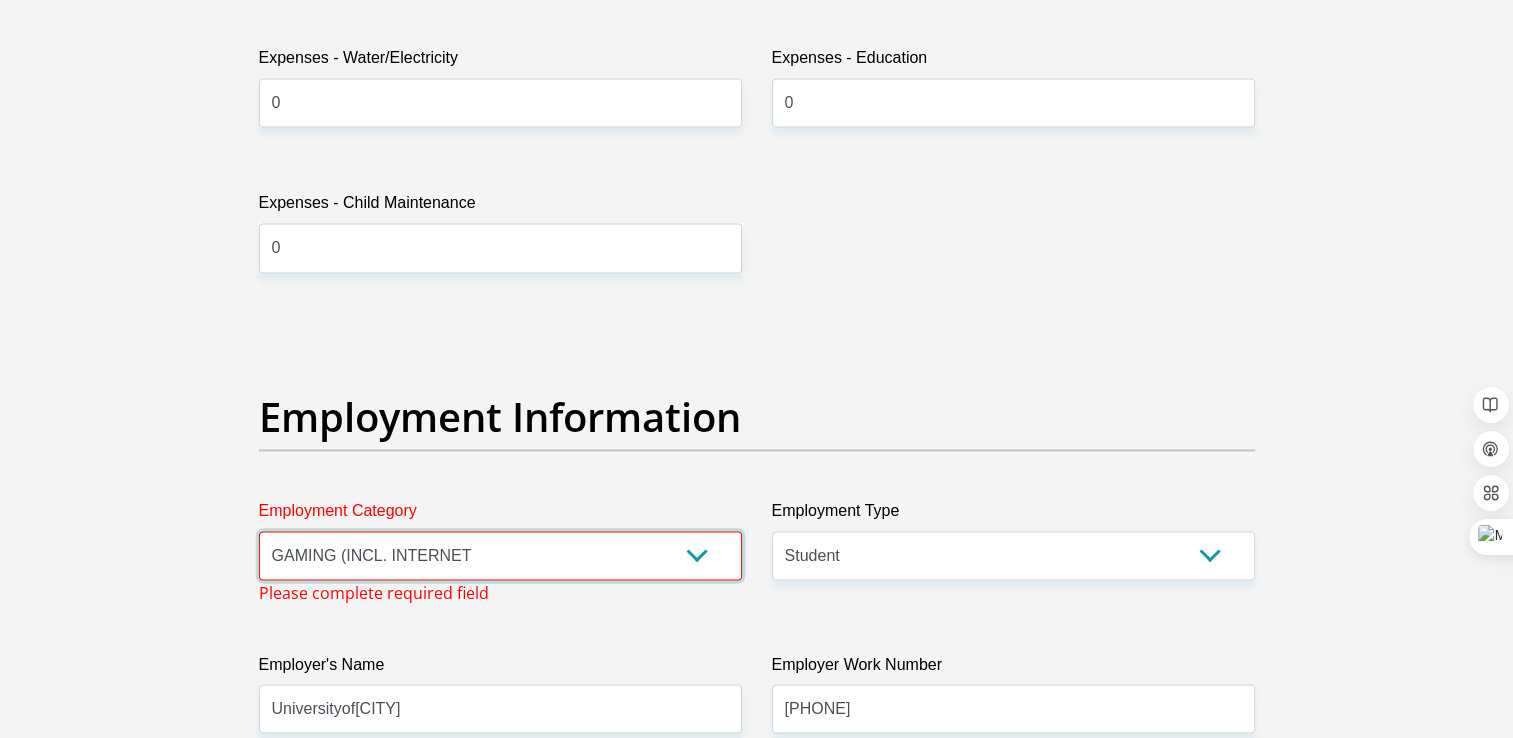 click on "AGRICULTURE
ALCOHOL & TOBACCO
CONSTRUCTION MATERIALS
METALLURGY
EQUIPMENT FOR RENEWABLE ENERGY
SPECIALIZED CONTRACTORS
CAR
GAMING (INCL. INTERNET
OTHER WHOLESALE
UNLICENSED PHARMACEUTICALS
CURRENCY EXCHANGE HOUSES
OTHER FINANCIAL INSTITUTIONS & INSURANCE
REAL ESTATE AGENTS
OIL & GAS
OTHER MATERIALS (E.G. IRON ORE)
PRECIOUS STONES & PRECIOUS METALS
POLITICAL ORGANIZATIONS
RELIGIOUS ORGANIZATIONS(NOT SECTS)
ACTI. HAVING BUSINESS DEAL WITH PUBLIC ADMINISTRATION
LAUNDROMATS" at bounding box center (500, 555) 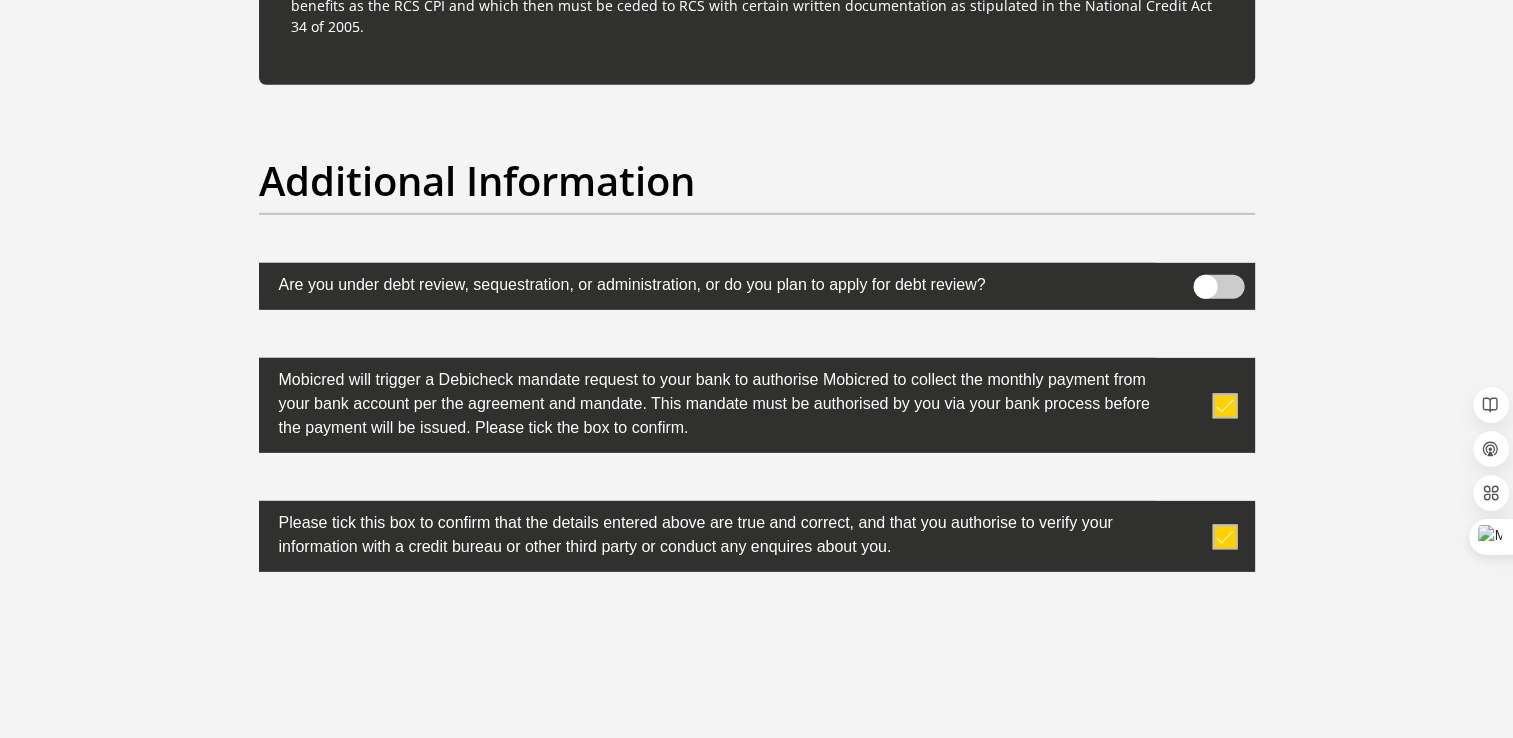 scroll, scrollTop: 6356, scrollLeft: 0, axis: vertical 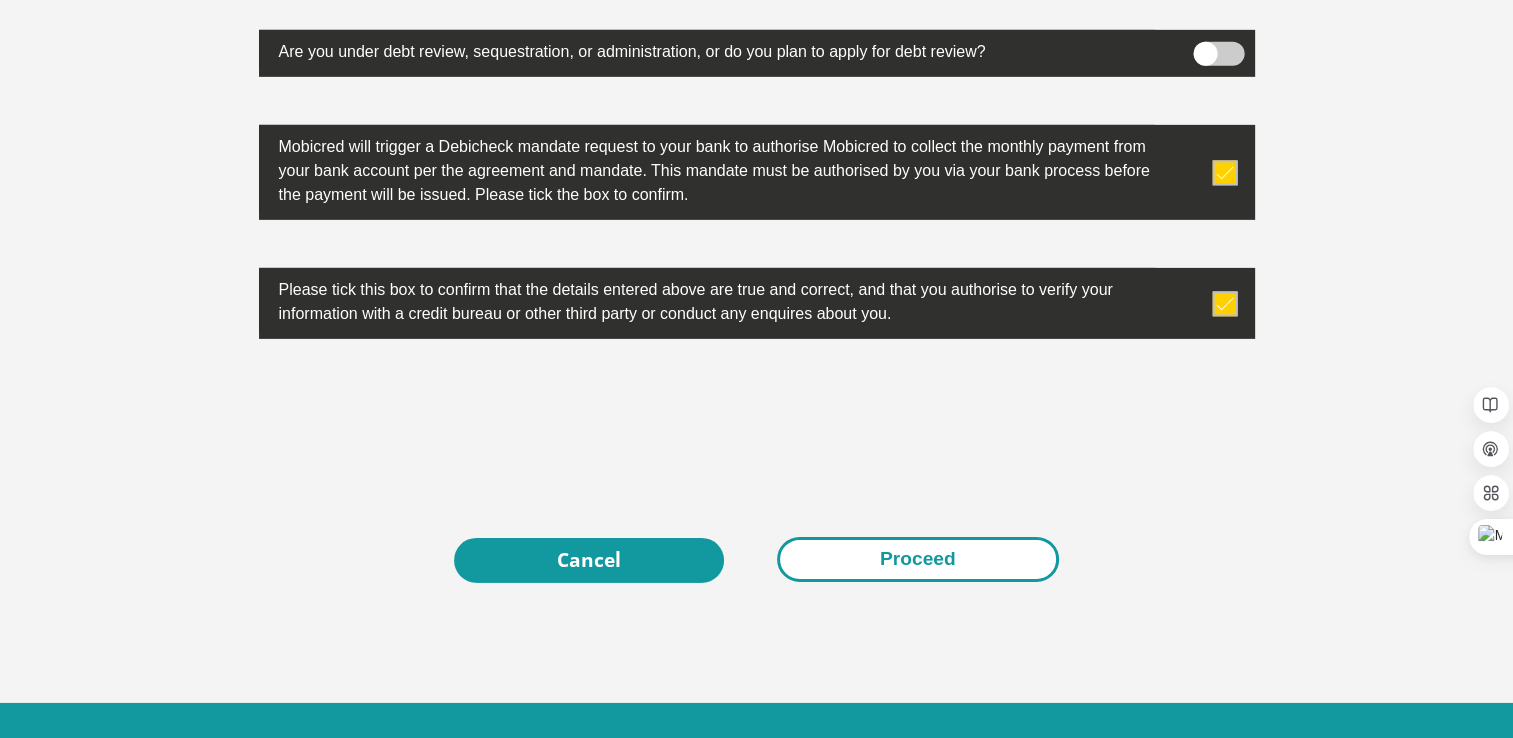 click on "Proceed" at bounding box center [918, 559] 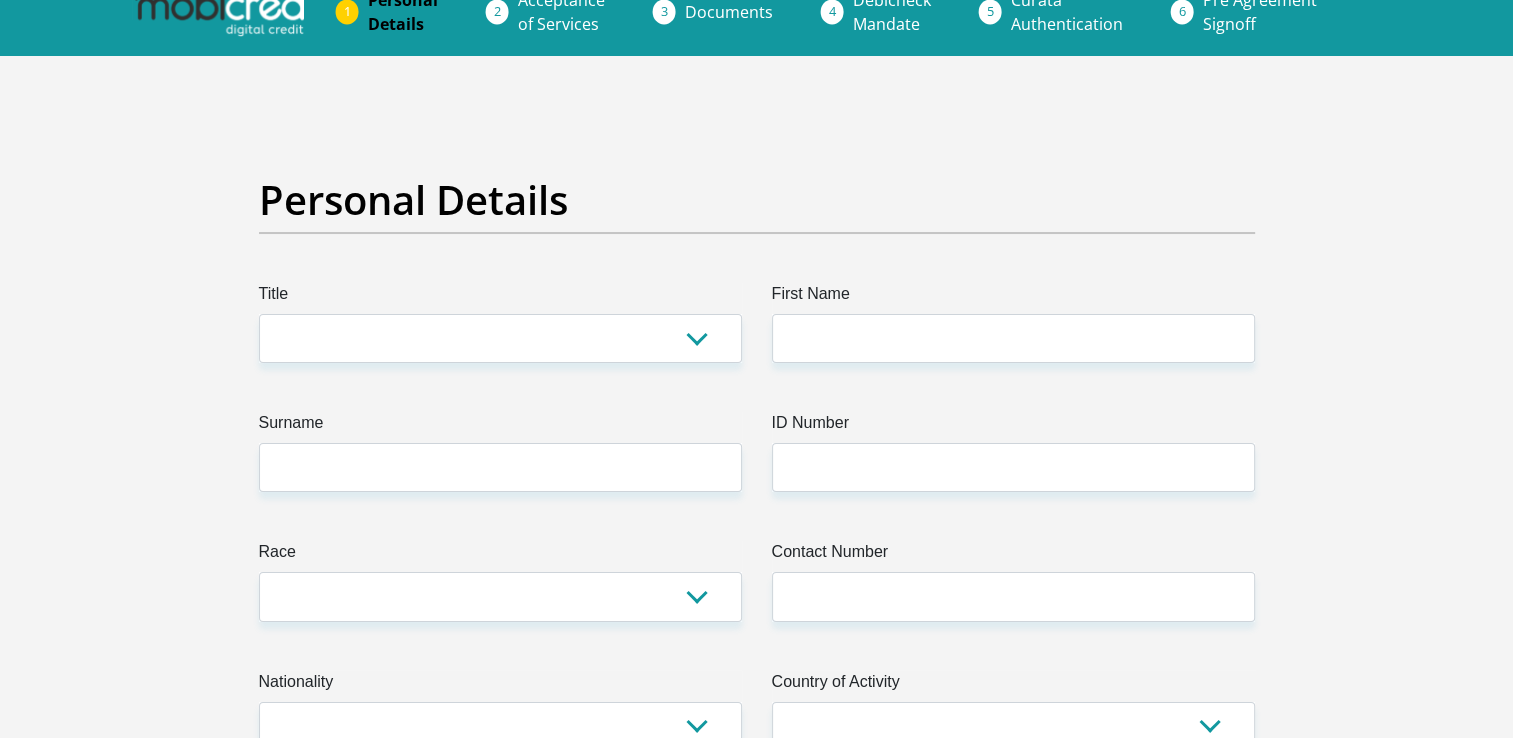 scroll, scrollTop: 0, scrollLeft: 0, axis: both 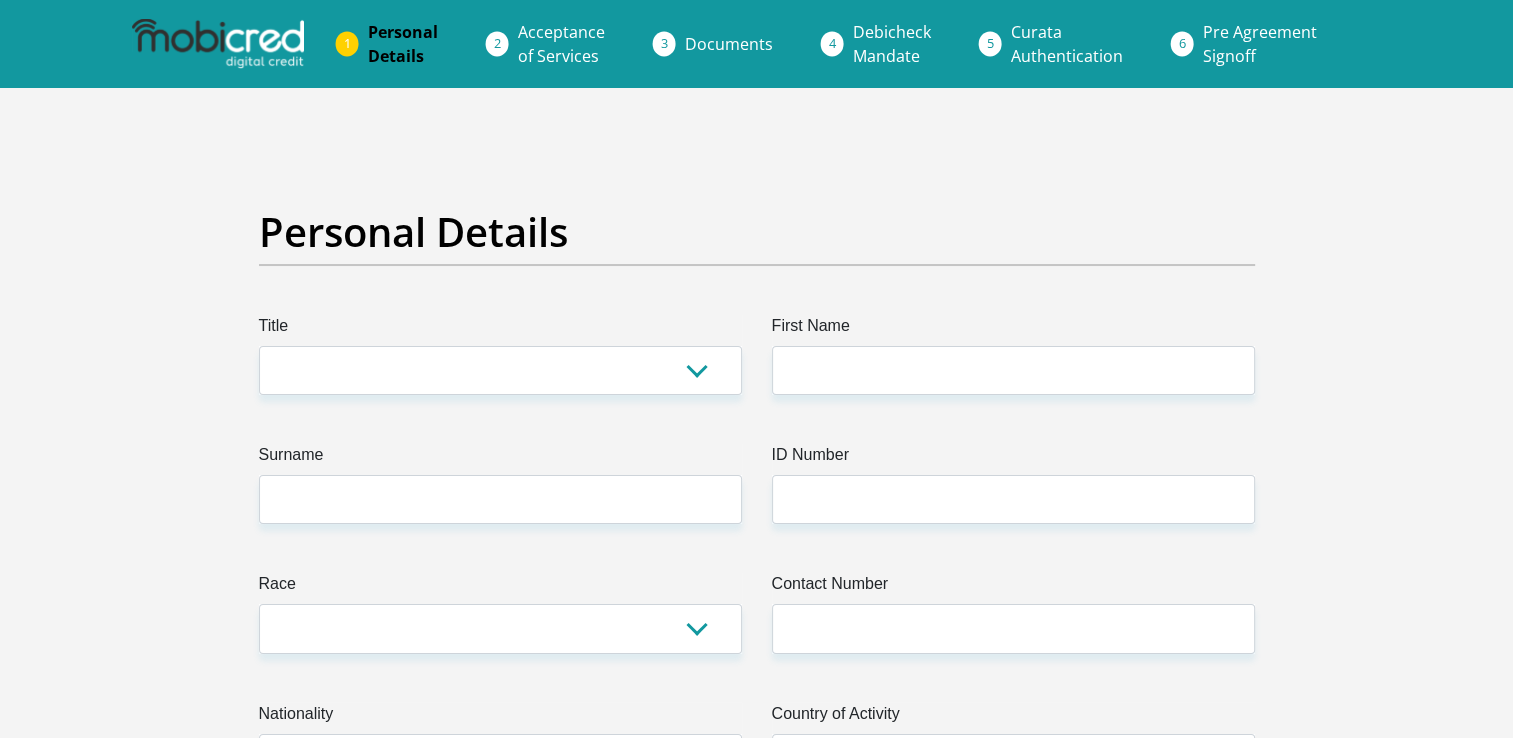 click on "Acceptance  of Services" at bounding box center (561, 44) 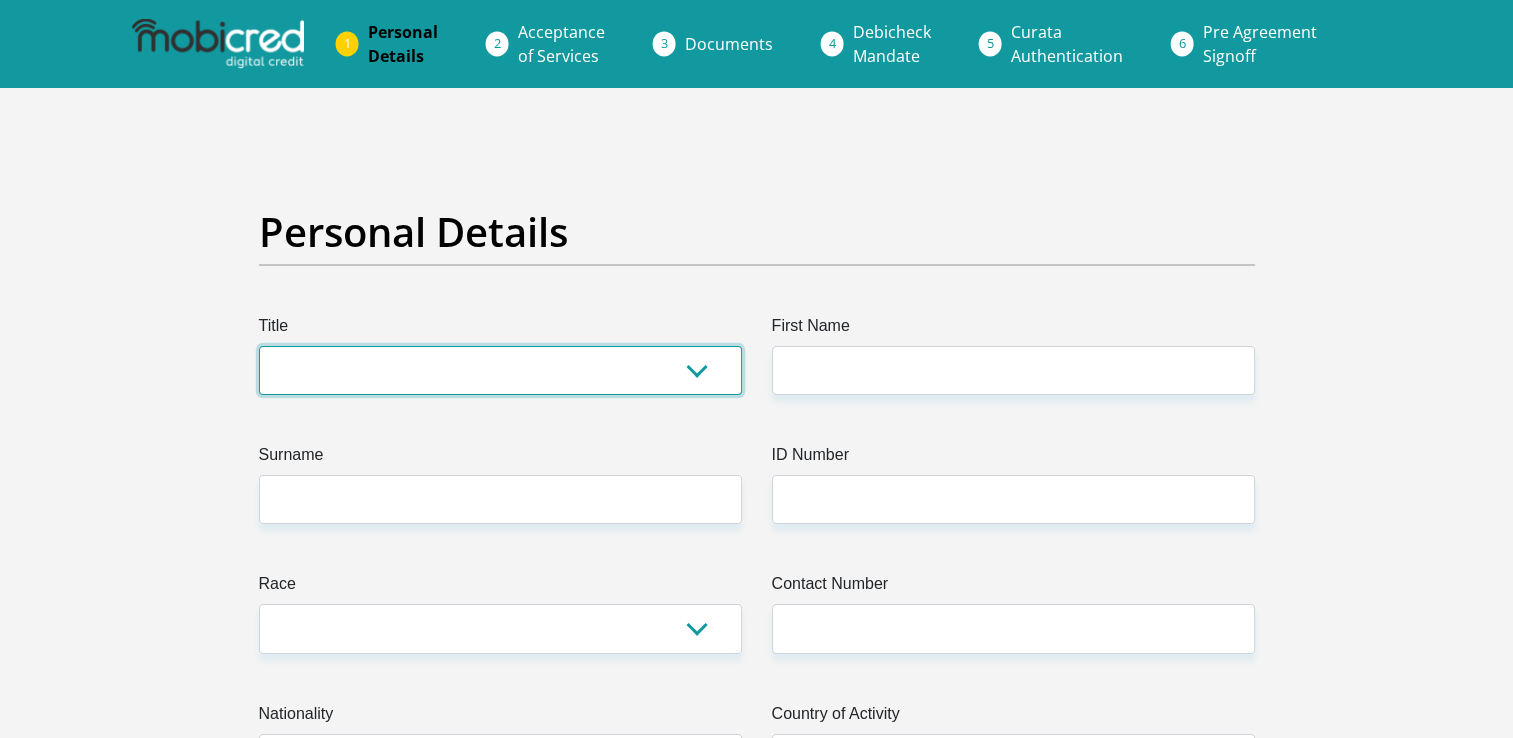 click on "Mr
Ms
Mrs
Dr
Other" at bounding box center (500, 370) 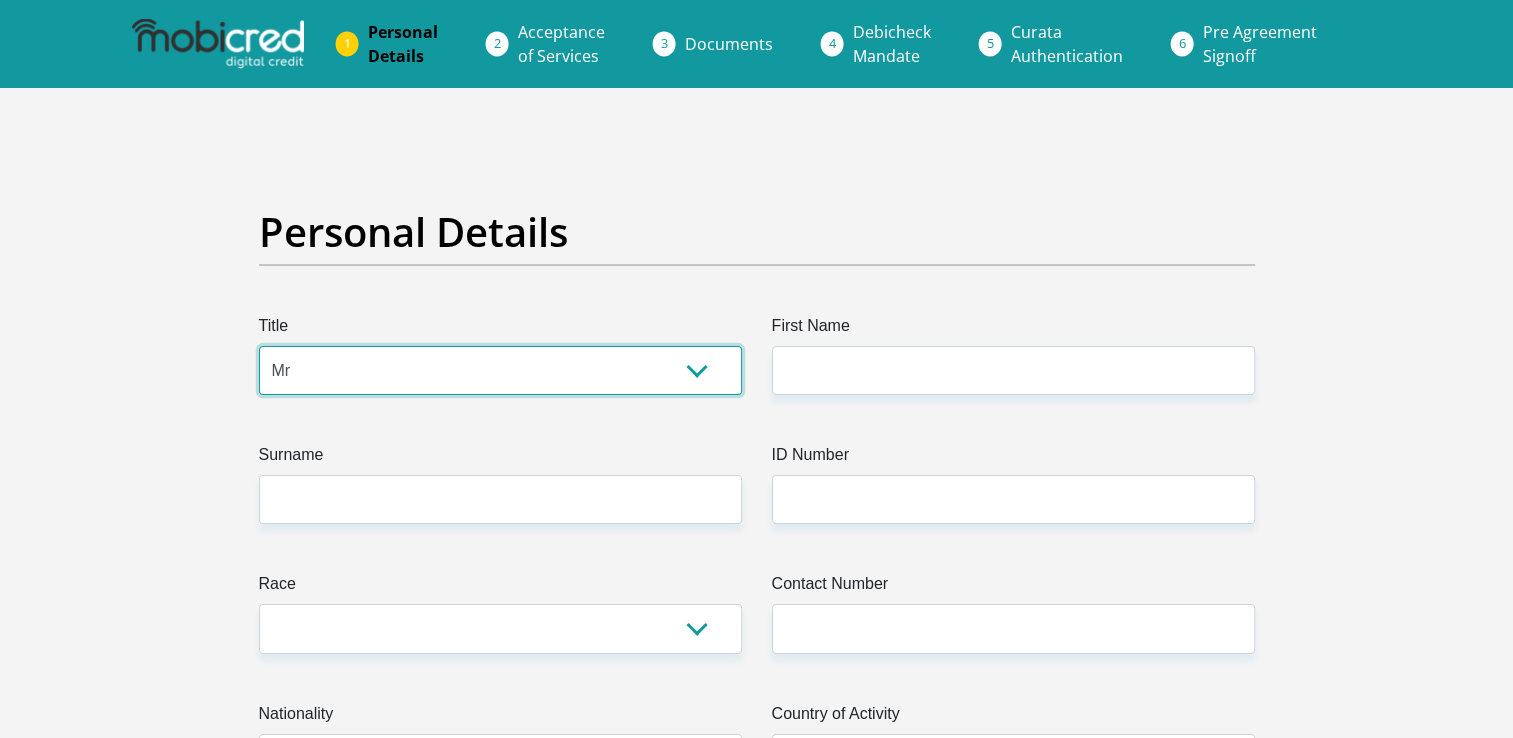 click on "Mr
Ms
Mrs
Dr
Other" at bounding box center [500, 370] 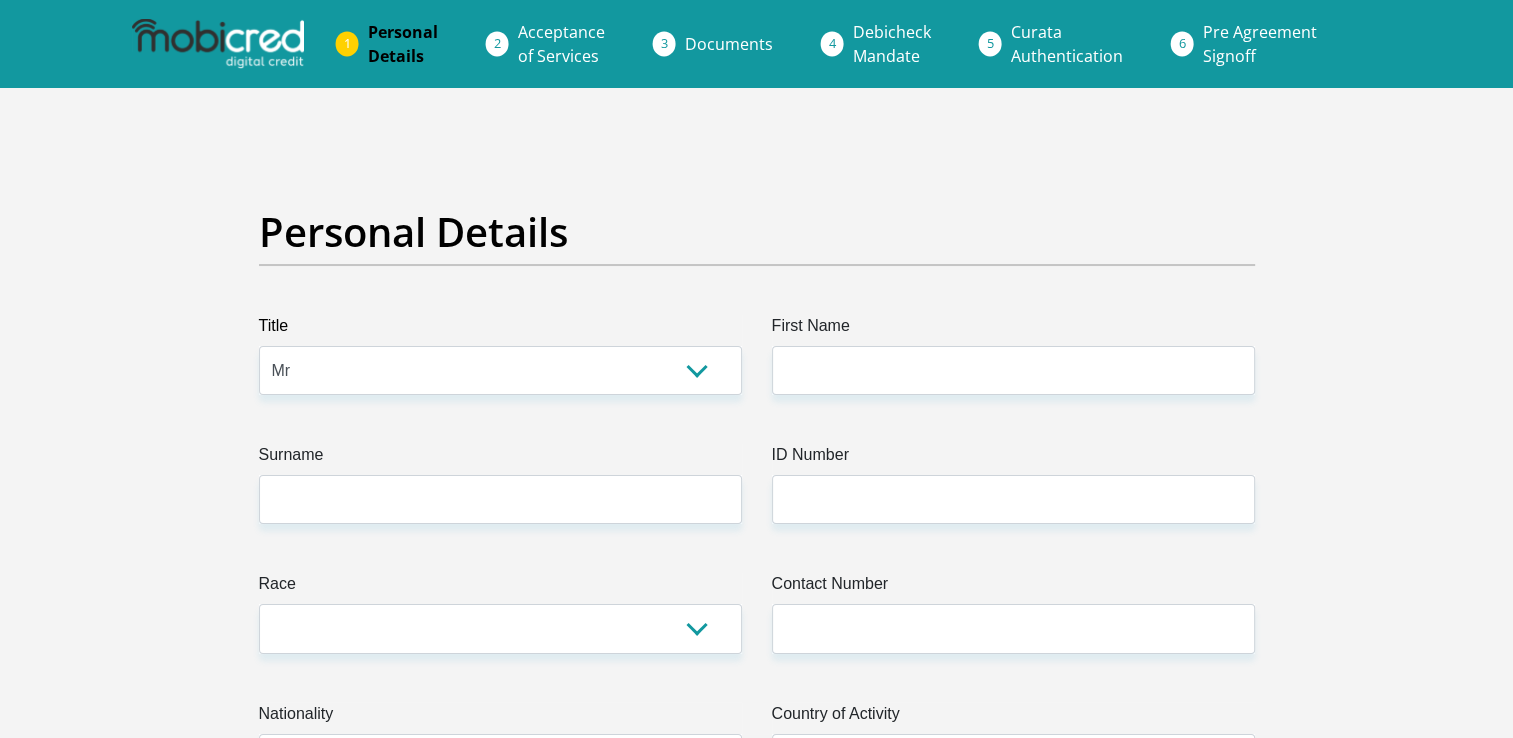 click on "Title
Mr
Ms
Mrs
Dr
Other" at bounding box center (500, 354) 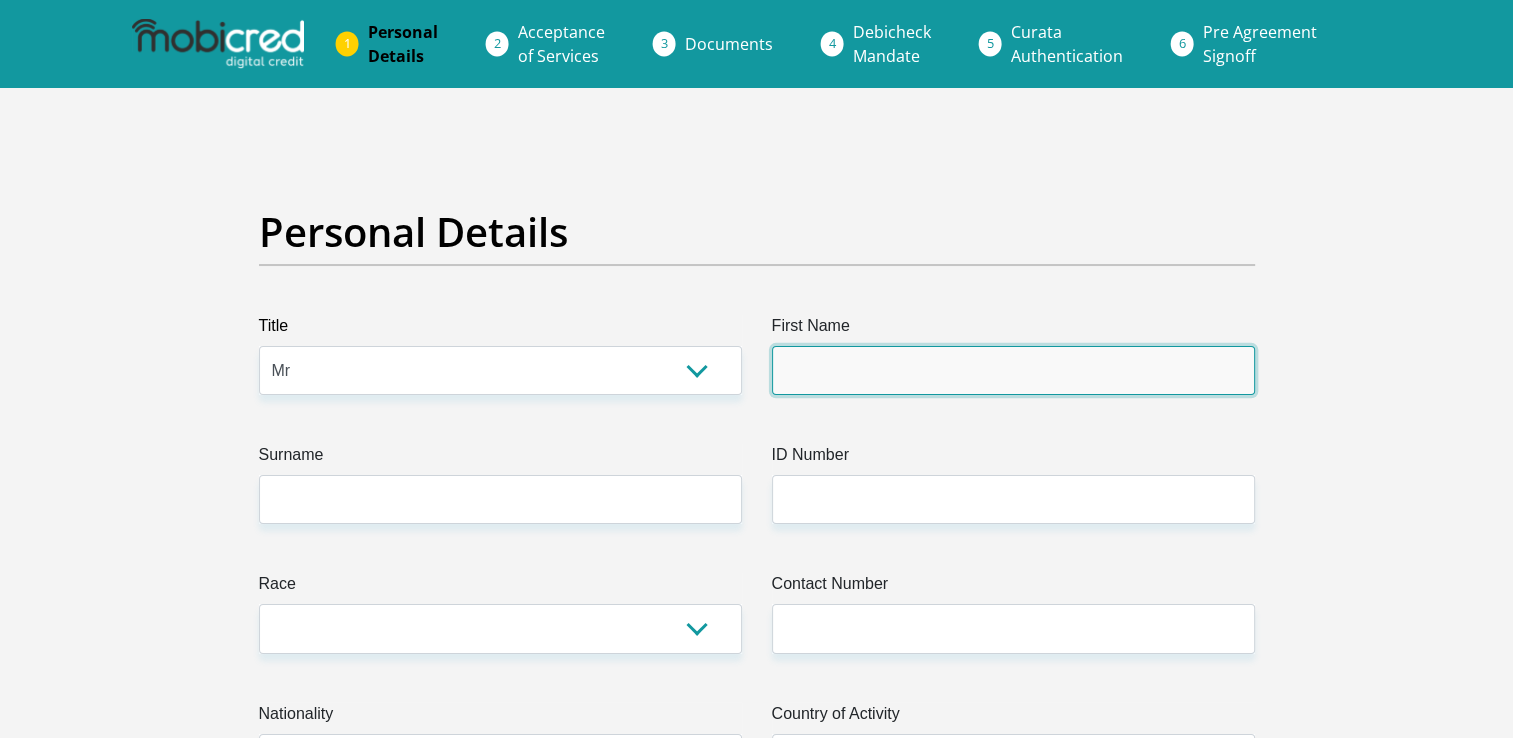 click on "First Name" at bounding box center [1013, 370] 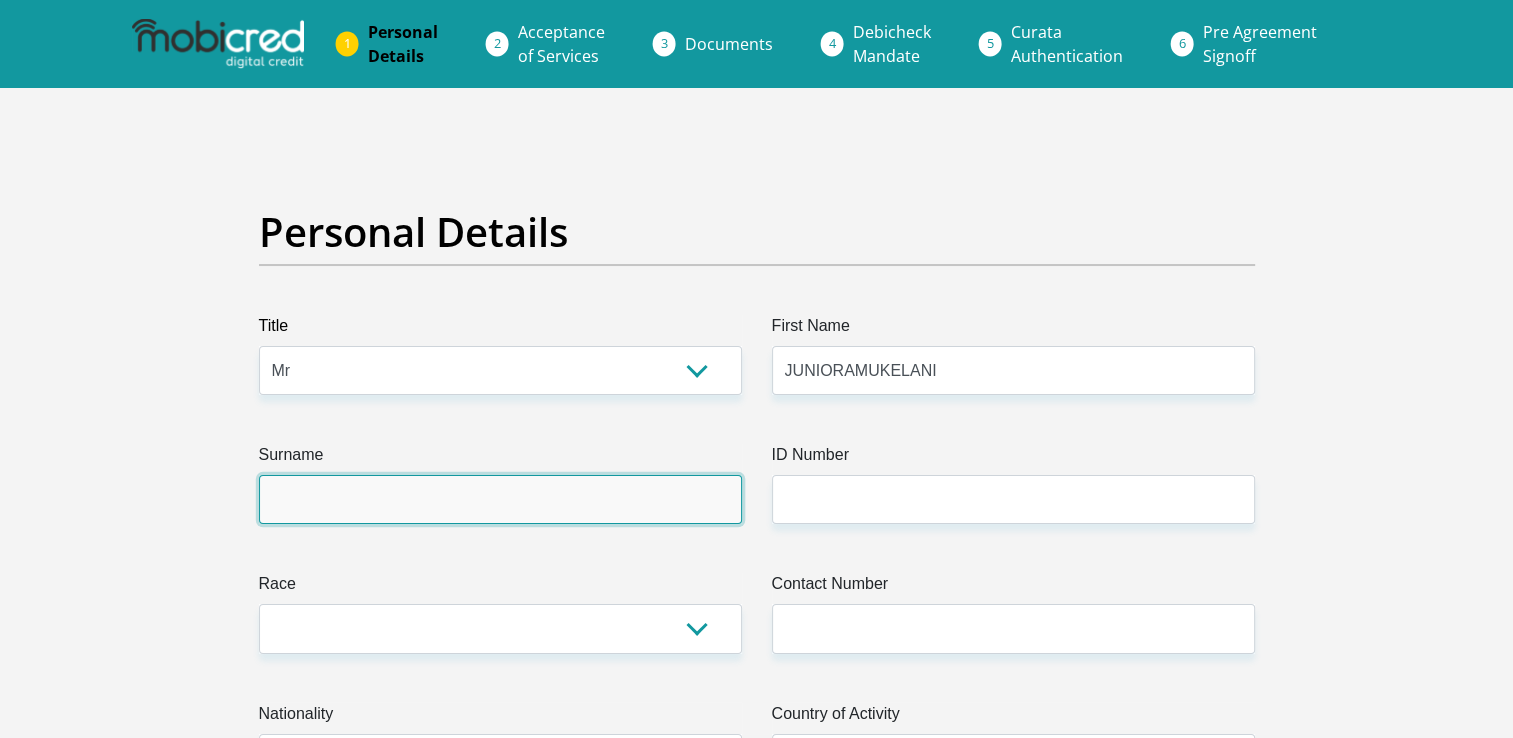 type on "[LAST]" 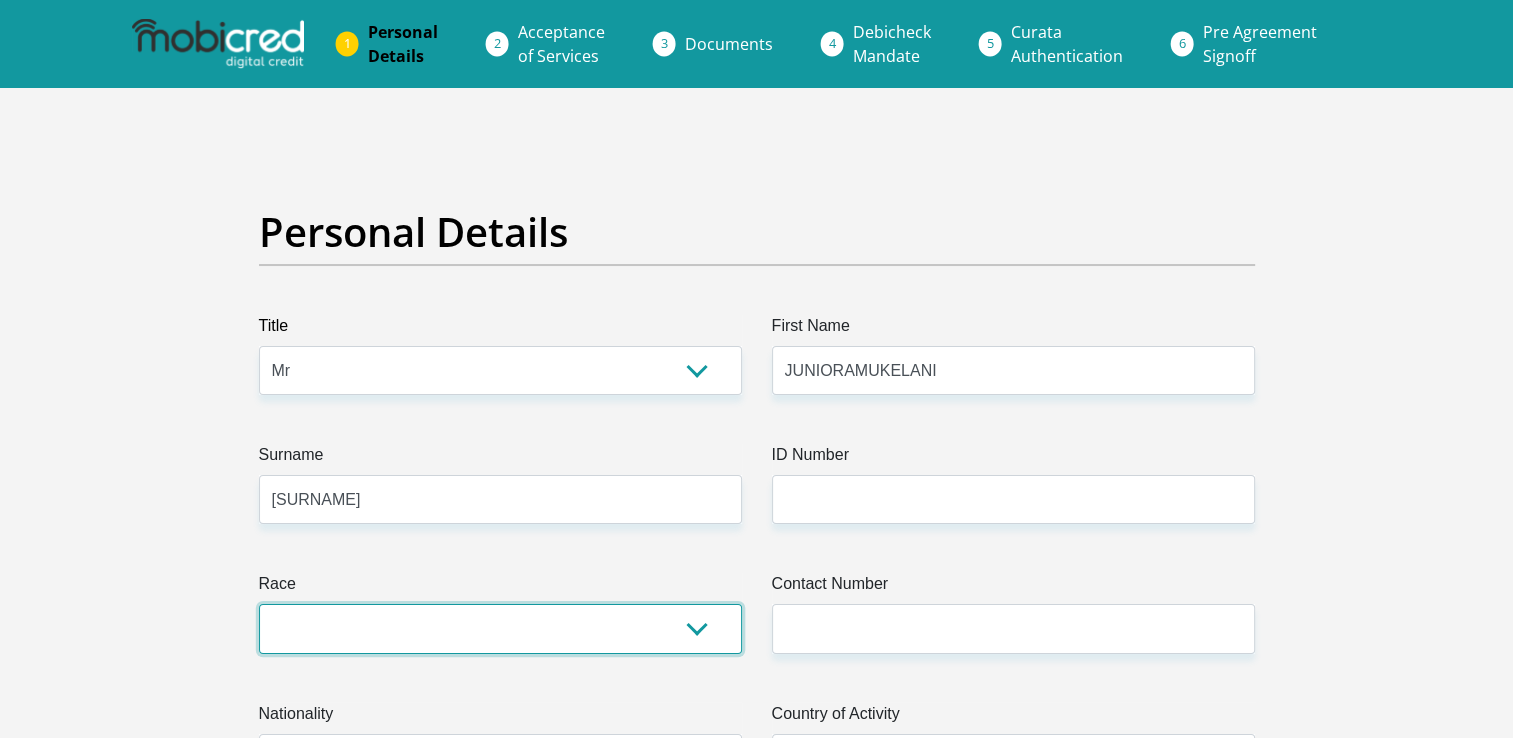select on "1" 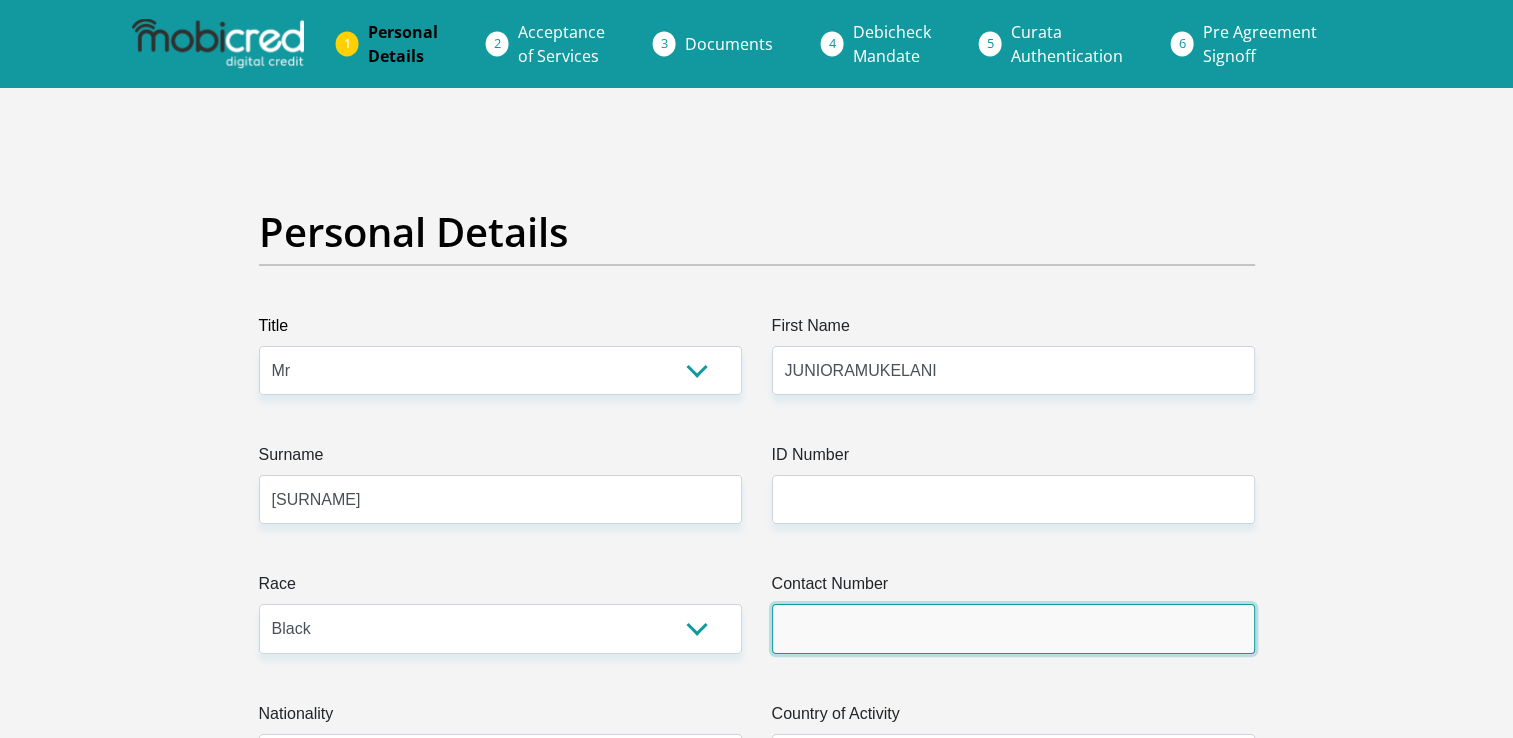 type on "[PHONE]" 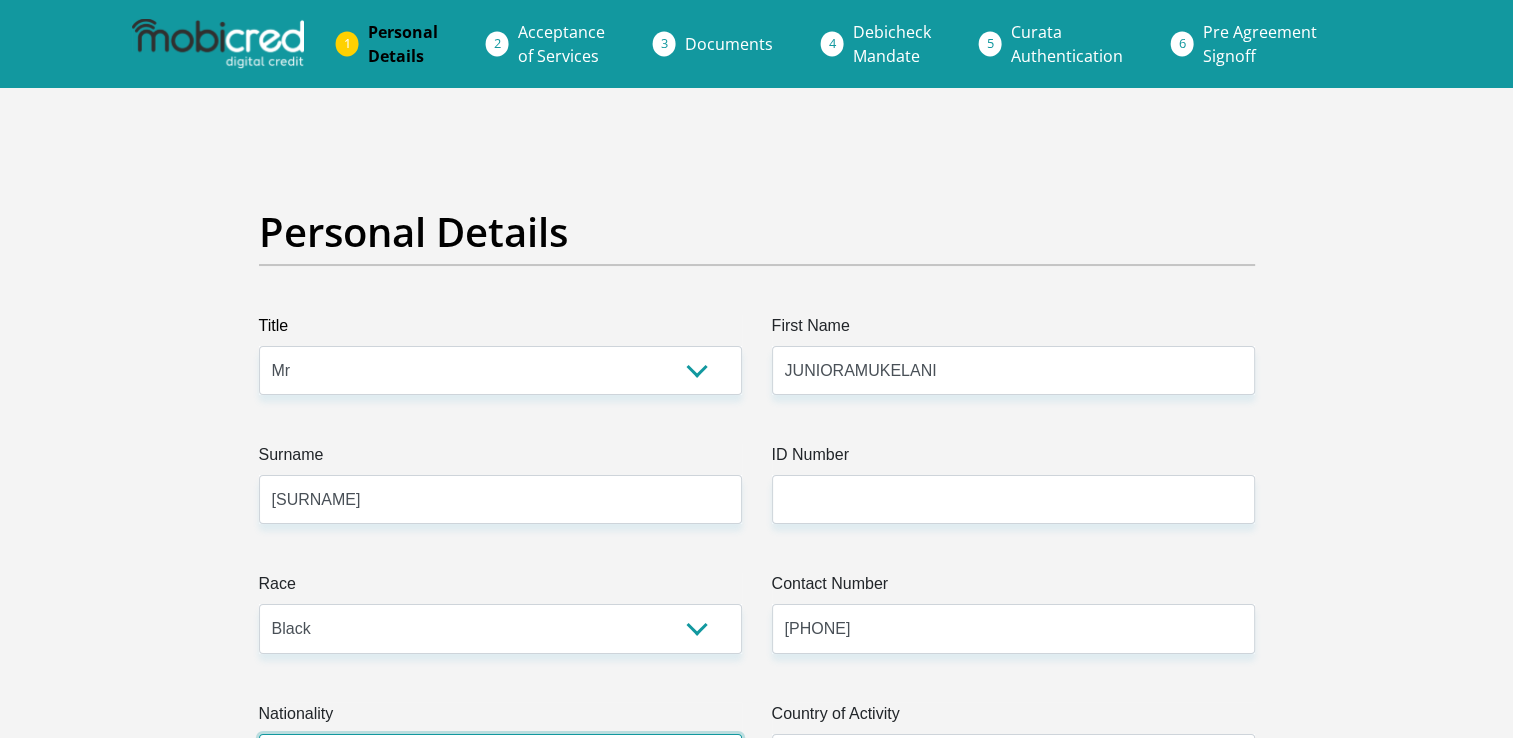 select on "ZAF" 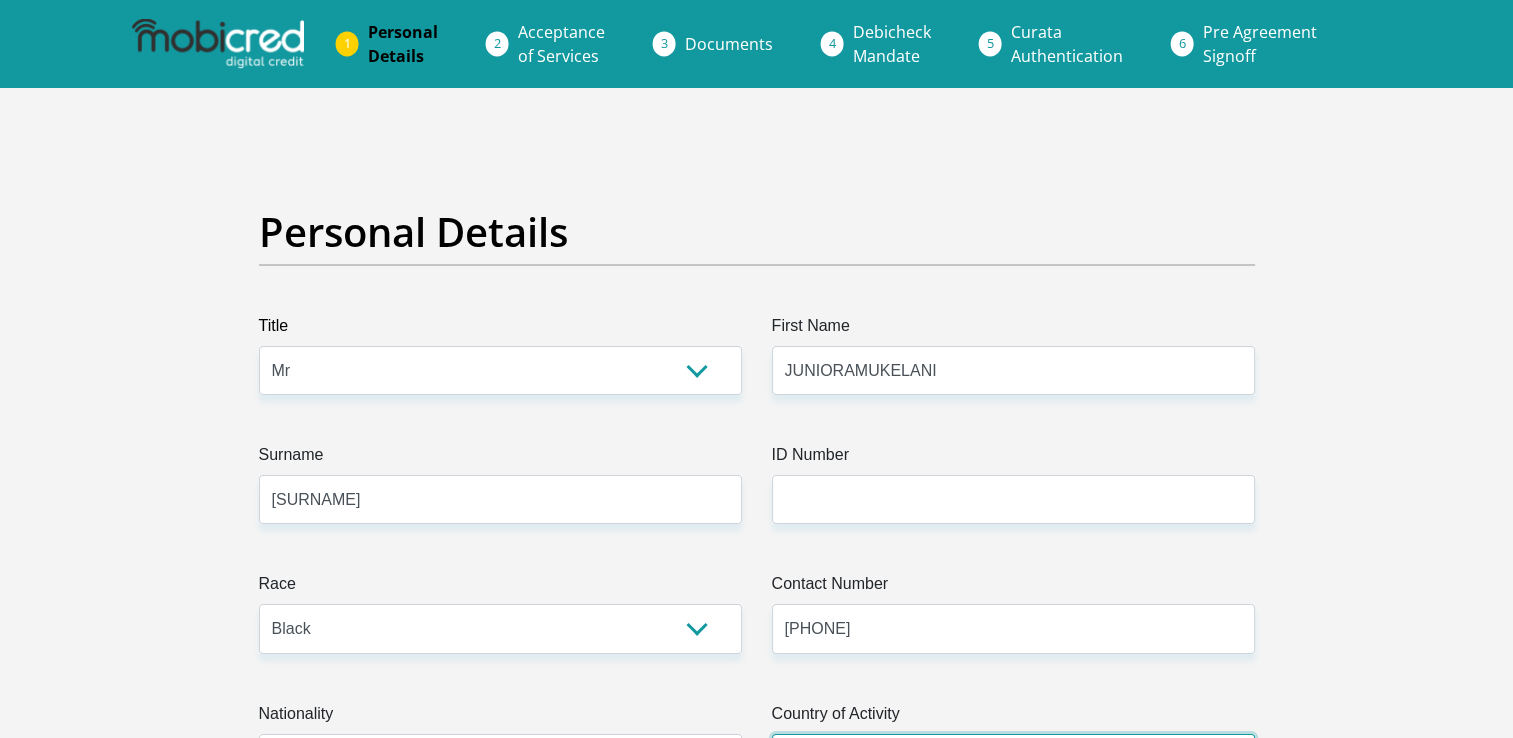 select on "ZAF" 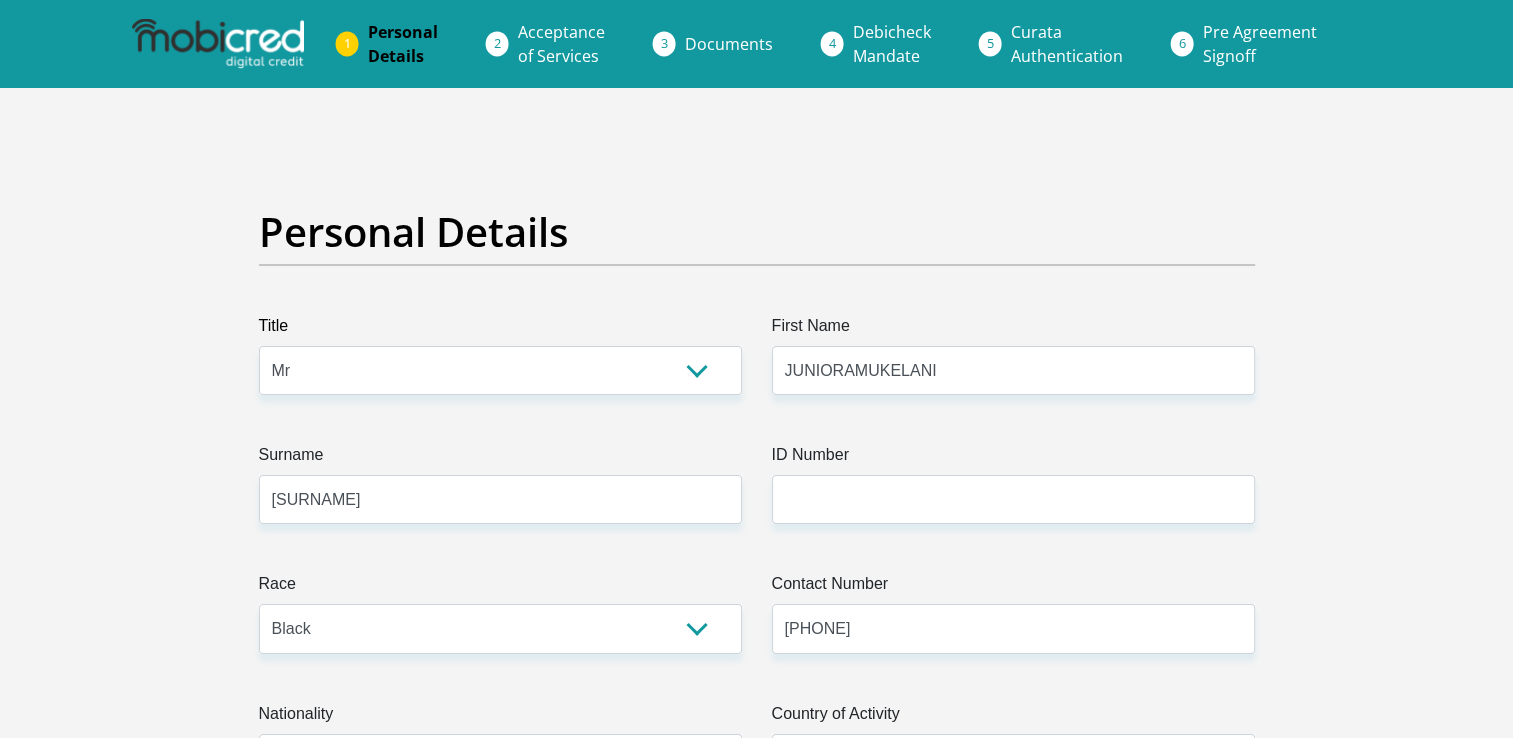 type on "[NUMBER] [STREET]" 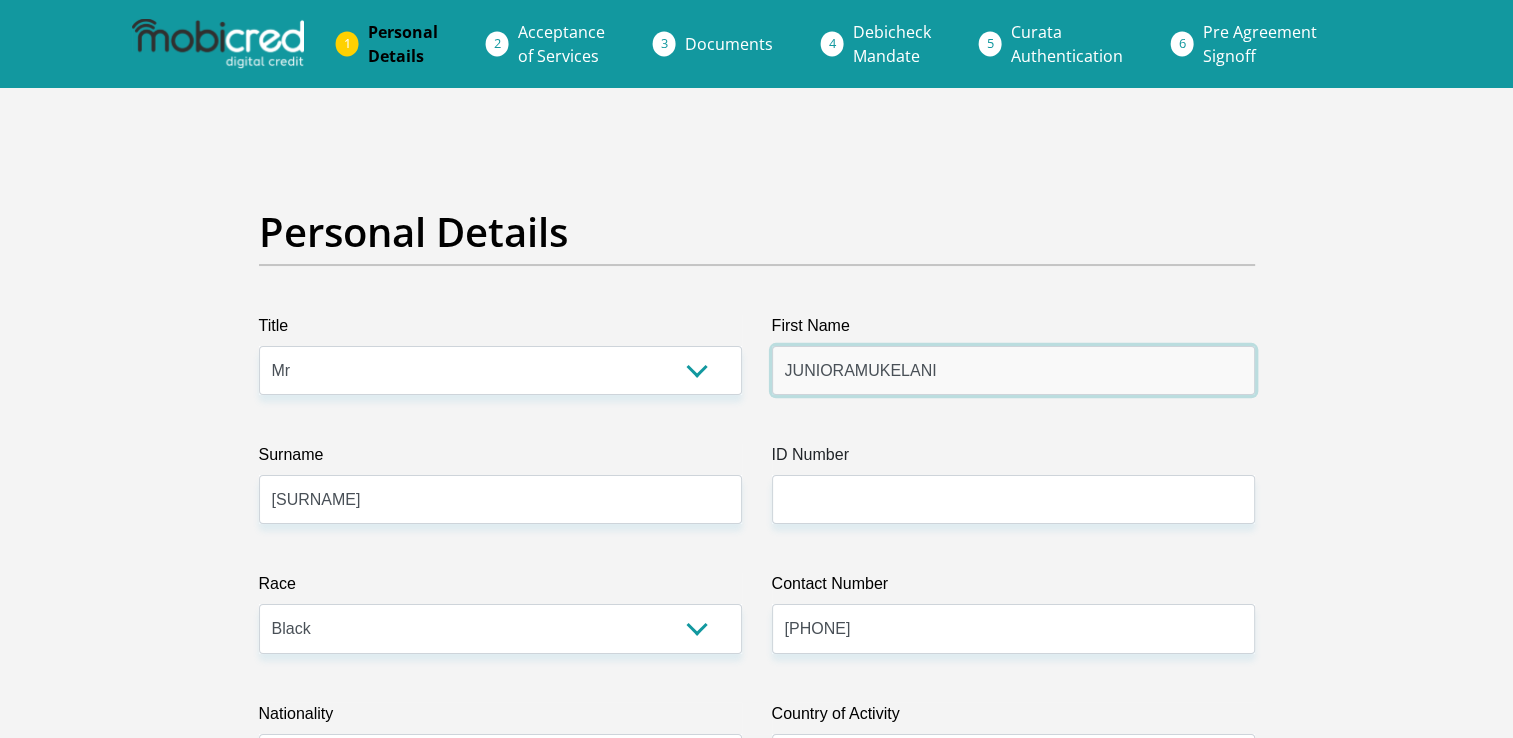 type on "TYME BANK LIMITED" 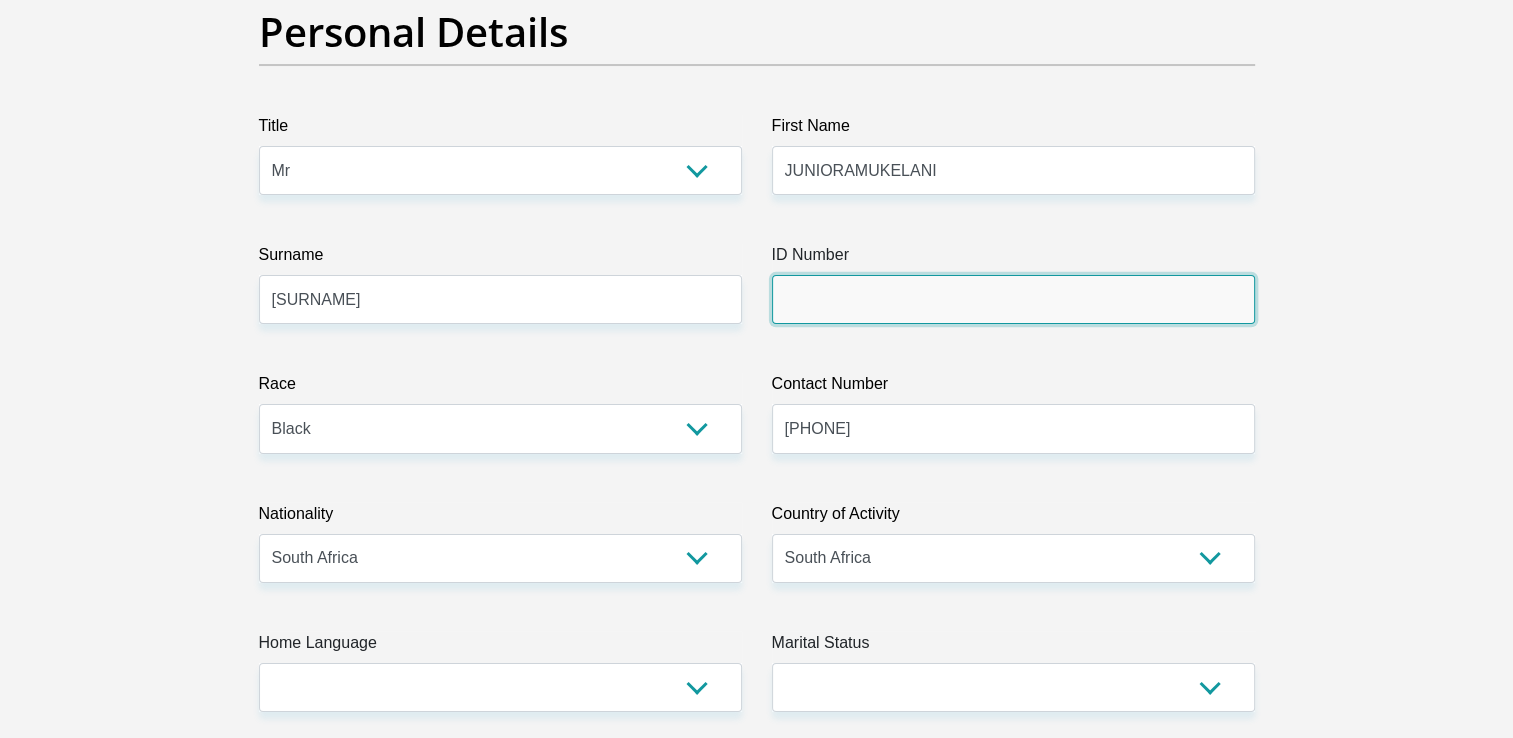 click on "ID Number" at bounding box center (1013, 299) 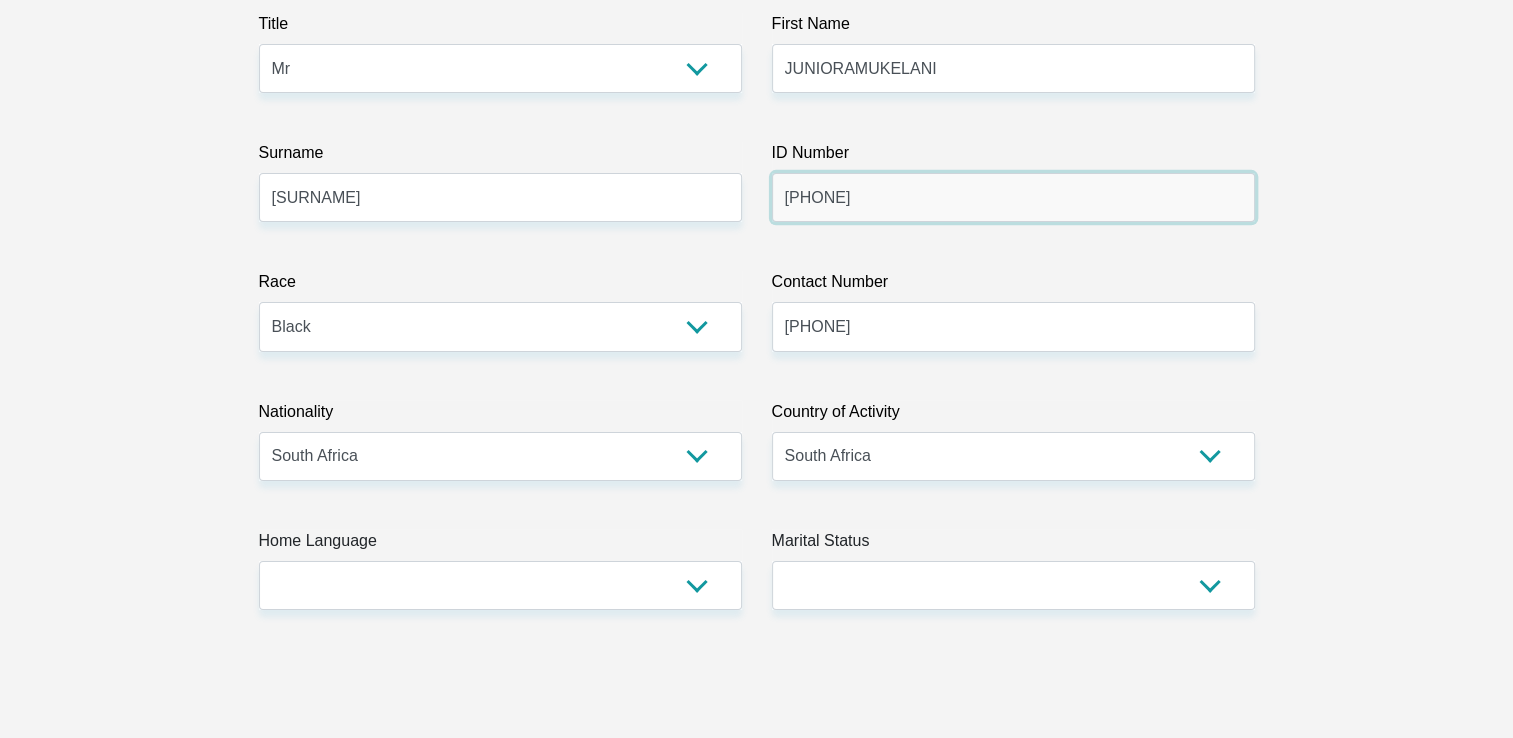 scroll, scrollTop: 500, scrollLeft: 0, axis: vertical 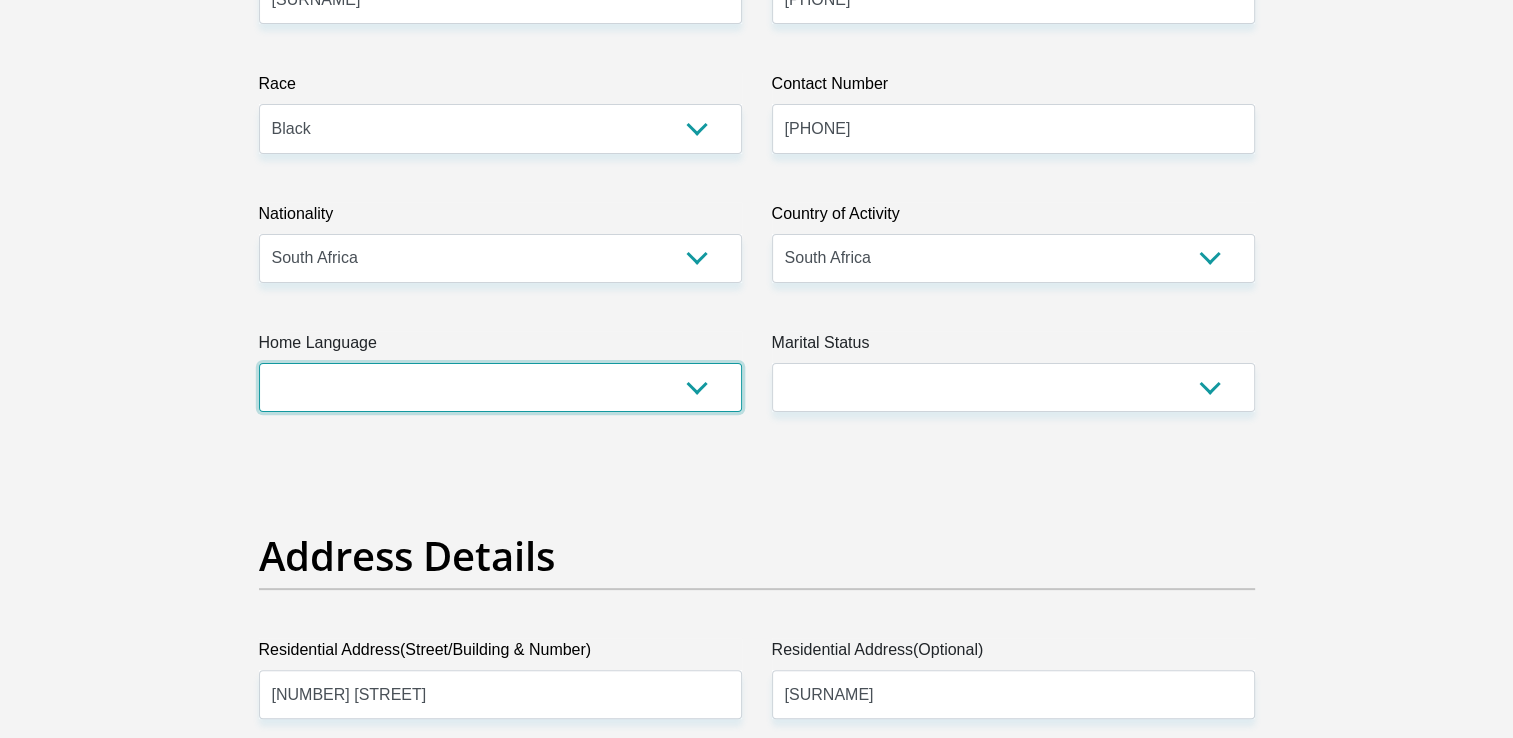 click on "Afrikaans
English
Sepedi
South Ndebele
Southern Sotho
Swati
Tsonga
Tswana
Venda
Xhosa
Zulu
Other" at bounding box center [500, 387] 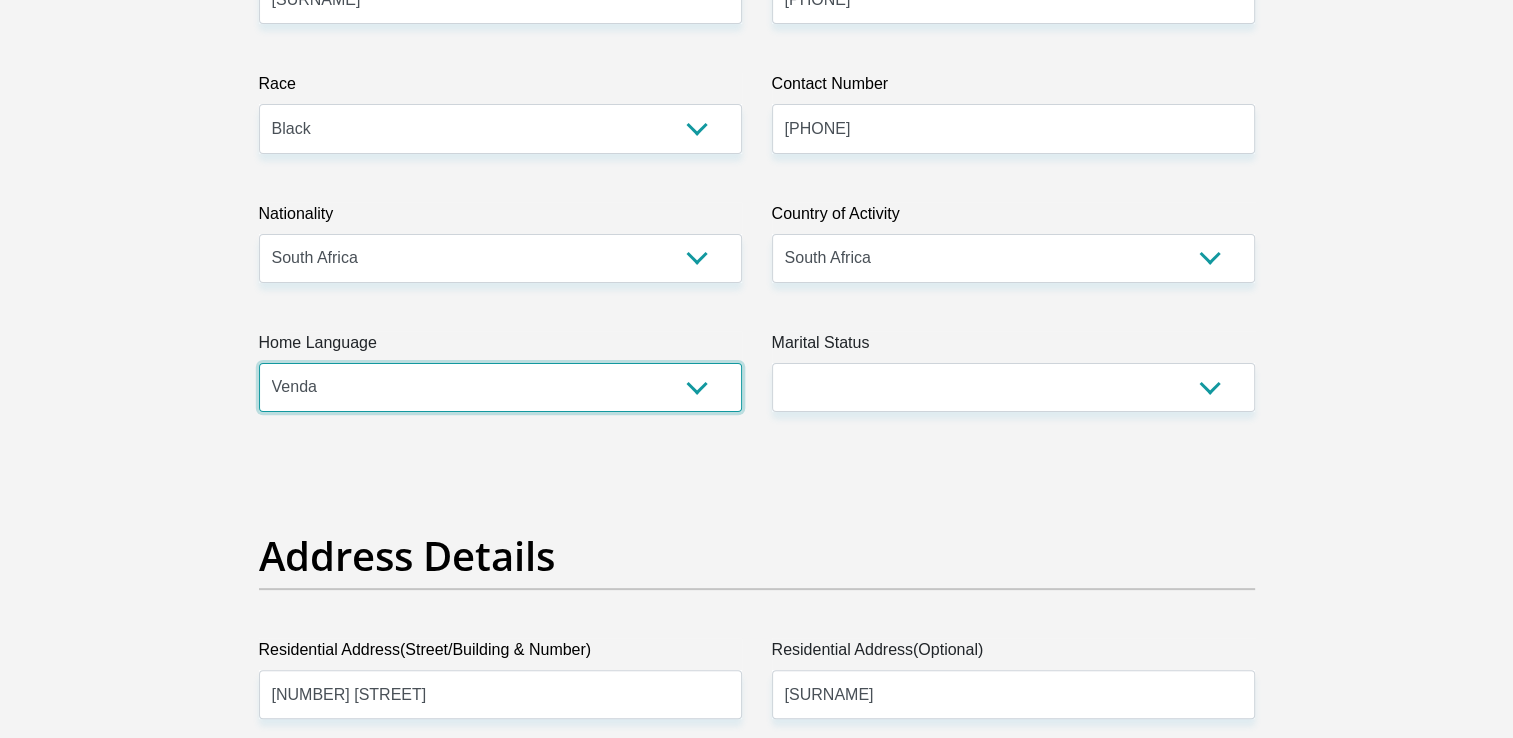 click on "Afrikaans
English
Sepedi
South Ndebele
Southern Sotho
Swati
Tsonga
Tswana
Venda
Xhosa
Zulu
Other" at bounding box center [500, 387] 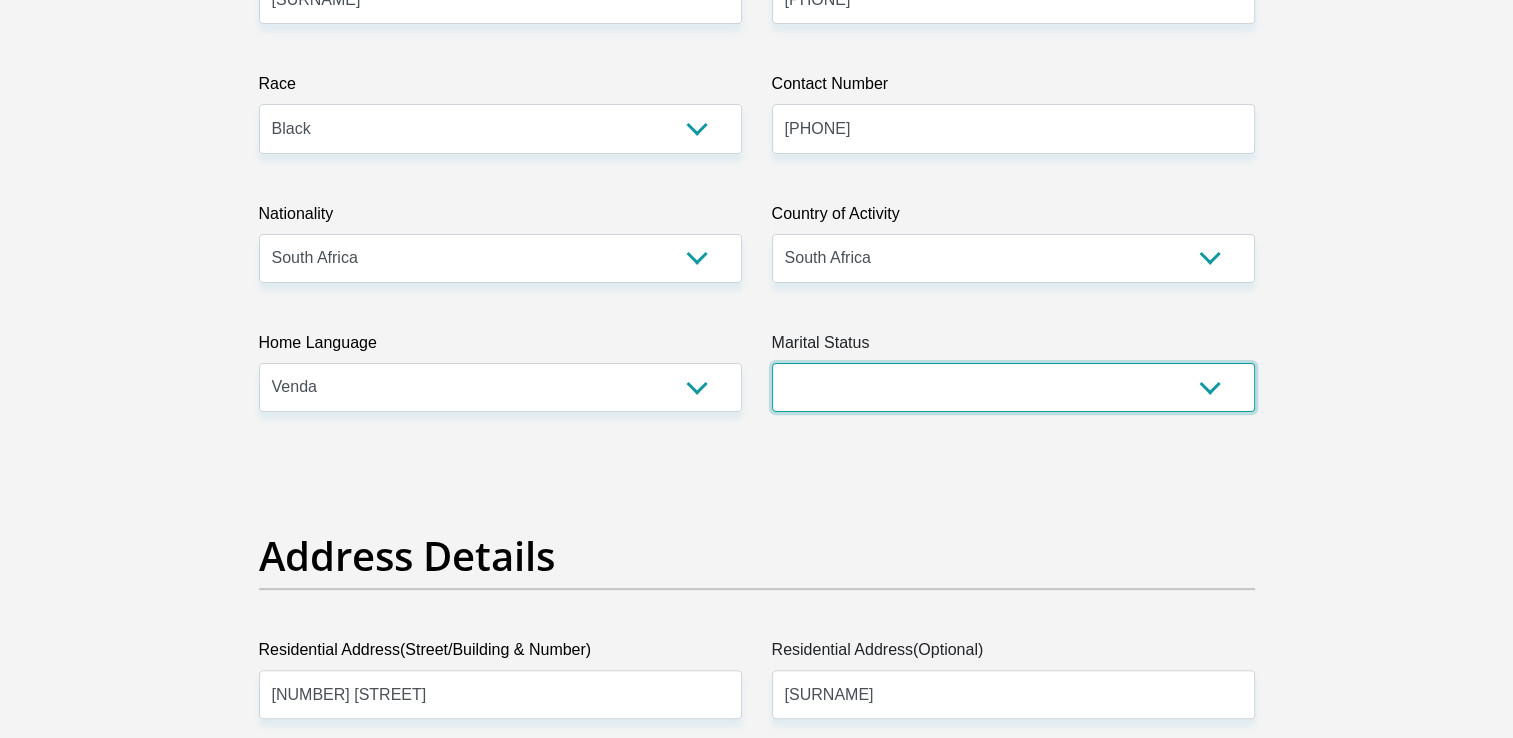 click on "Married ANC
Single
Divorced
Widowed
Married COP or Customary Law" at bounding box center (1013, 387) 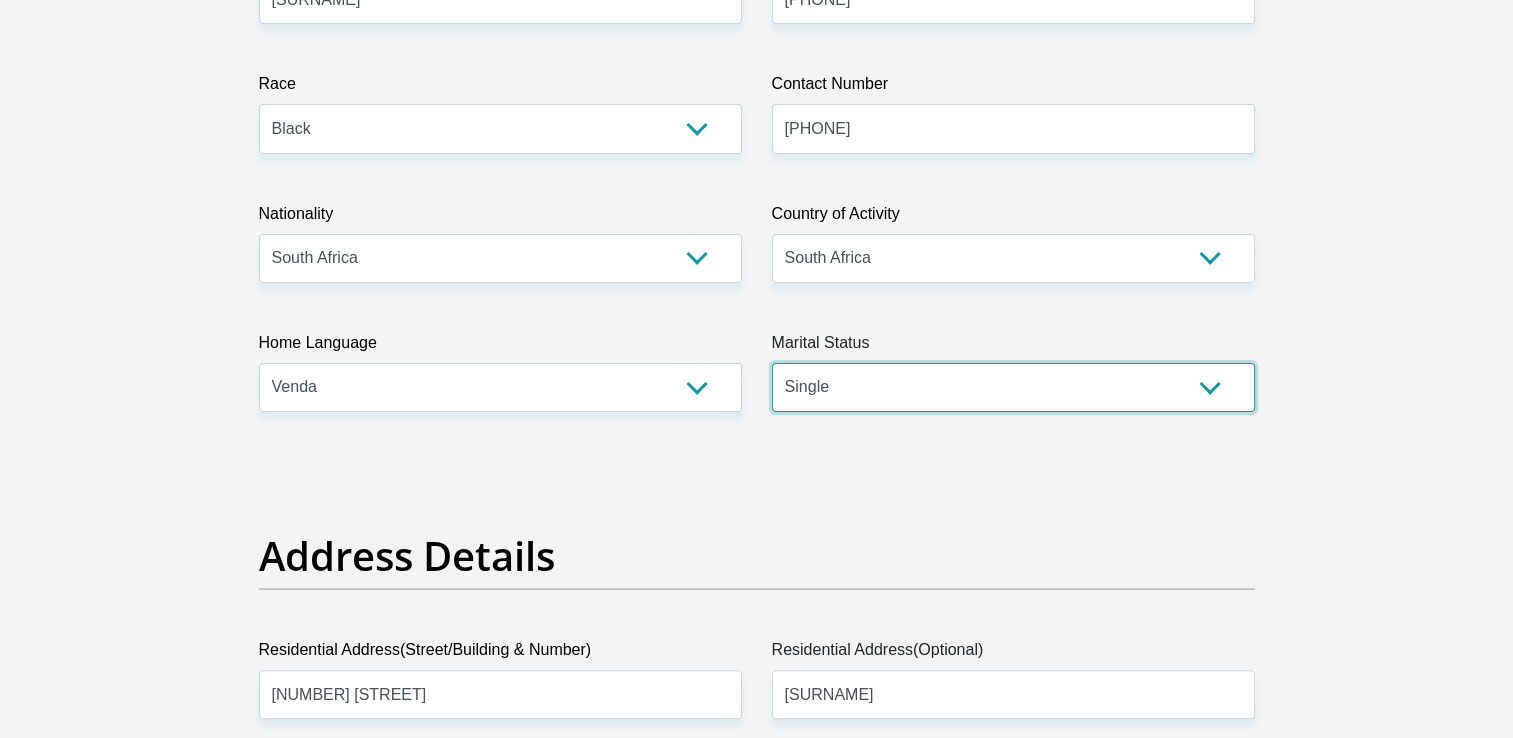 click on "Married ANC
Single
Divorced
Widowed
Married COP or Customary Law" at bounding box center (1013, 387) 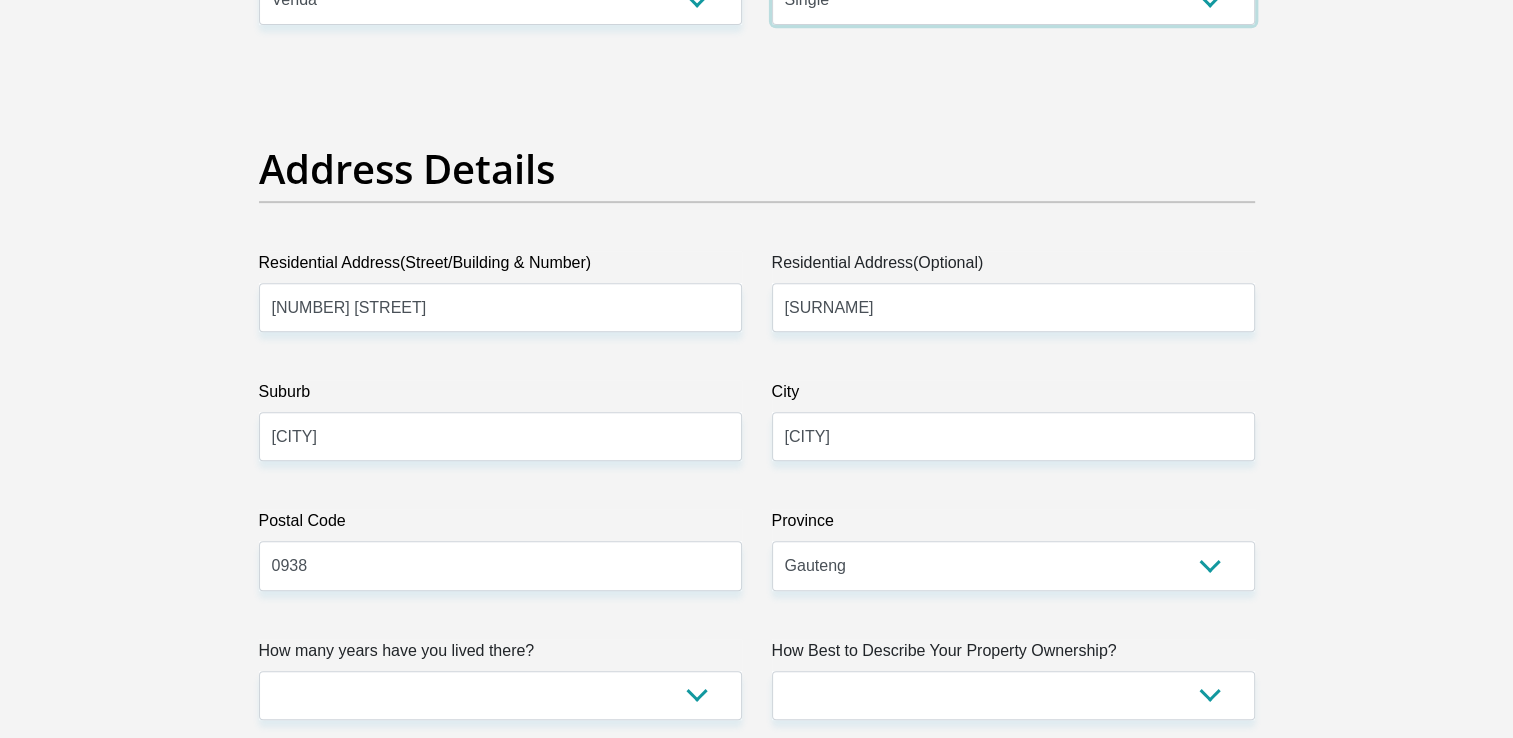 scroll, scrollTop: 1000, scrollLeft: 0, axis: vertical 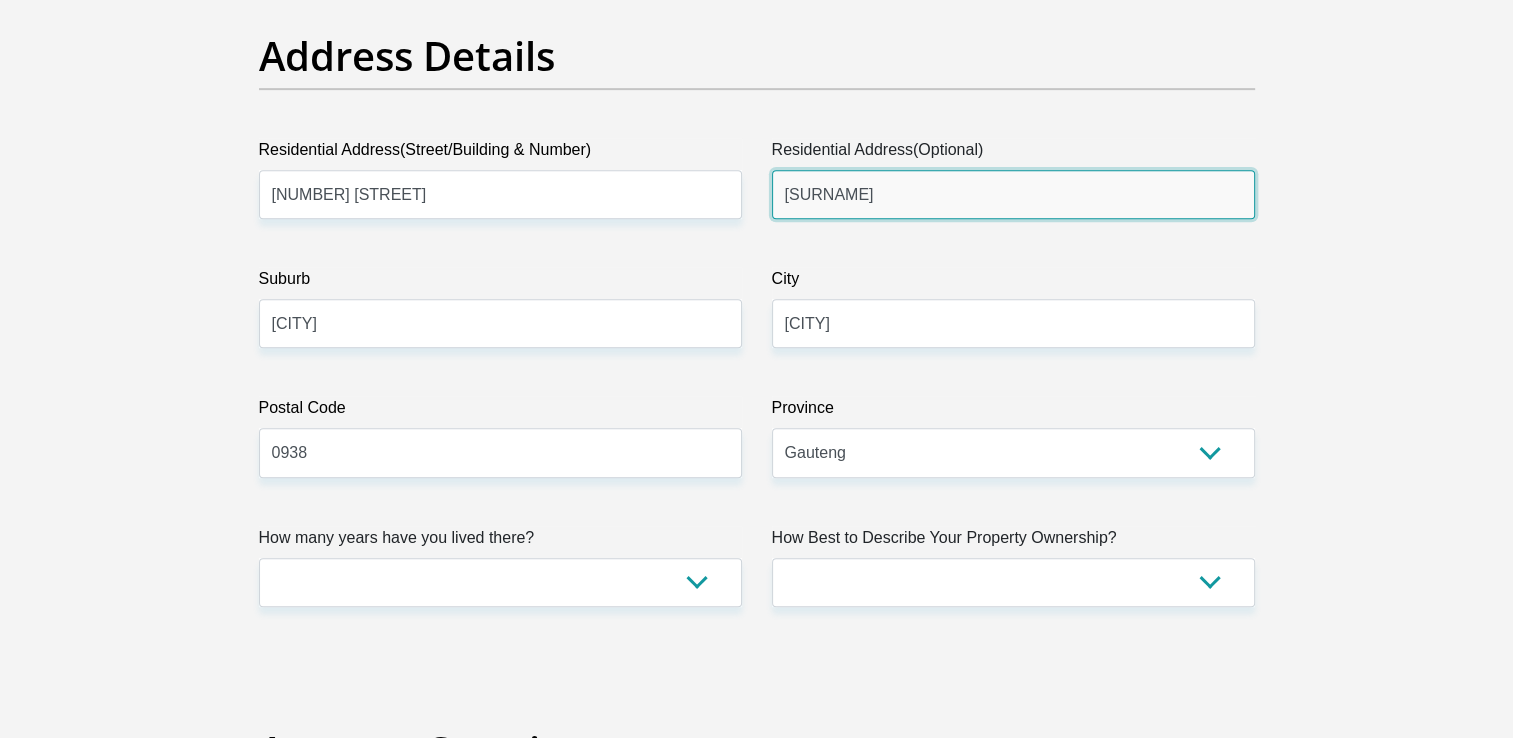 click on "tshilwavhusiku" at bounding box center [1013, 194] 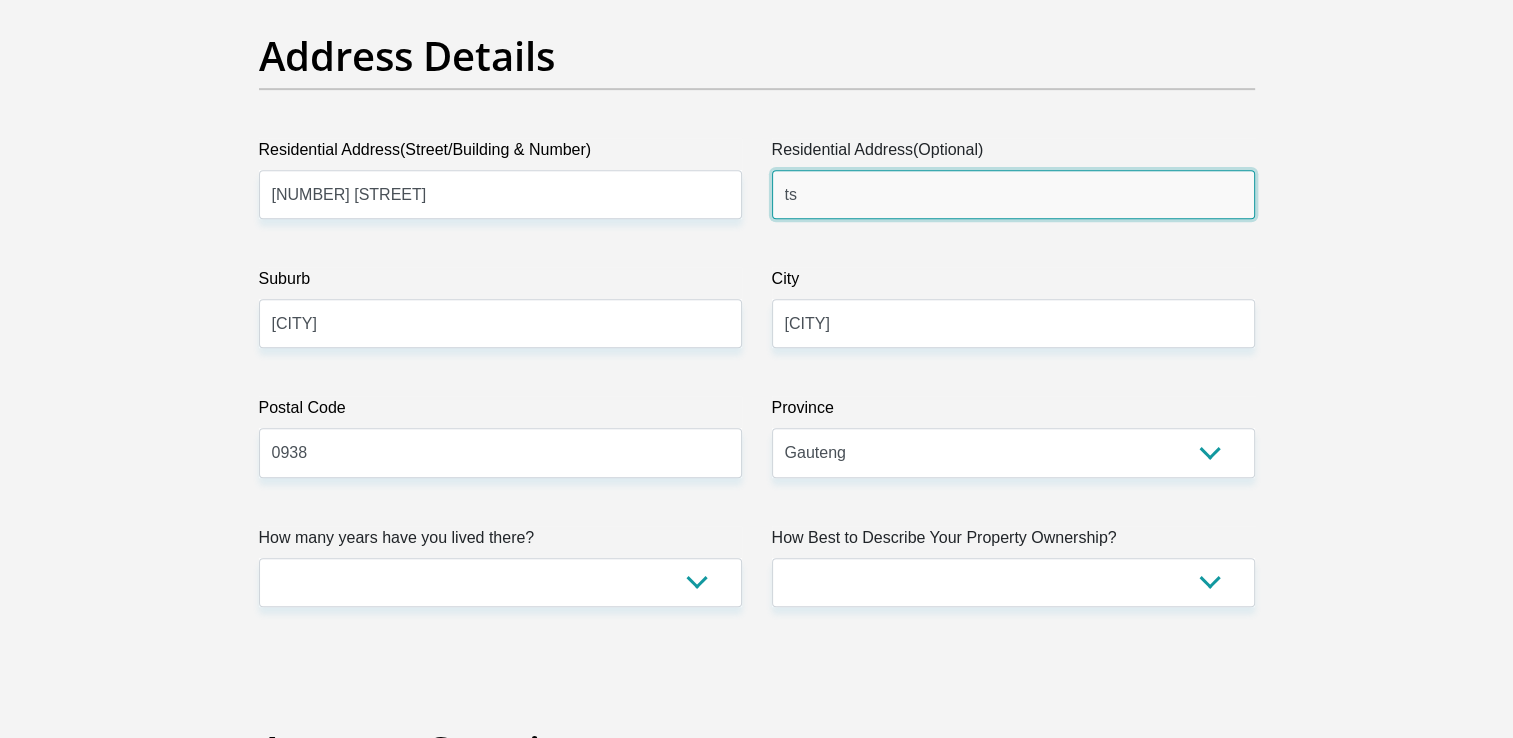 type on "t" 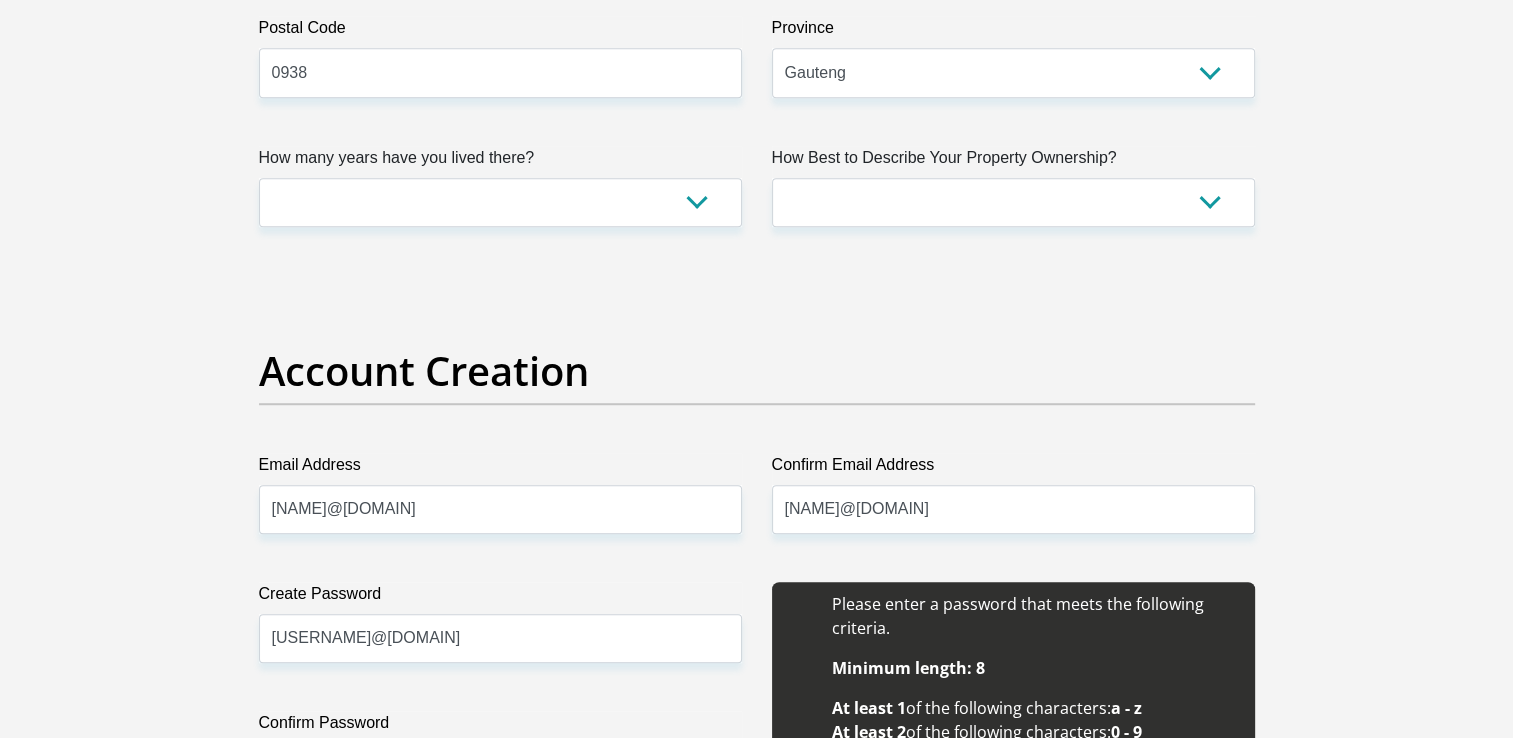 scroll, scrollTop: 1400, scrollLeft: 0, axis: vertical 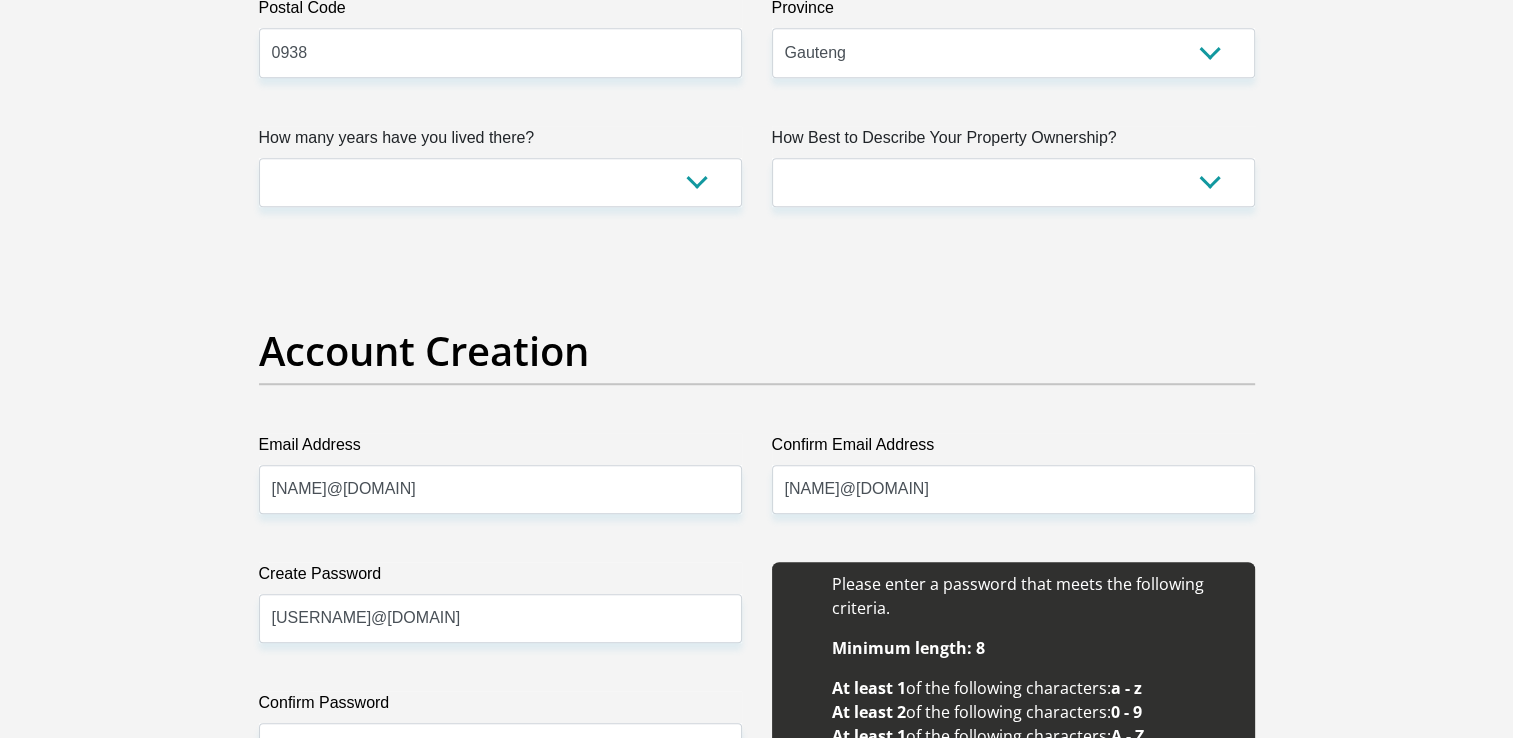 type 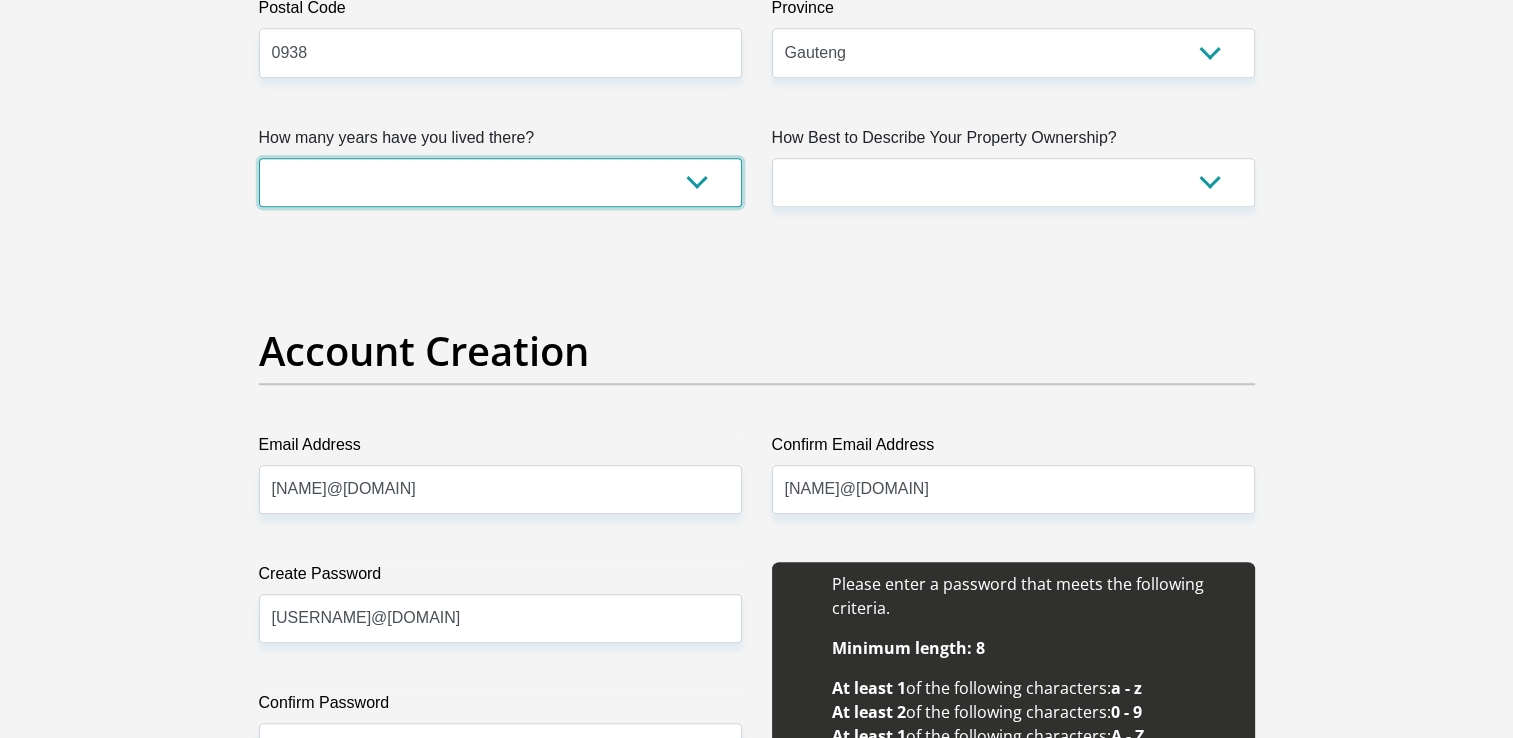 click on "less than 1 year
1-3 years
3-5 years
5+ years" at bounding box center [500, 182] 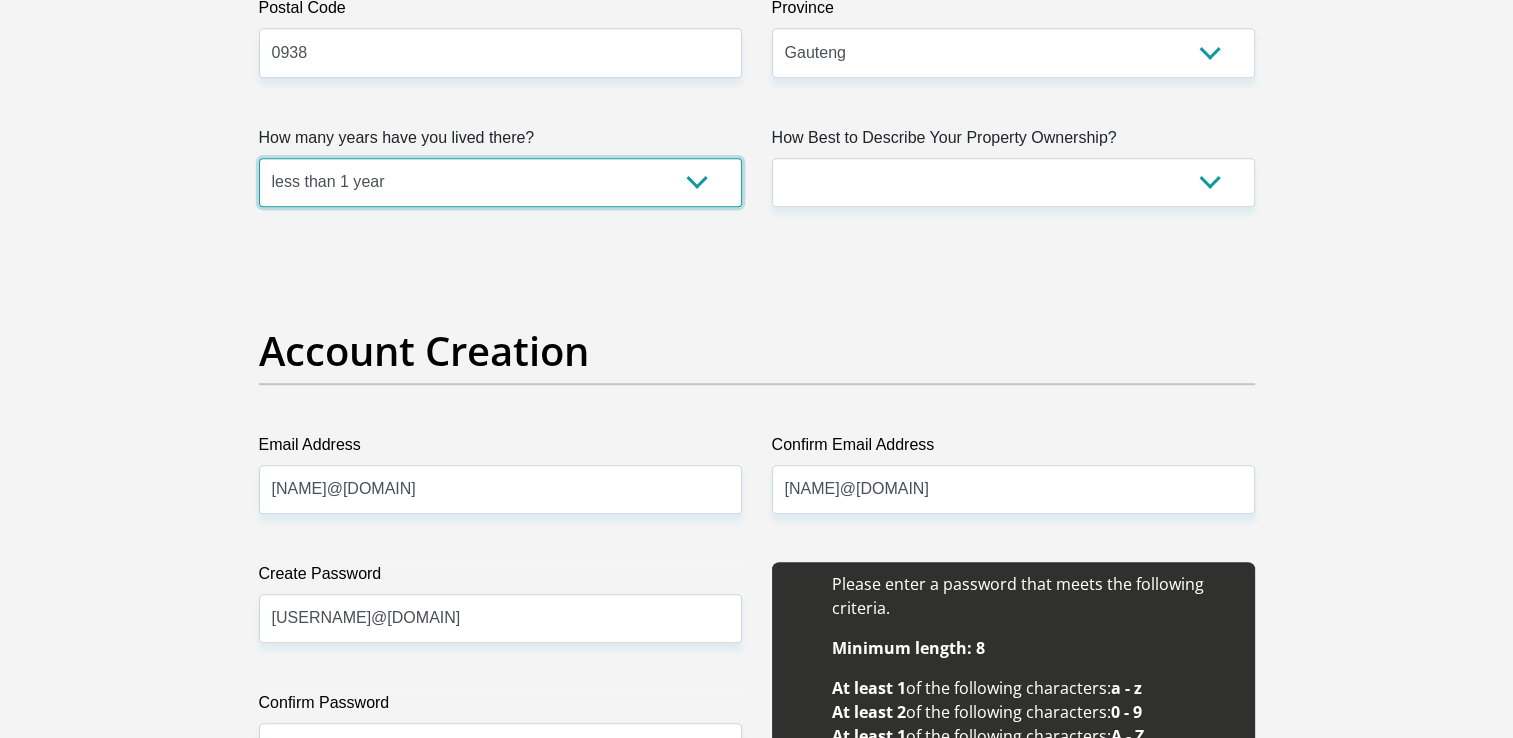 click on "less than 1 year
1-3 years
3-5 years
5+ years" at bounding box center (500, 182) 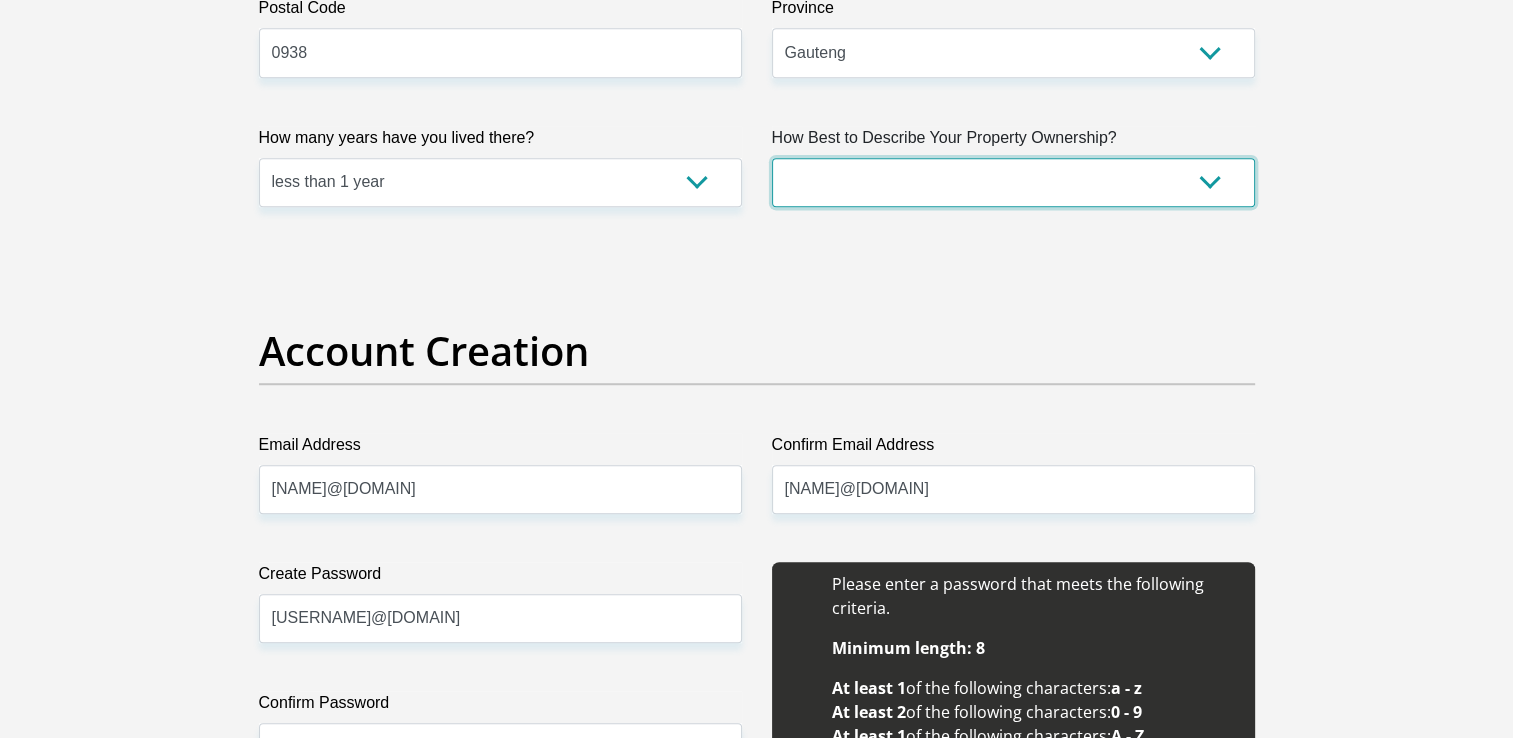 click on "Owned
Rented
Family Owned
Company Dwelling" at bounding box center [1013, 182] 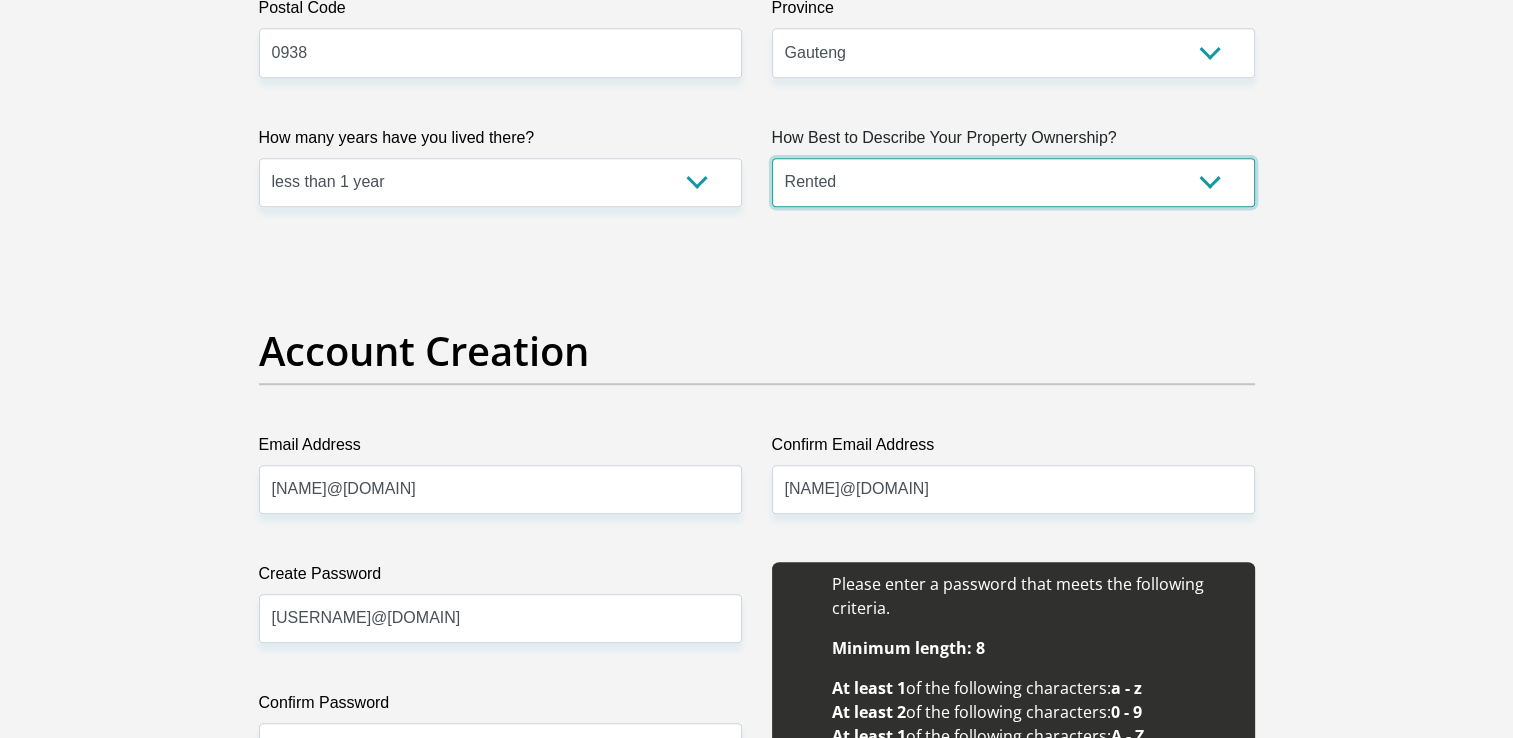 click on "Owned
Rented
Family Owned
Company Dwelling" at bounding box center (1013, 182) 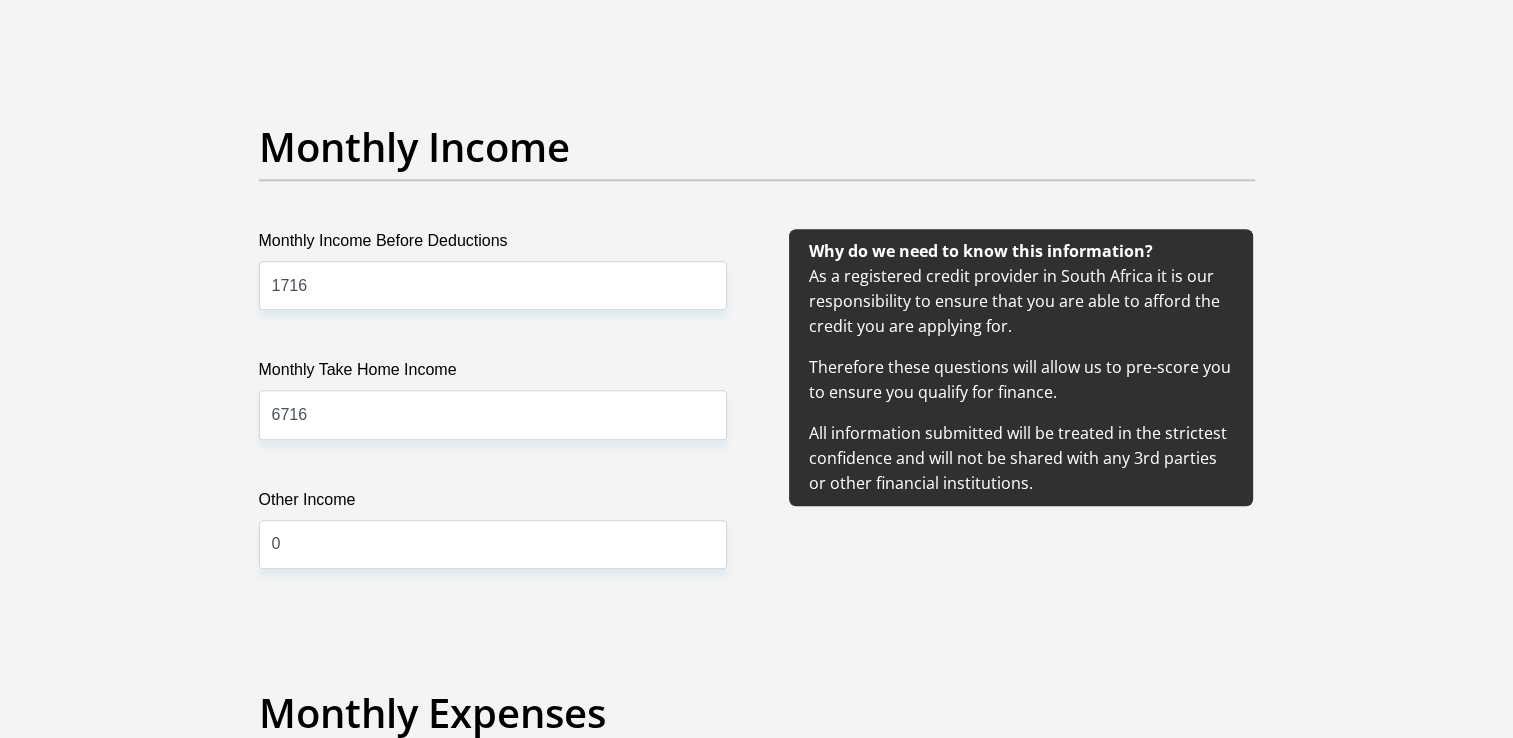 scroll, scrollTop: 2200, scrollLeft: 0, axis: vertical 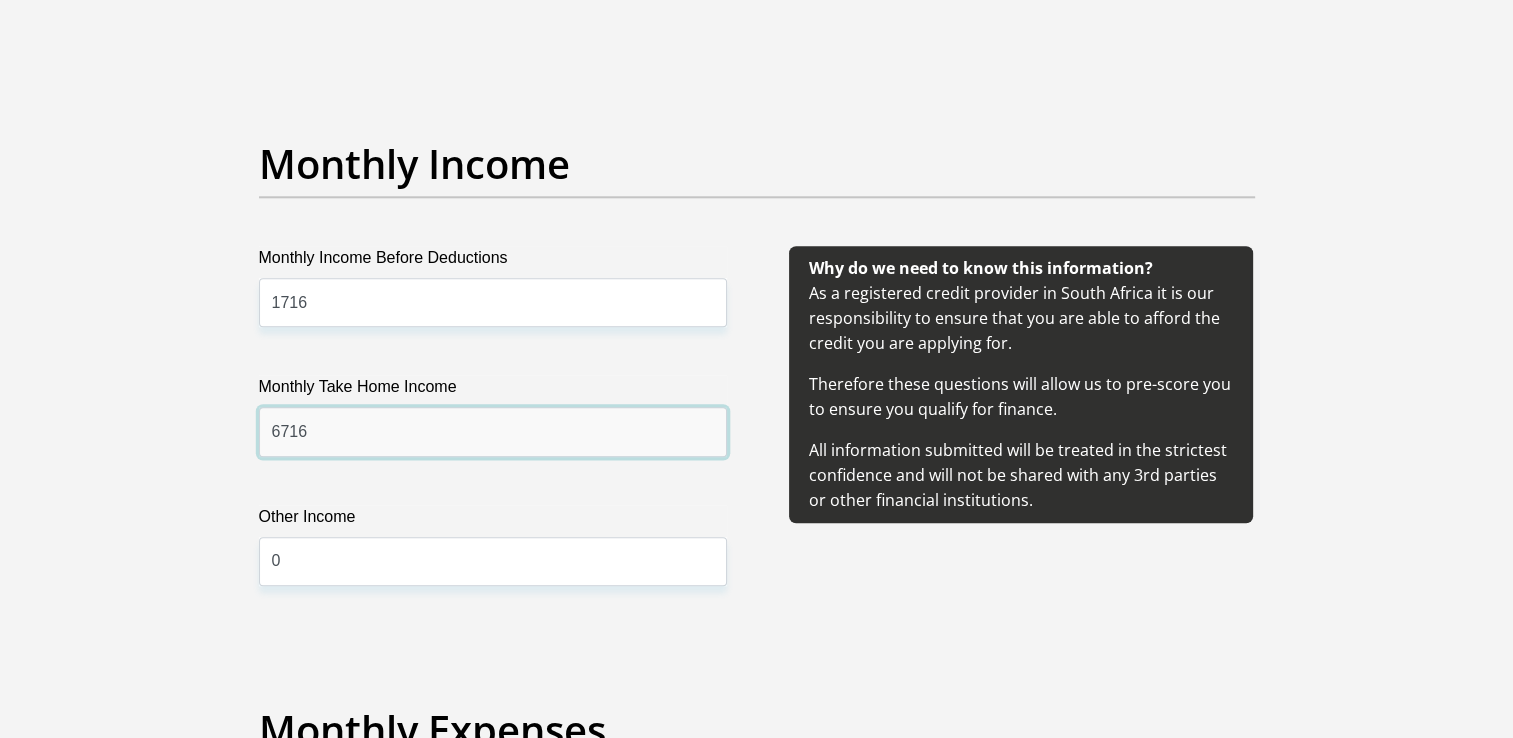 click on "6716" at bounding box center (493, 431) 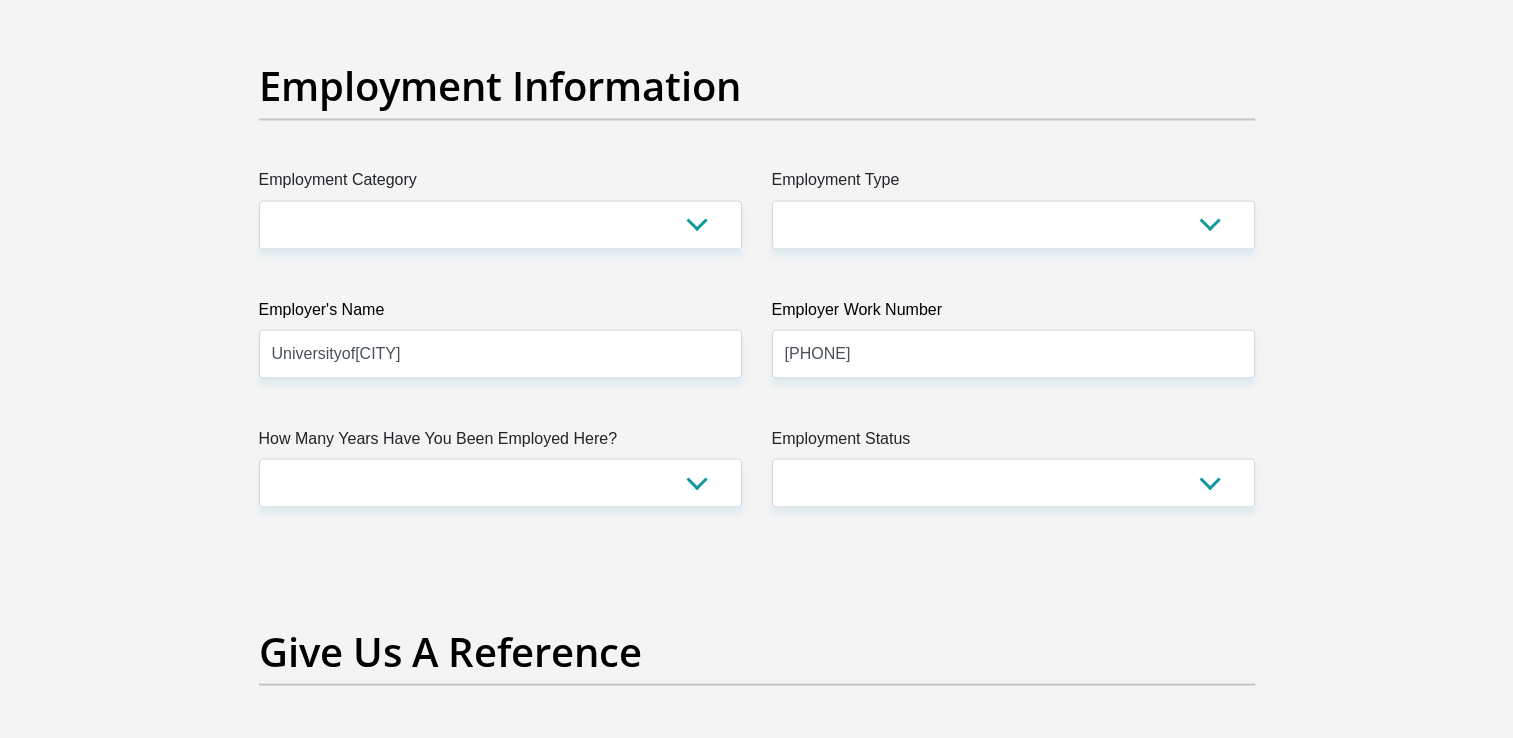 scroll, scrollTop: 3600, scrollLeft: 0, axis: vertical 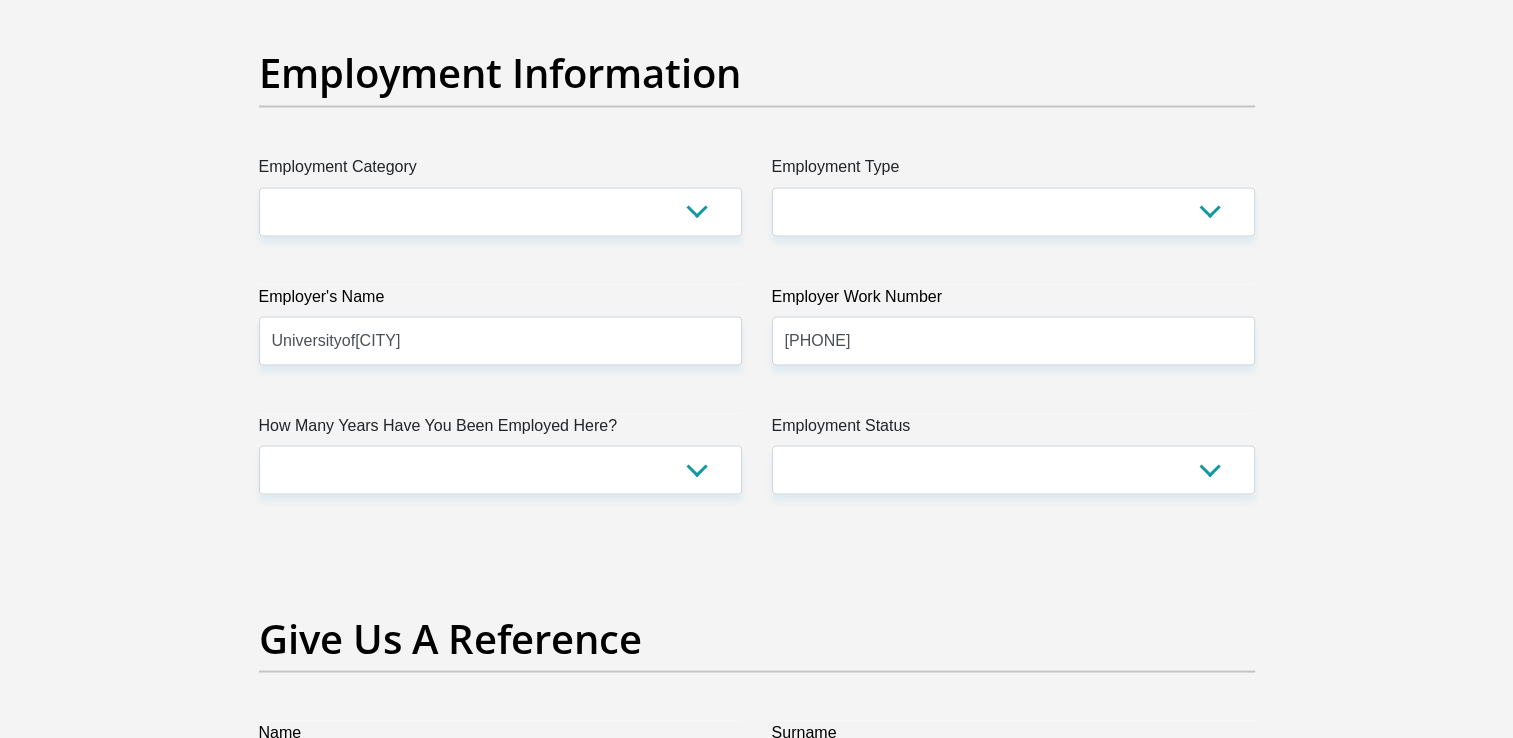 type on "1716" 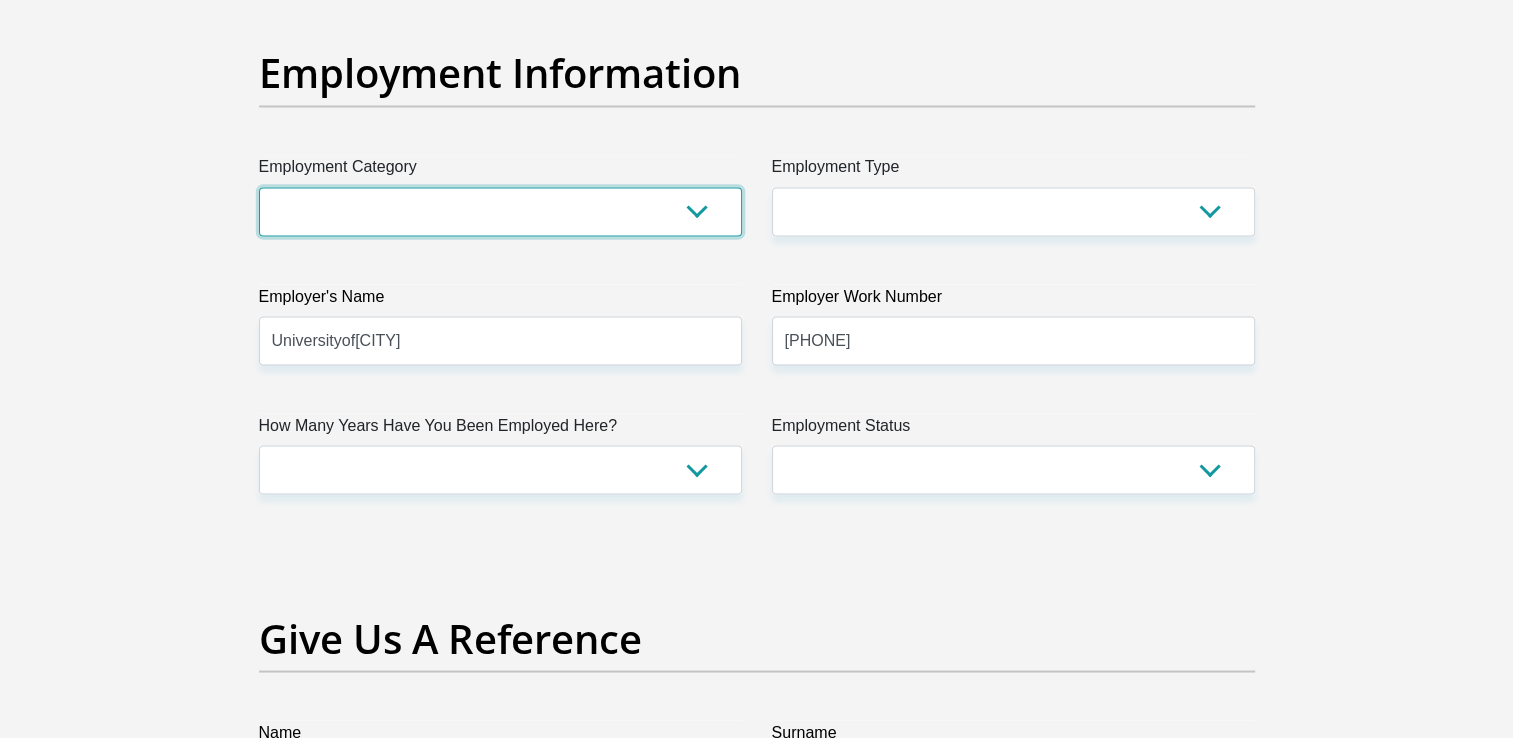 click on "AGRICULTURE
ALCOHOL & TOBACCO
CONSTRUCTION MATERIALS
METALLURGY
EQUIPMENT FOR RENEWABLE ENERGY
SPECIALIZED CONTRACTORS
CAR
GAMING (INCL. INTERNET
OTHER WHOLESALE
UNLICENSED PHARMACEUTICALS
CURRENCY EXCHANGE HOUSES
OTHER FINANCIAL INSTITUTIONS & INSURANCE
REAL ESTATE AGENTS
OIL & GAS
OTHER MATERIALS (E.G. IRON ORE)
PRECIOUS STONES & PRECIOUS METALS
POLITICAL ORGANIZATIONS
RELIGIOUS ORGANIZATIONS(NOT SECTS)
ACTI. HAVING BUSINESS DEAL WITH PUBLIC ADMINISTRATION
LAUNDROMATS" at bounding box center (500, 211) 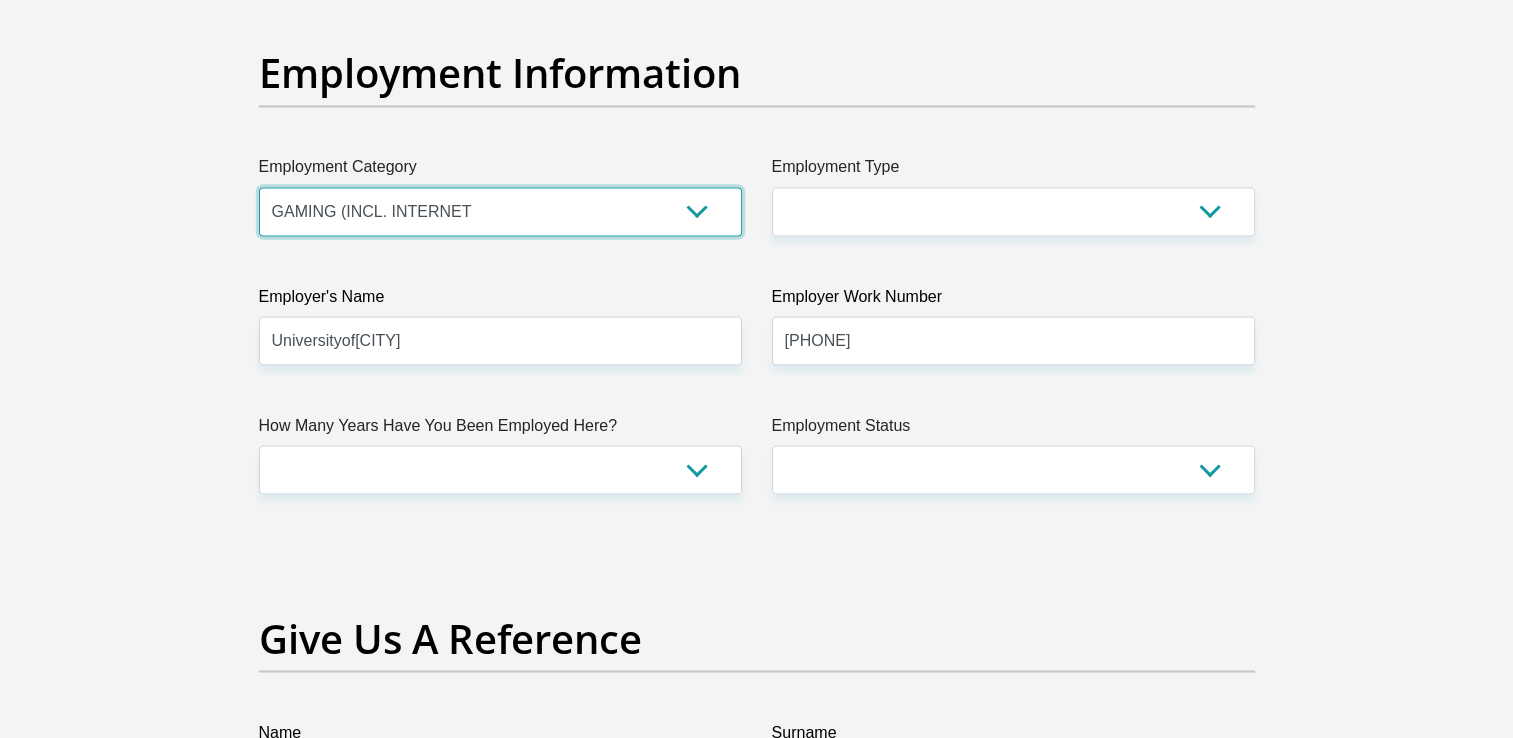 click on "AGRICULTURE
ALCOHOL & TOBACCO
CONSTRUCTION MATERIALS
METALLURGY
EQUIPMENT FOR RENEWABLE ENERGY
SPECIALIZED CONTRACTORS
CAR
GAMING (INCL. INTERNET
OTHER WHOLESALE
UNLICENSED PHARMACEUTICALS
CURRENCY EXCHANGE HOUSES
OTHER FINANCIAL INSTITUTIONS & INSURANCE
REAL ESTATE AGENTS
OIL & GAS
OTHER MATERIALS (E.G. IRON ORE)
PRECIOUS STONES & PRECIOUS METALS
POLITICAL ORGANIZATIONS
RELIGIOUS ORGANIZATIONS(NOT SECTS)
ACTI. HAVING BUSINESS DEAL WITH PUBLIC ADMINISTRATION
LAUNDROMATS" at bounding box center [500, 211] 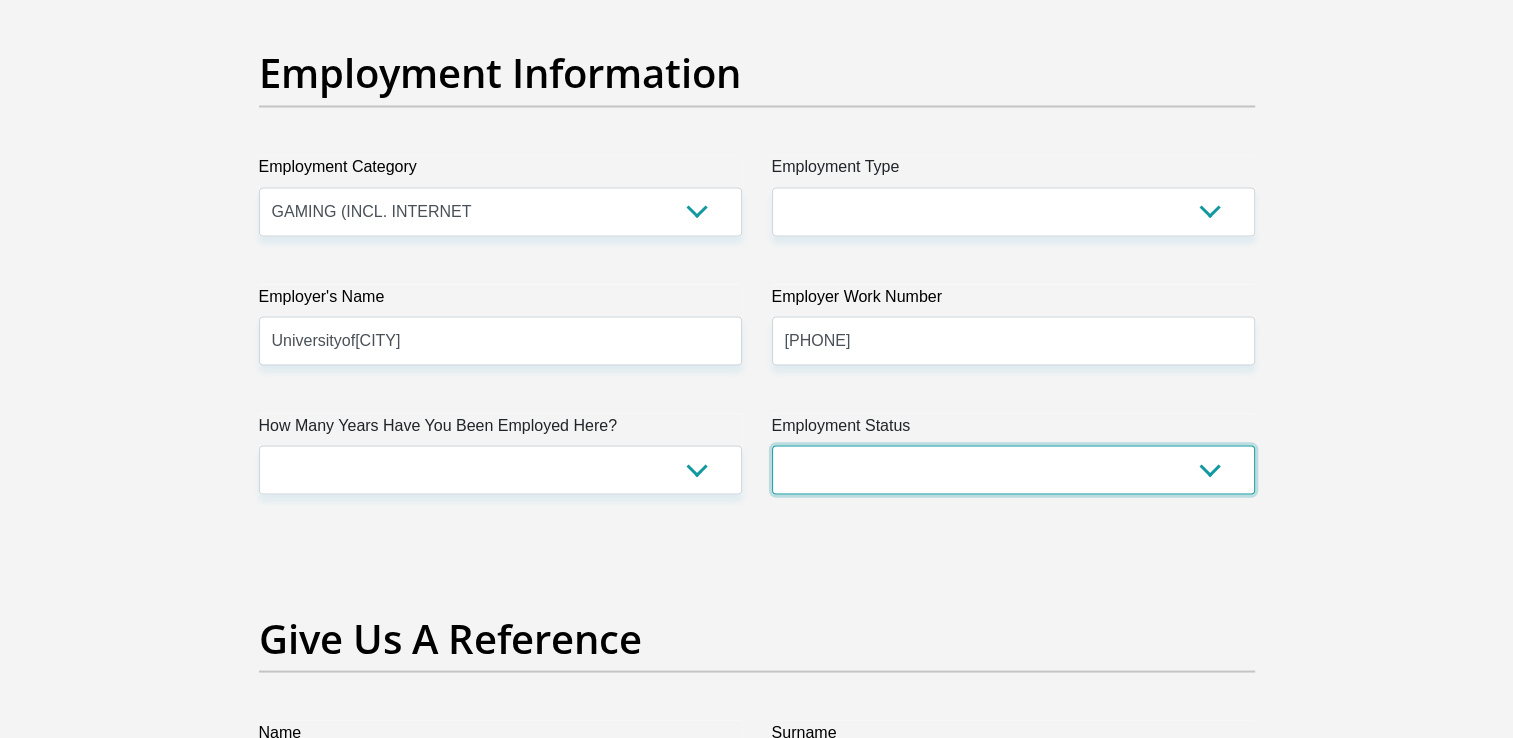 click on "Permanent/Full-time
Part-time/Casual
Contract Worker
Self-Employed
Housewife
Retired
Student
Medically Boarded
Disability
Unemployed" at bounding box center (1013, 469) 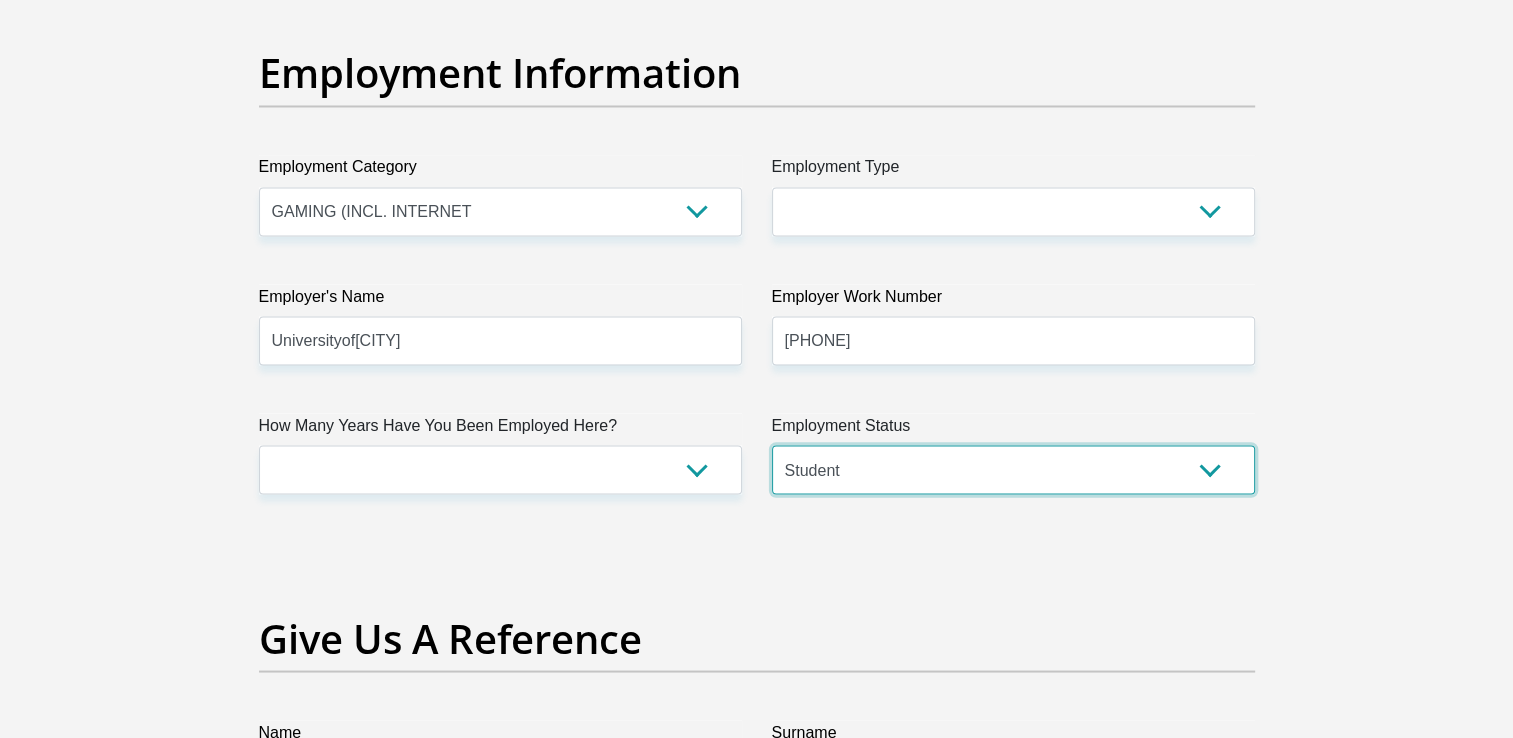 click on "Permanent/Full-time
Part-time/Casual
Contract Worker
Self-Employed
Housewife
Retired
Student
Medically Boarded
Disability
Unemployed" at bounding box center [1013, 469] 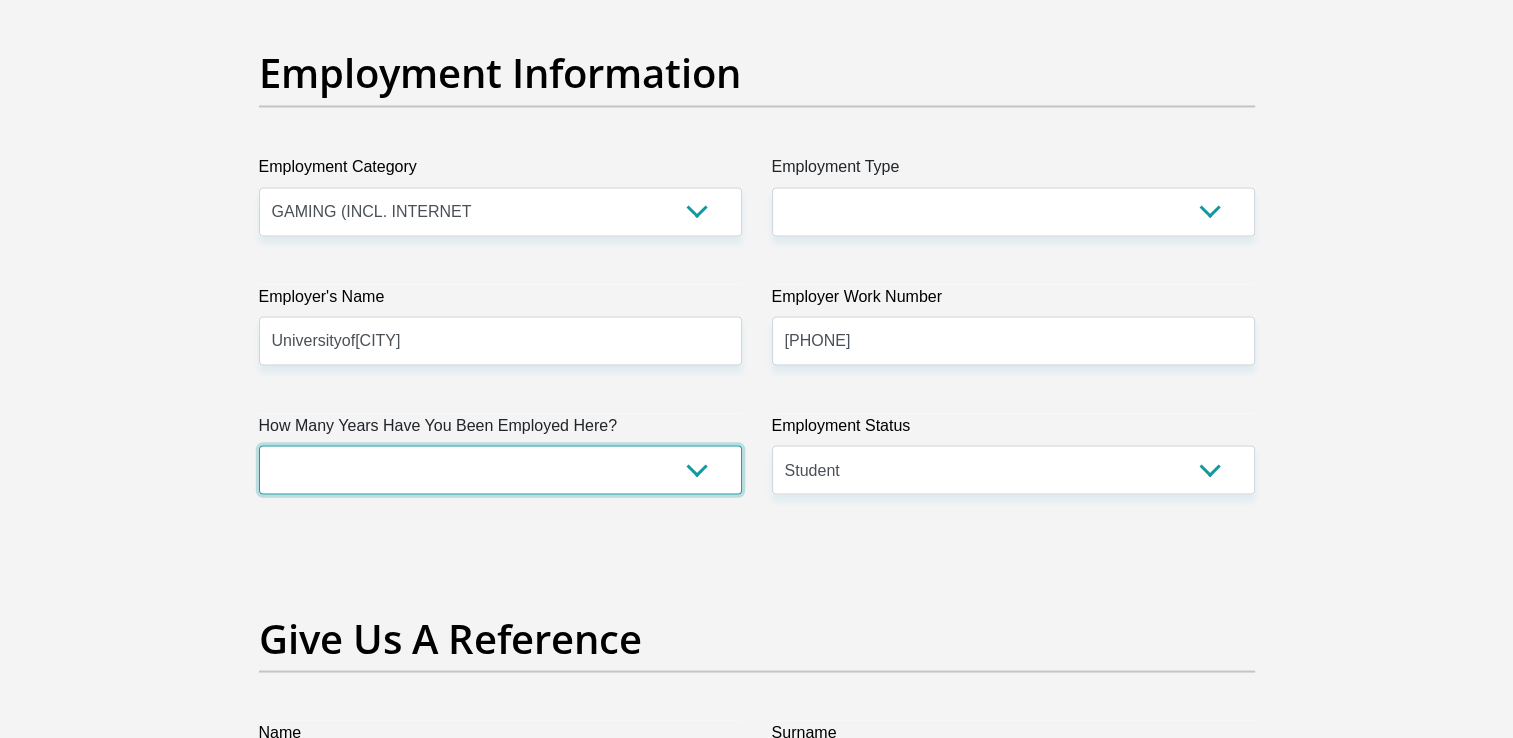 click on "less than 1 year
1-3 years
3-5 years
5+ years" at bounding box center (500, 469) 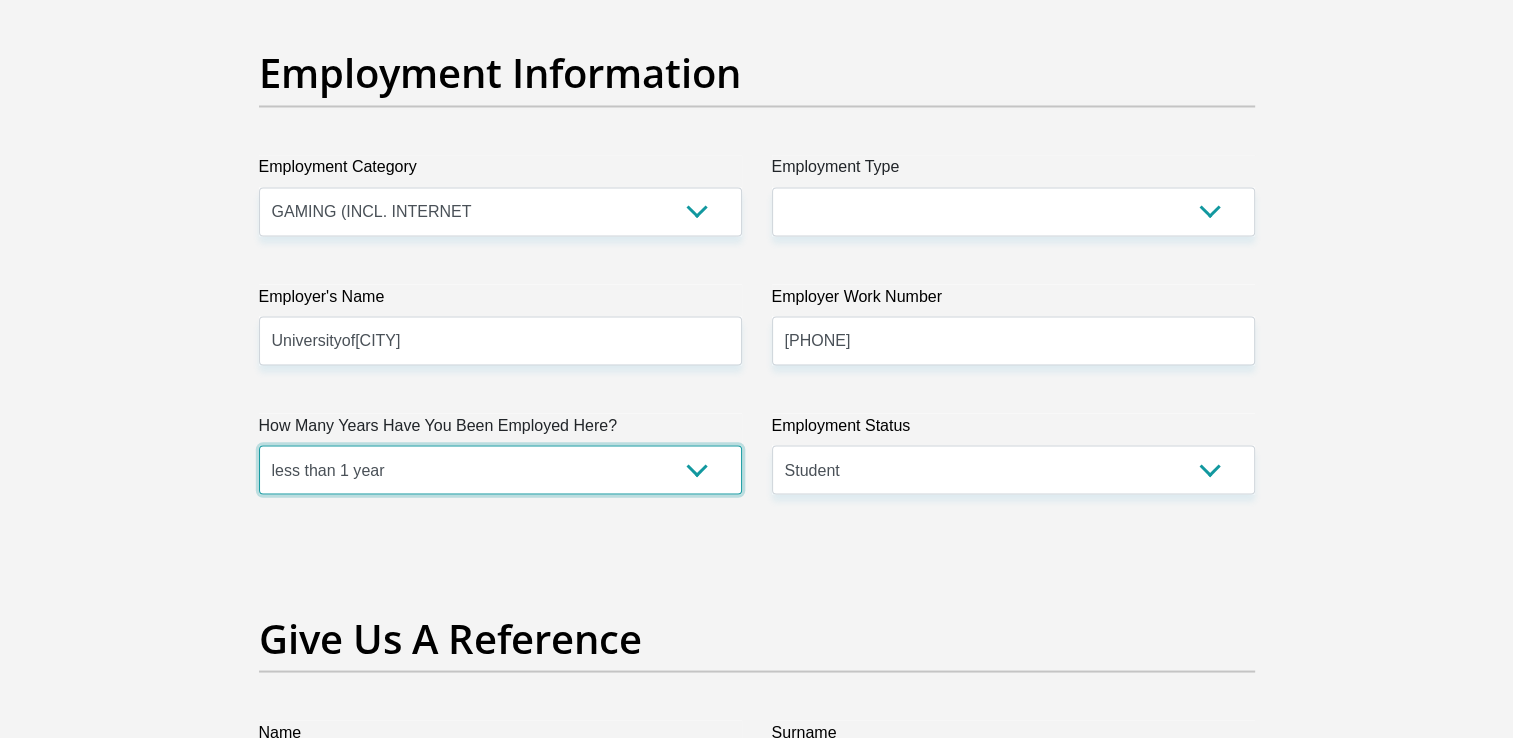 click on "less than 1 year
1-3 years
3-5 years
5+ years" at bounding box center [500, 469] 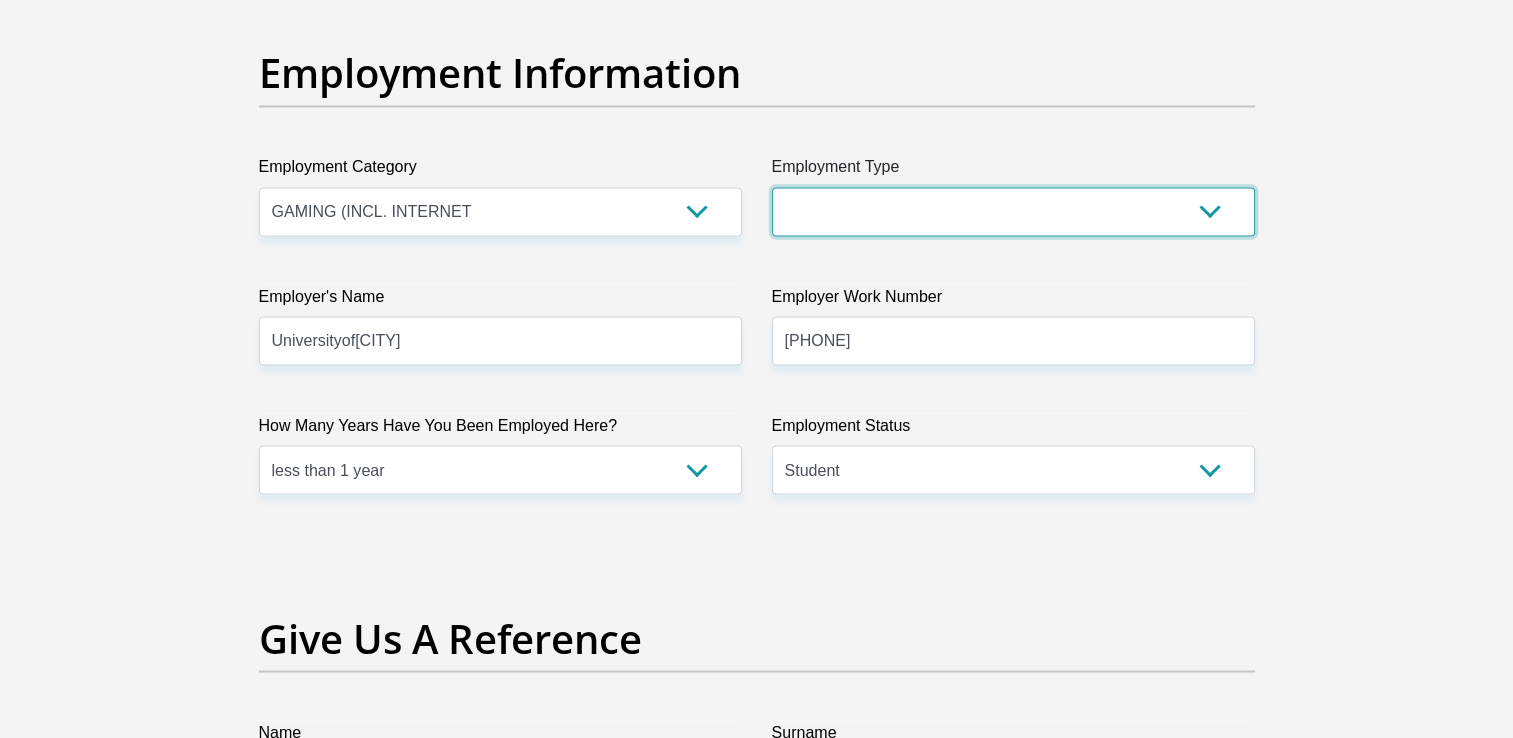 click on "College/Lecturer
Craft Seller
Creative
Driver
Executive
Farmer
Forces - Non Commissioned
Forces - Officer
Hawker
Housewife
Labourer
Licenced Professional
Manager
Miner
Non Licenced Professional
Office Staff/Clerk
Outside Worker
Pensioner
Permanent Teacher
Production/Manufacturing
Sales
Self-Employed
Semi-Professional Worker
Service Industry  Social Worker  Student" at bounding box center [1013, 211] 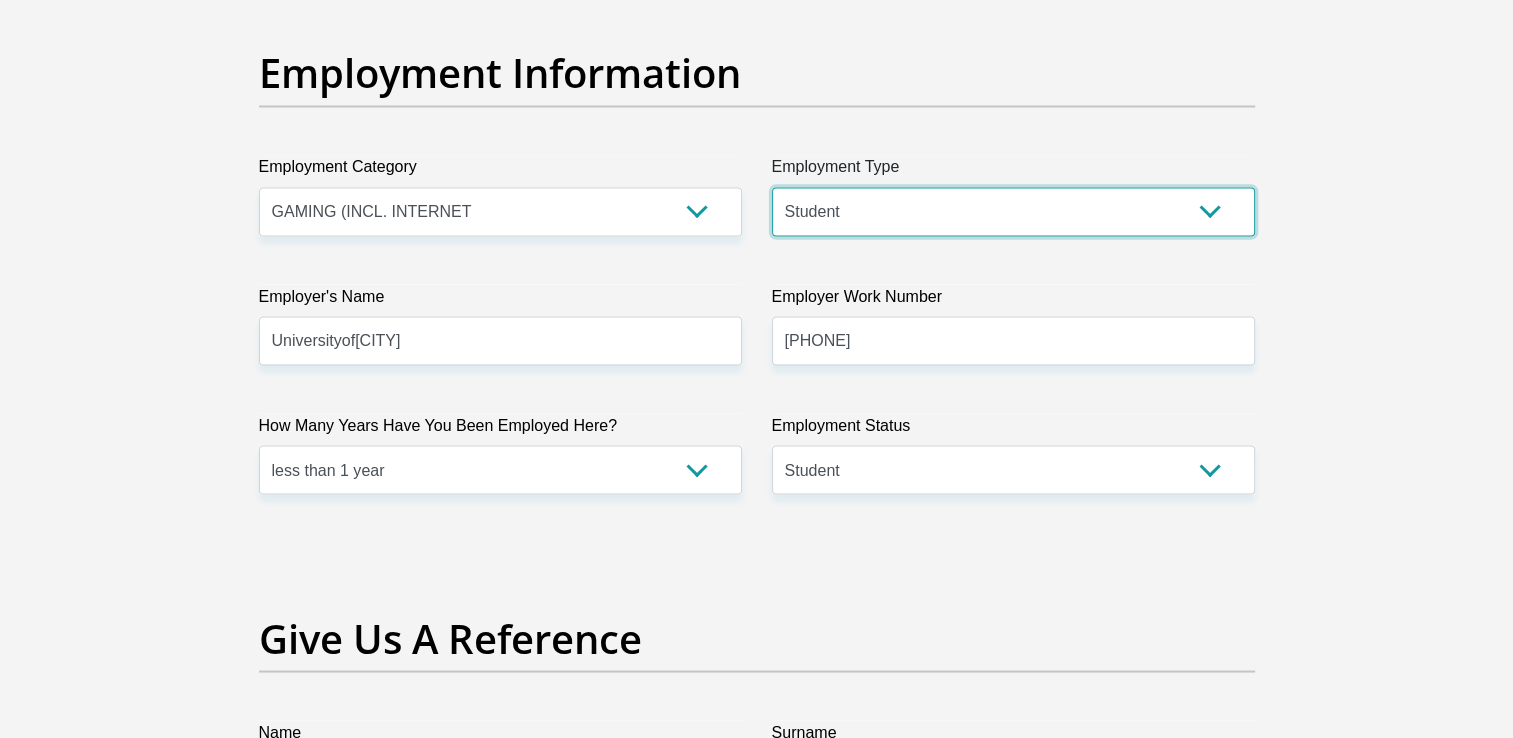 click on "College/Lecturer
Craft Seller
Creative
Driver
Executive
Farmer
Forces - Non Commissioned
Forces - Officer
Hawker
Housewife
Labourer
Licenced Professional
Manager
Miner
Non Licenced Professional
Office Staff/Clerk
Outside Worker
Pensioner
Permanent Teacher
Production/Manufacturing
Sales
Self-Employed
Semi-Professional Worker
Service Industry  Social Worker  Student" at bounding box center (1013, 211) 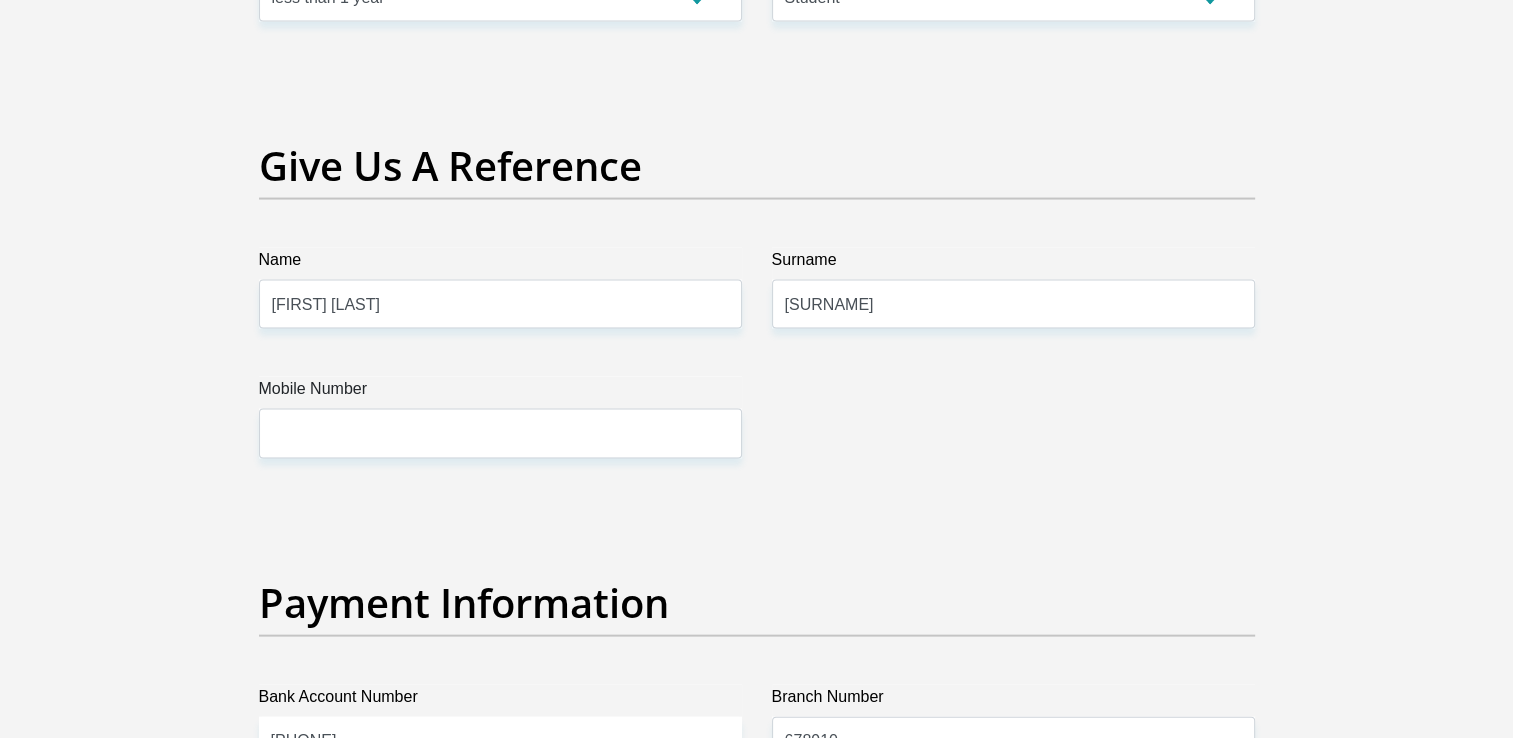 scroll, scrollTop: 4100, scrollLeft: 0, axis: vertical 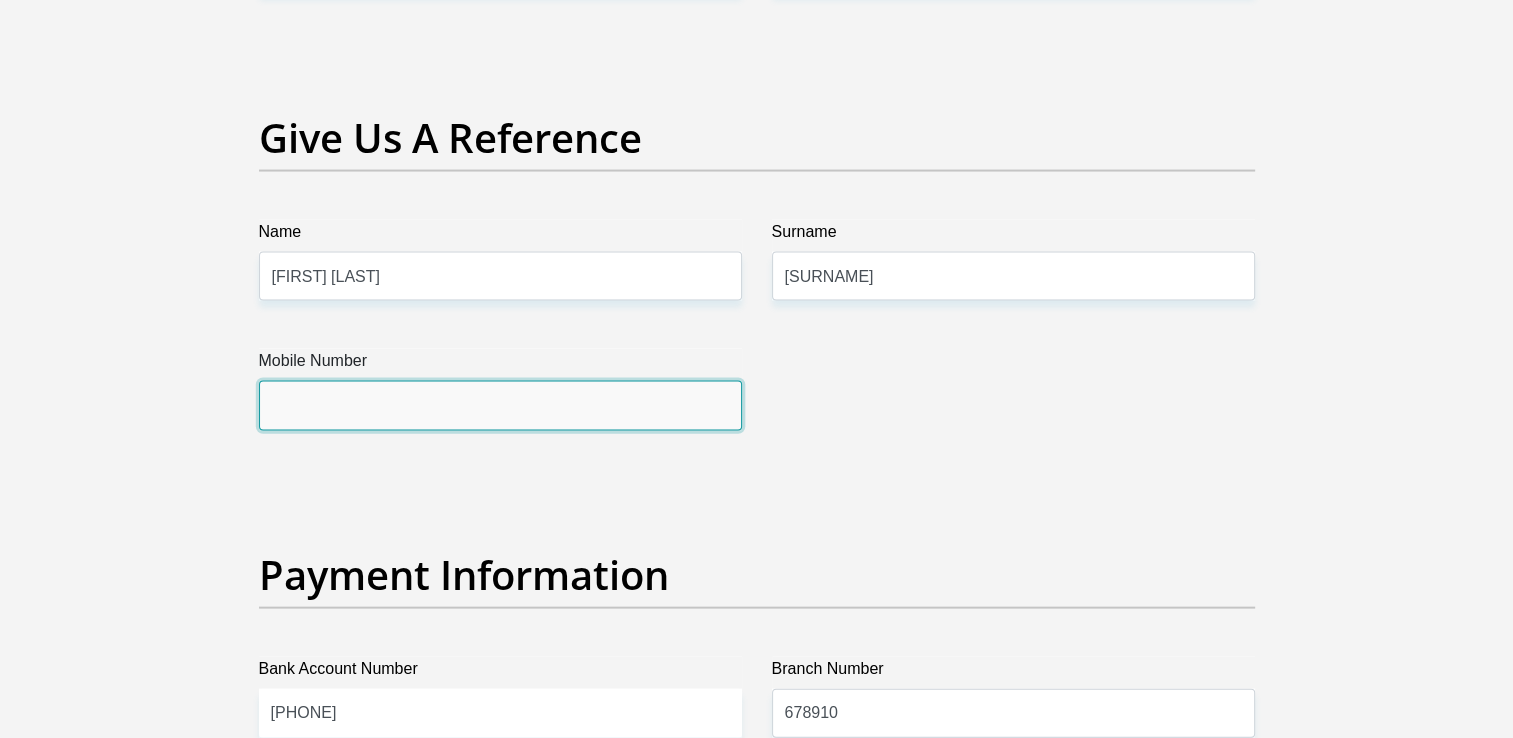 click on "Mobile Number" at bounding box center [500, 405] 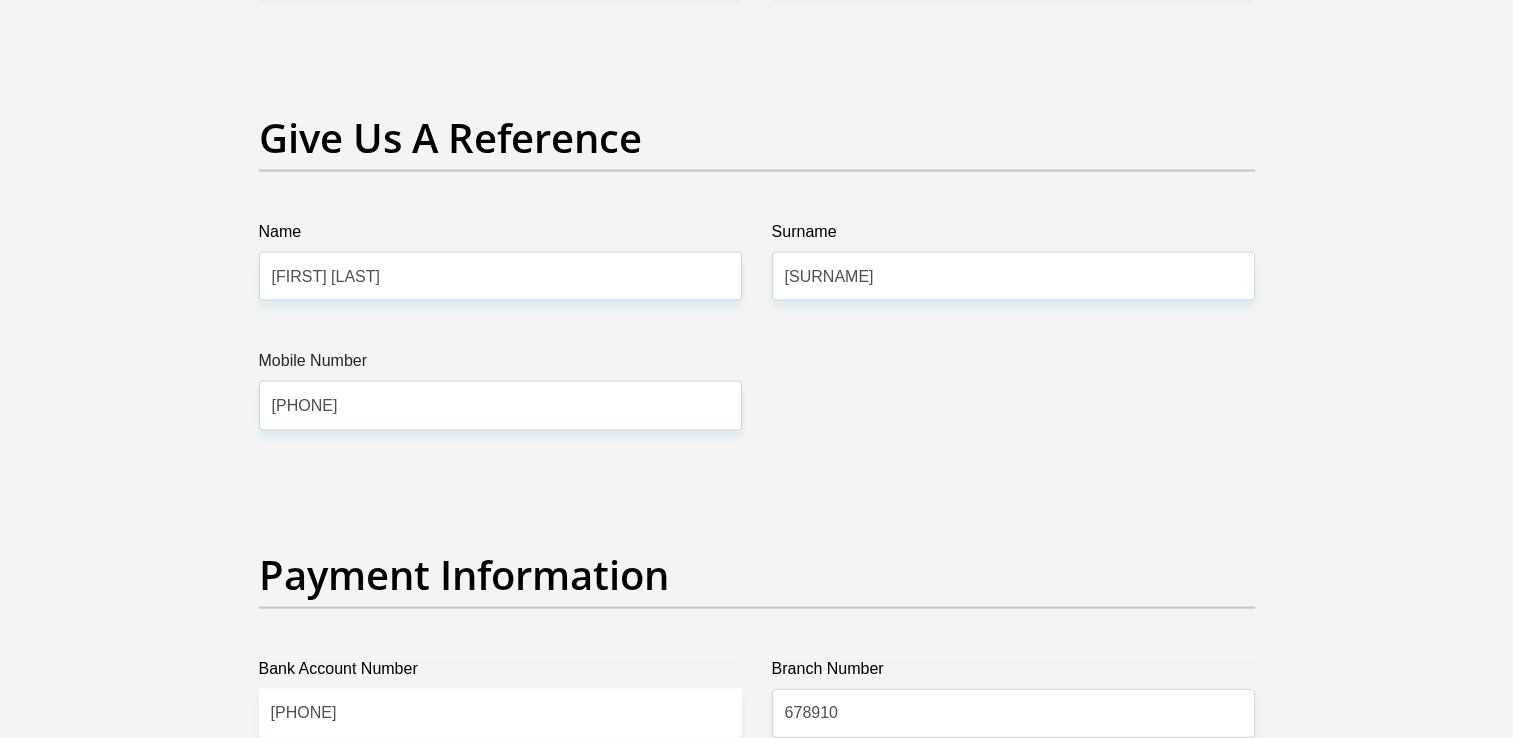 type on "tshilwavhusiku" 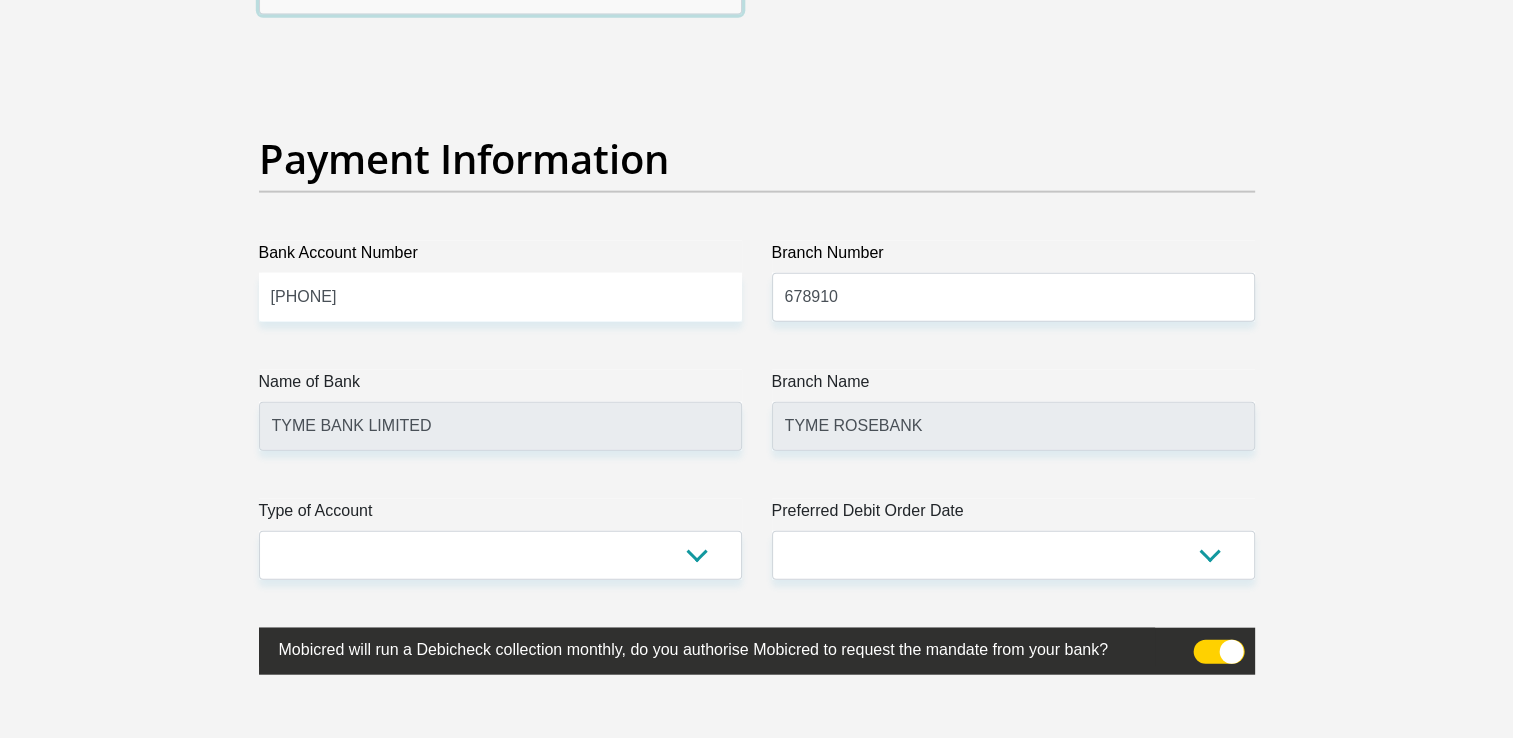 scroll, scrollTop: 4600, scrollLeft: 0, axis: vertical 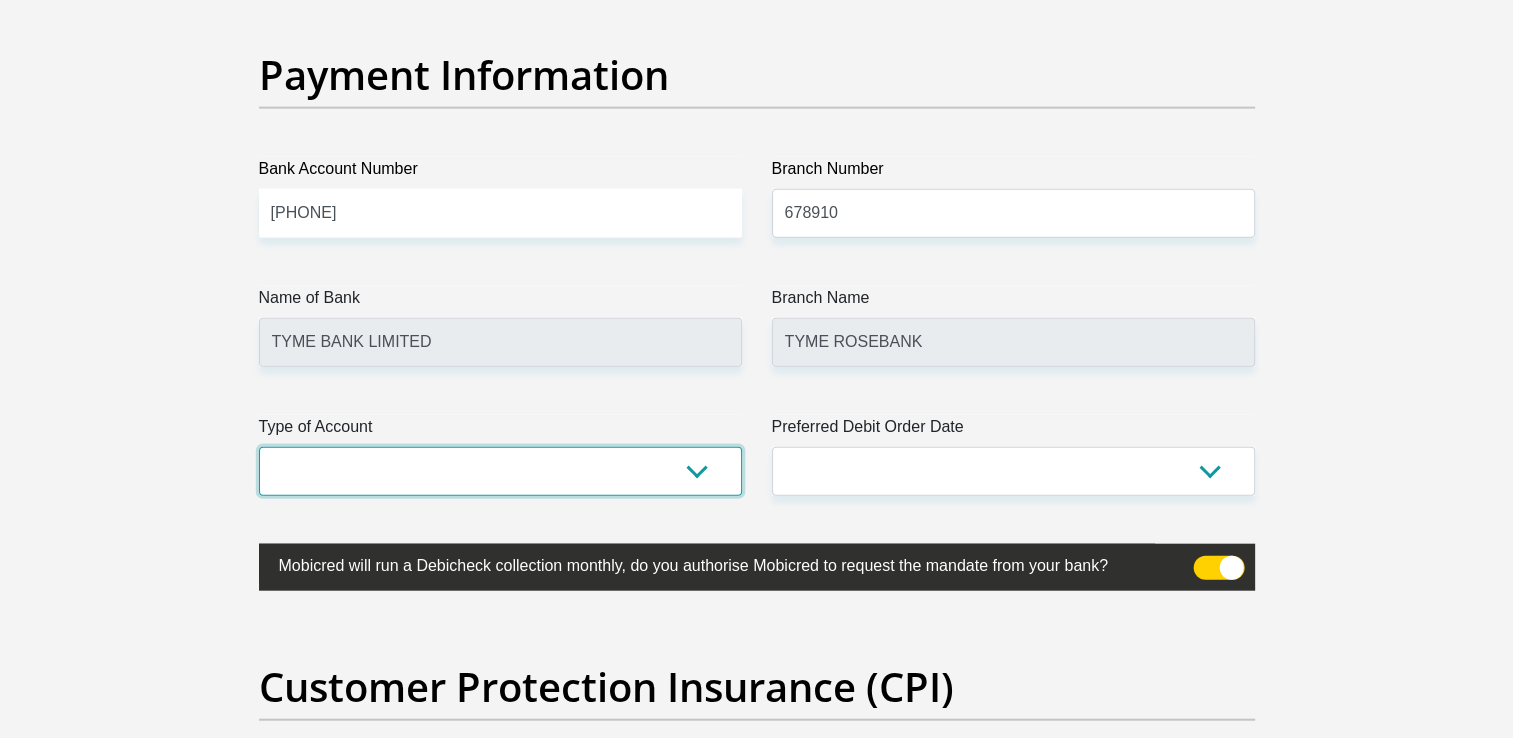 click on "Cheque
Savings" at bounding box center (500, 471) 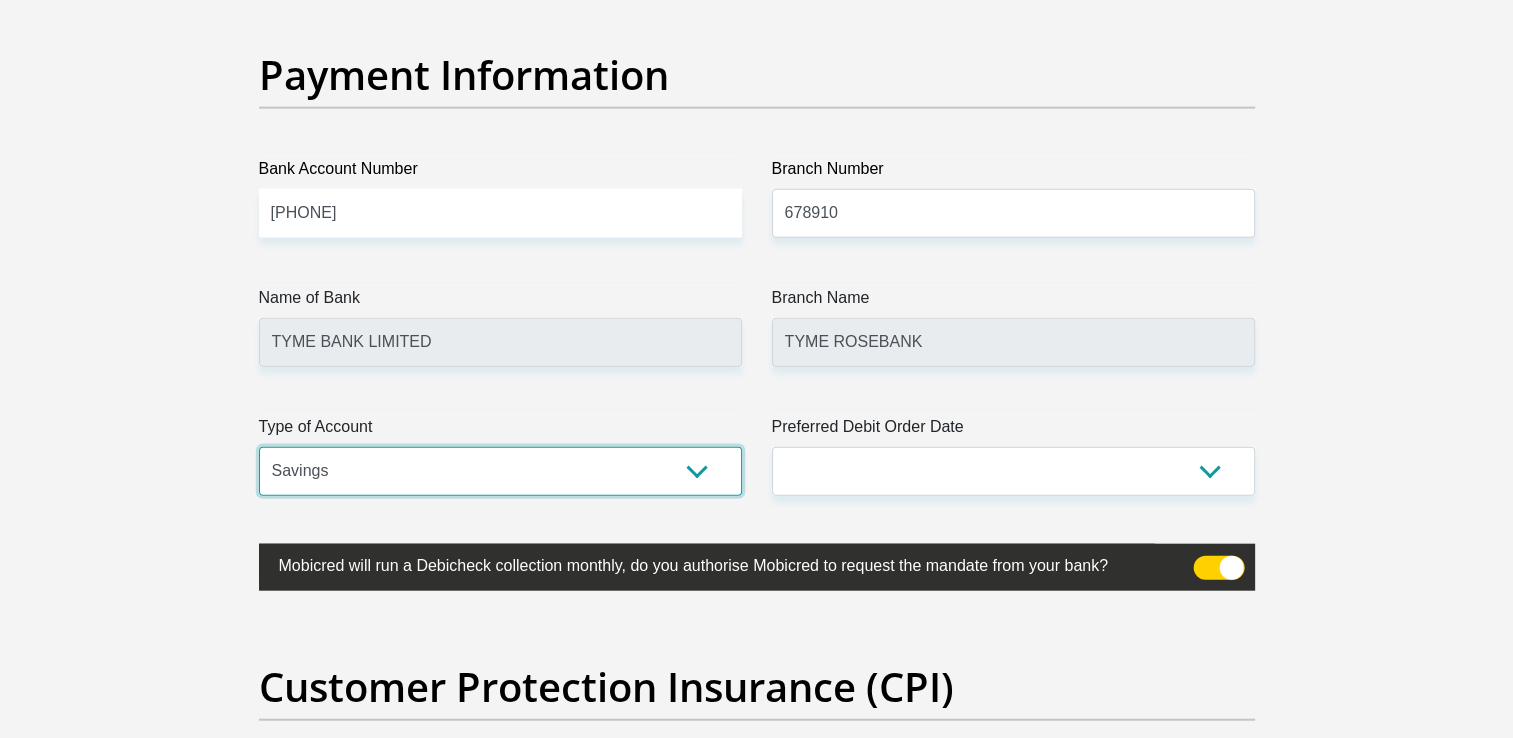 click on "Cheque
Savings" at bounding box center [500, 471] 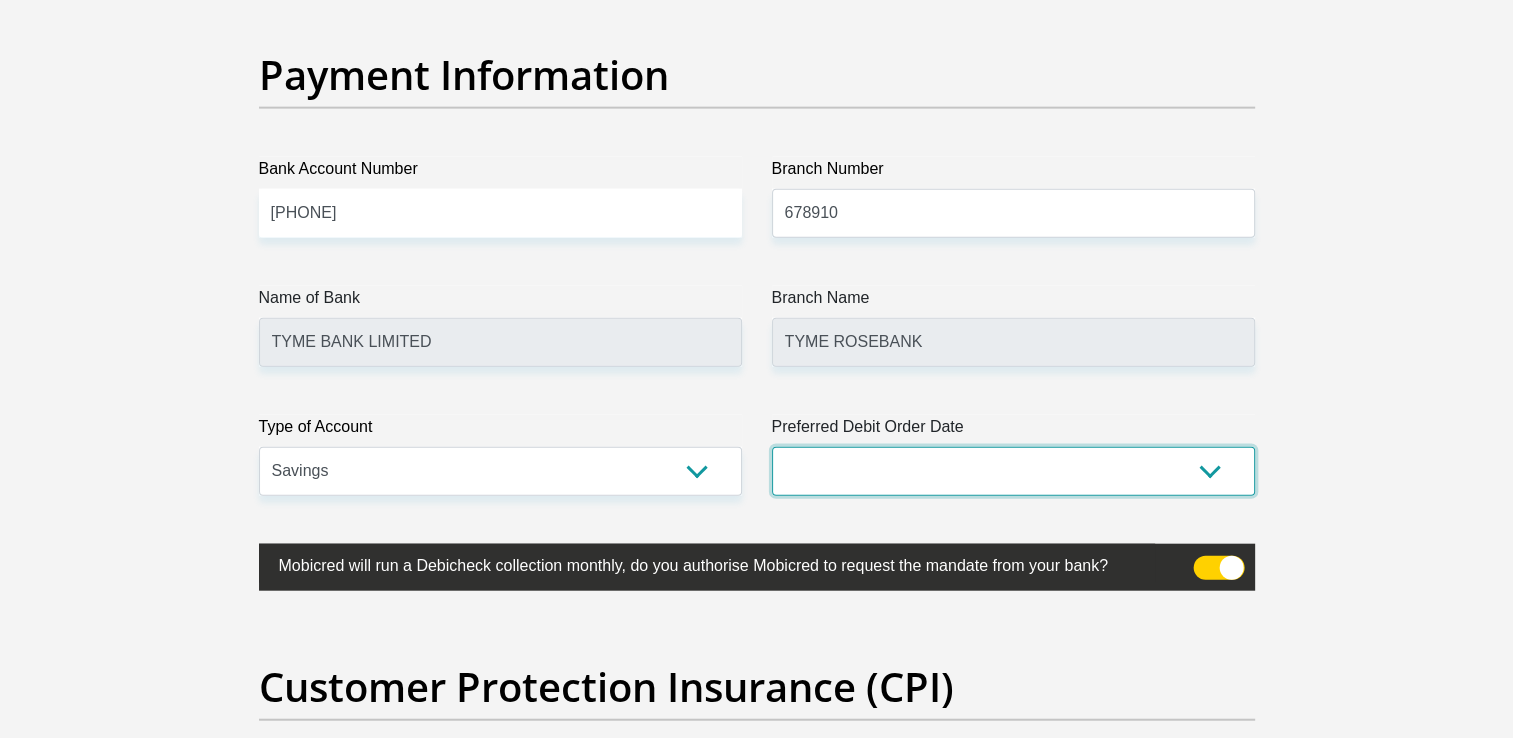 click on "1st
2nd
3rd
4th
5th
7th
18th
19th
20th
21st
22nd
23rd
24th
25th
26th
27th
28th
29th
30th" at bounding box center [1013, 471] 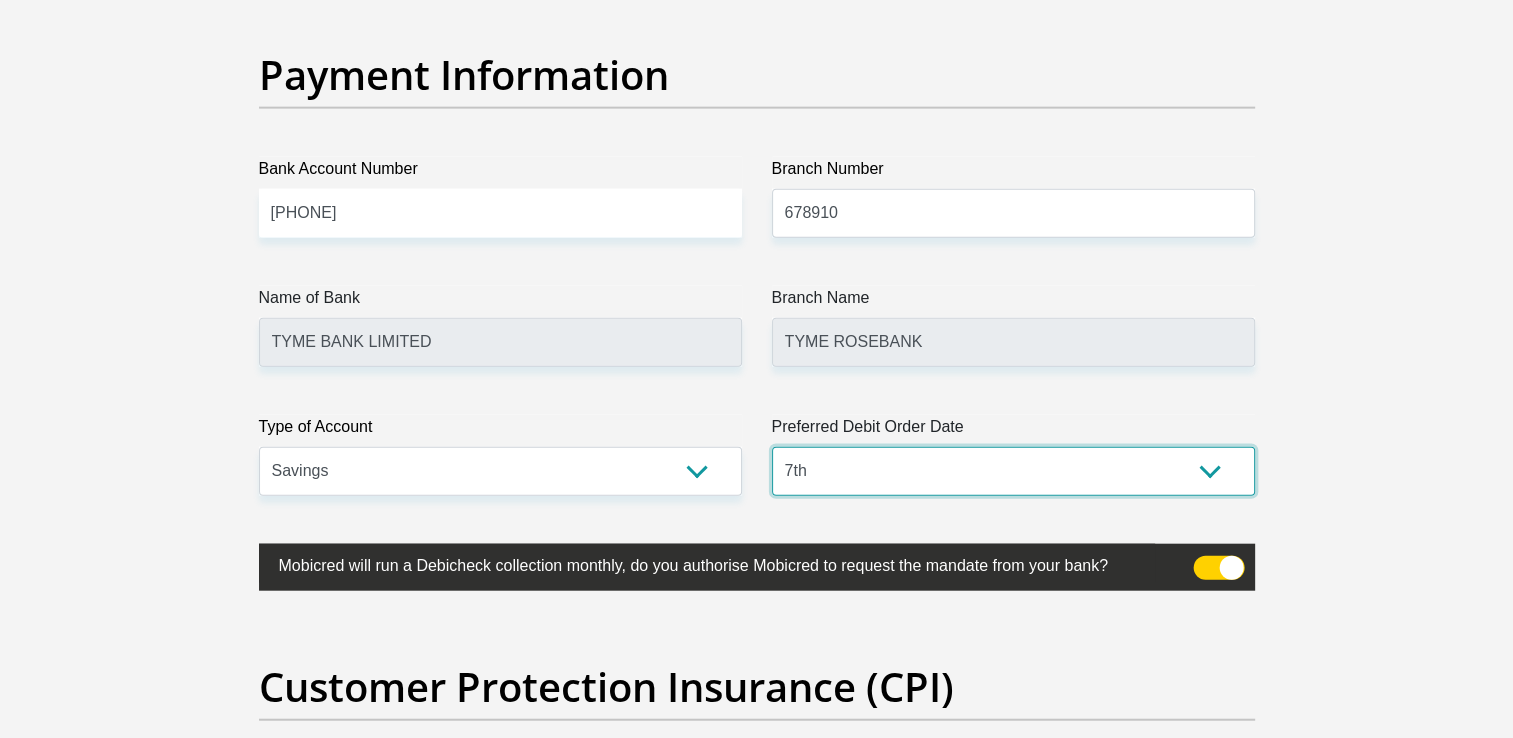 click on "1st
2nd
3rd
4th
5th
7th
18th
19th
20th
21st
22nd
23rd
24th
25th
26th
27th
28th
29th
30th" at bounding box center (1013, 471) 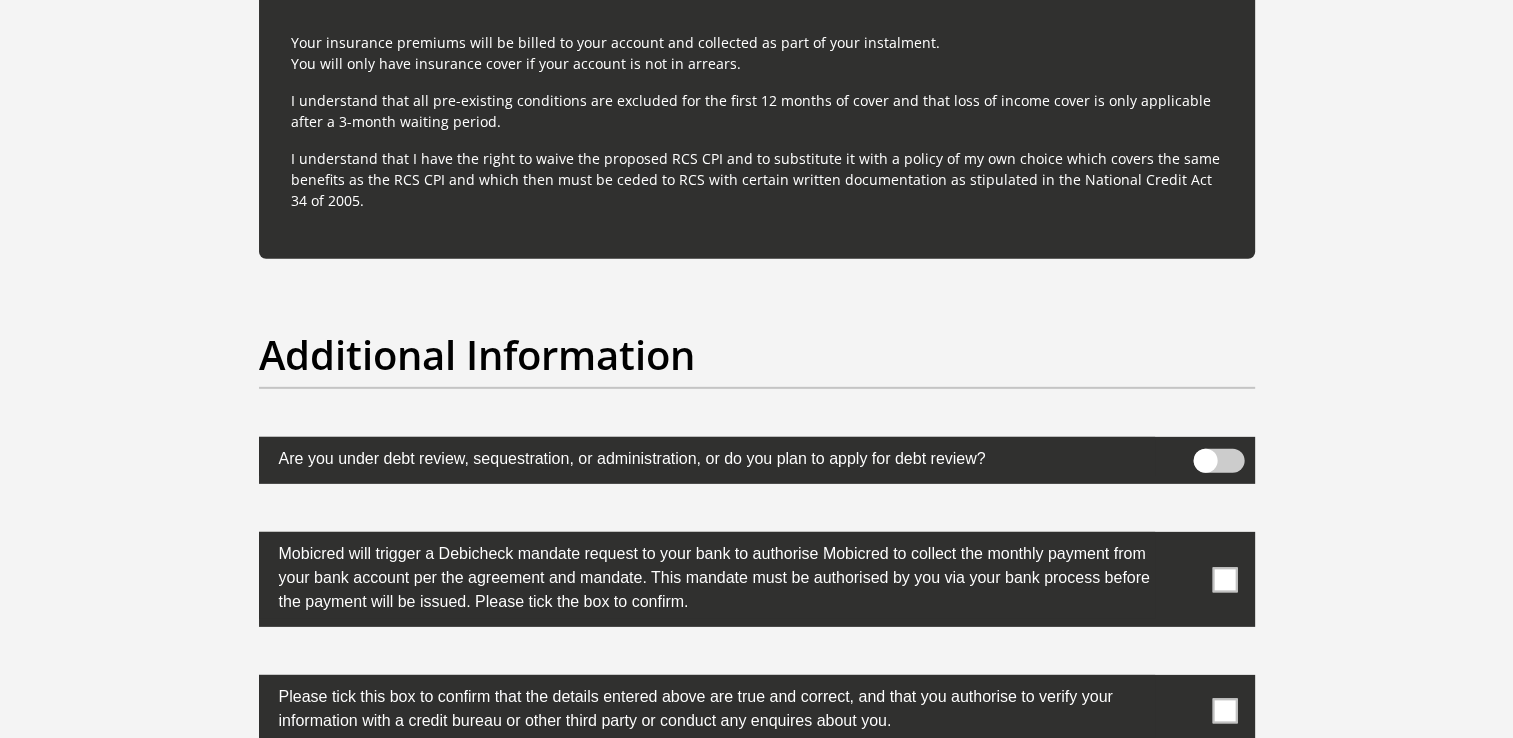scroll, scrollTop: 6000, scrollLeft: 0, axis: vertical 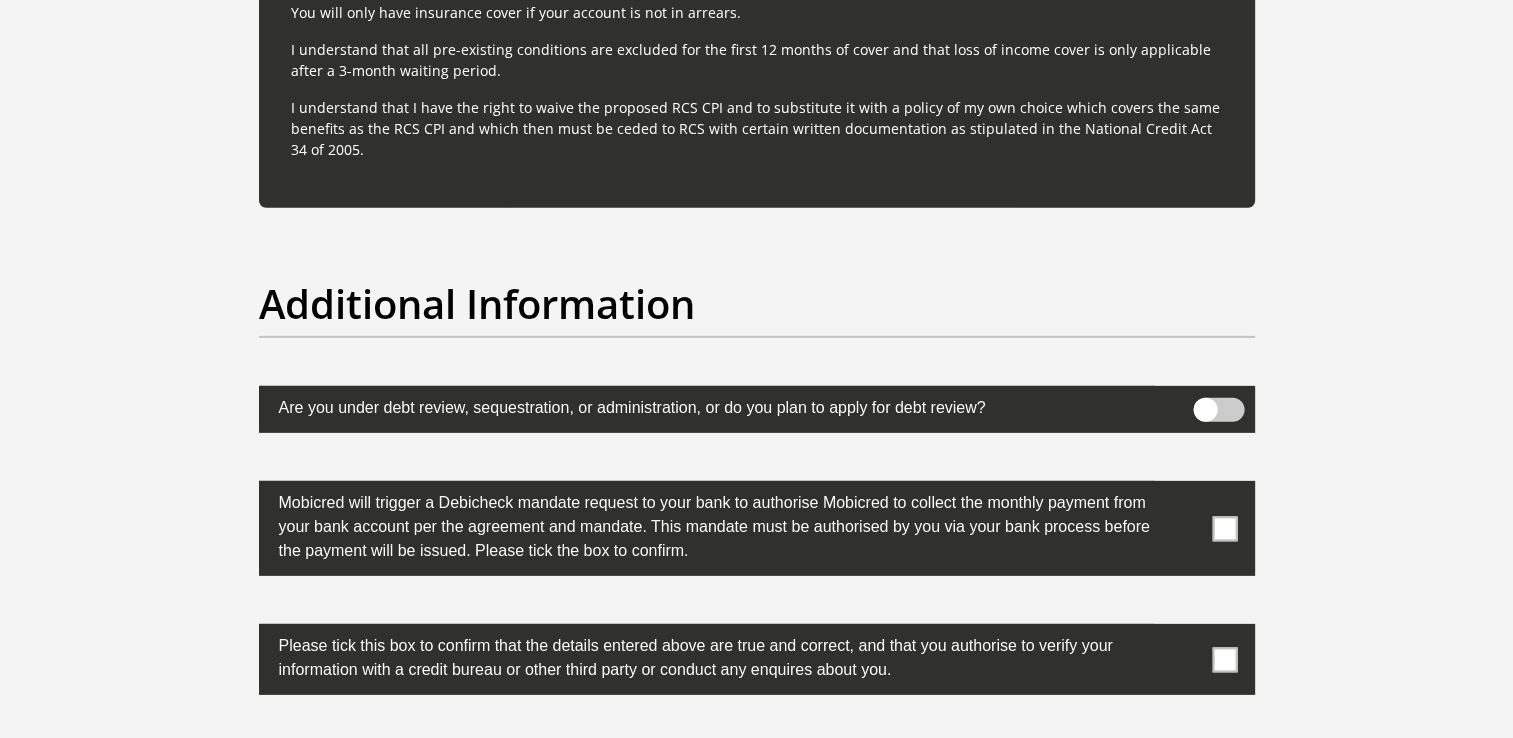 click at bounding box center [757, 528] 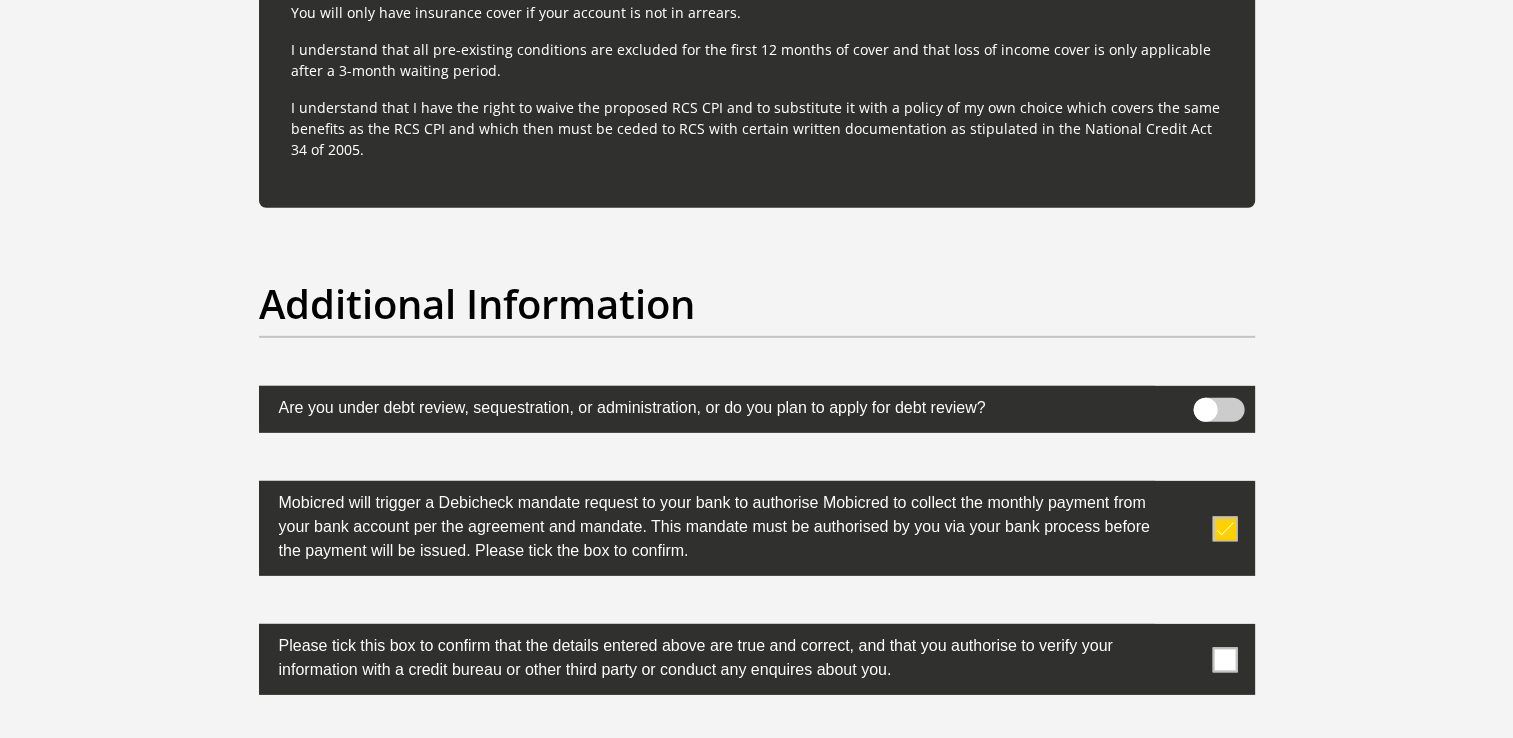 click at bounding box center [1224, 659] 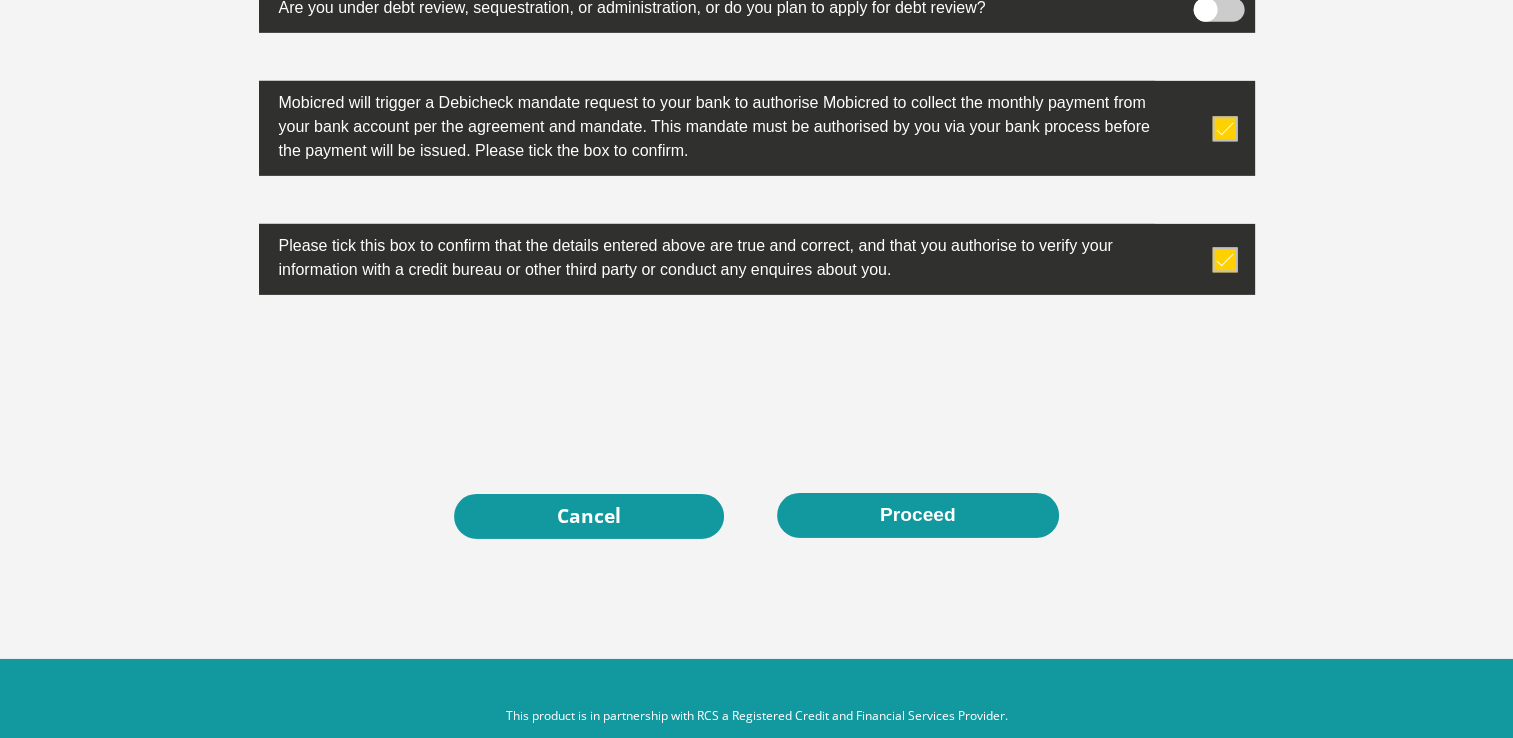 scroll, scrollTop: 6432, scrollLeft: 0, axis: vertical 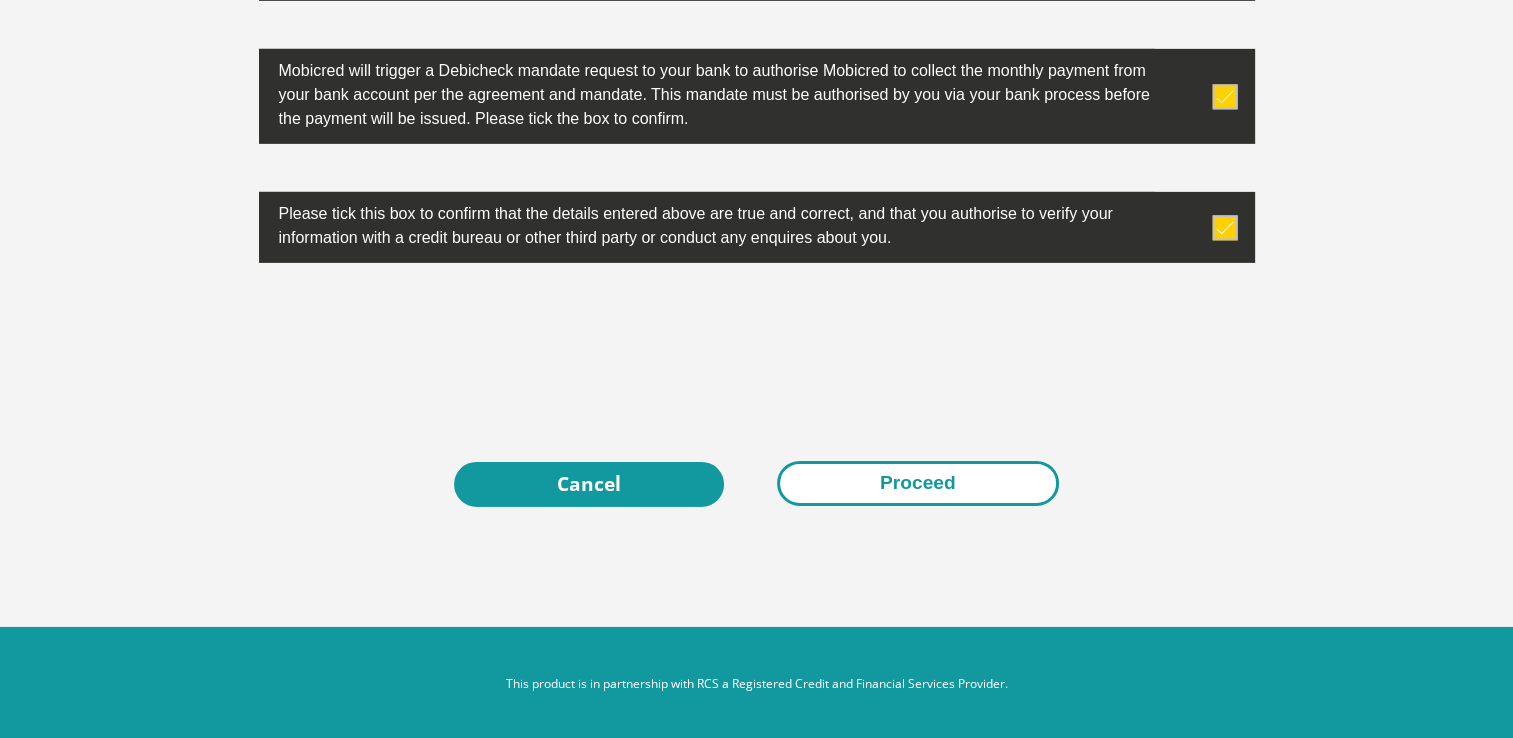 click on "Proceed" at bounding box center (918, 483) 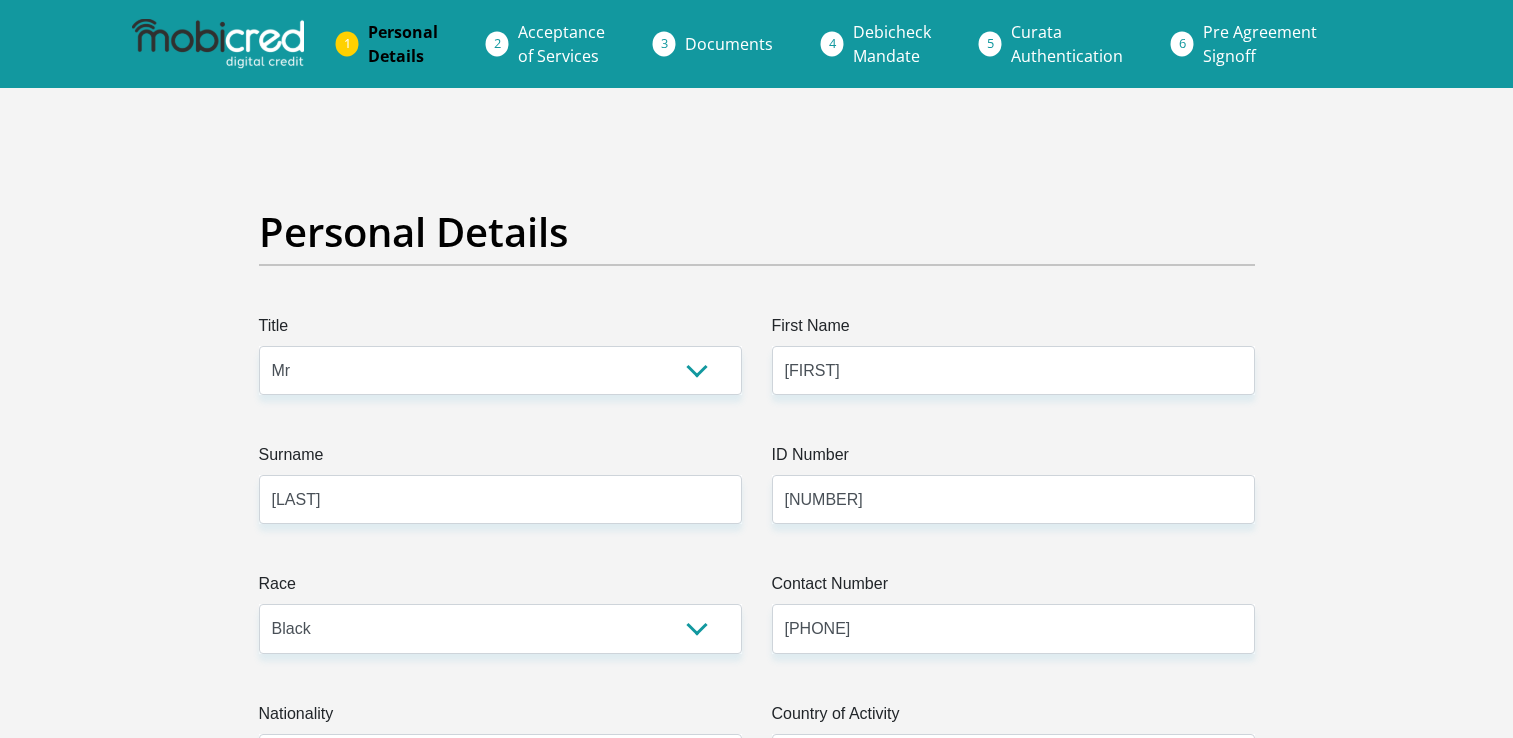 select on "Mr" 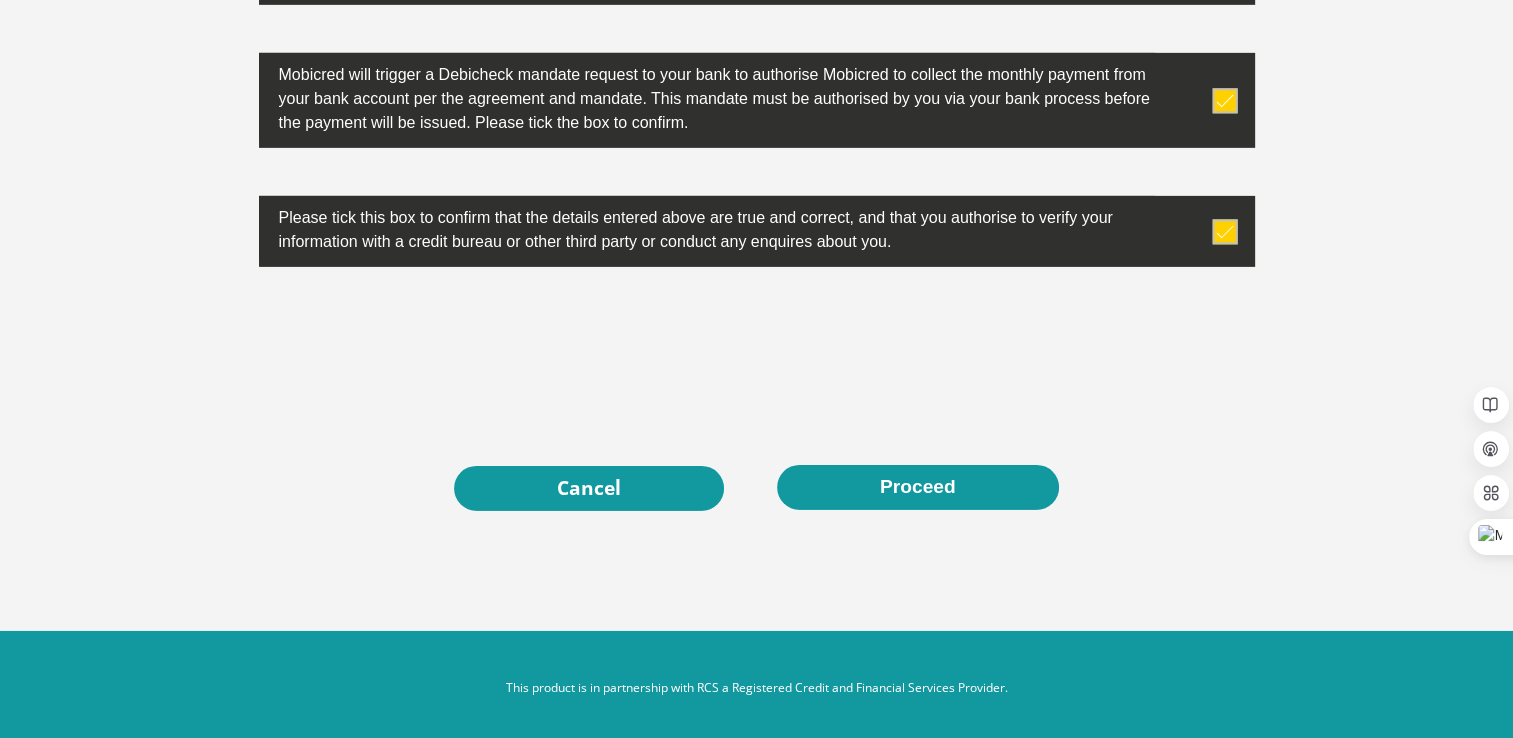 scroll, scrollTop: 6432, scrollLeft: 0, axis: vertical 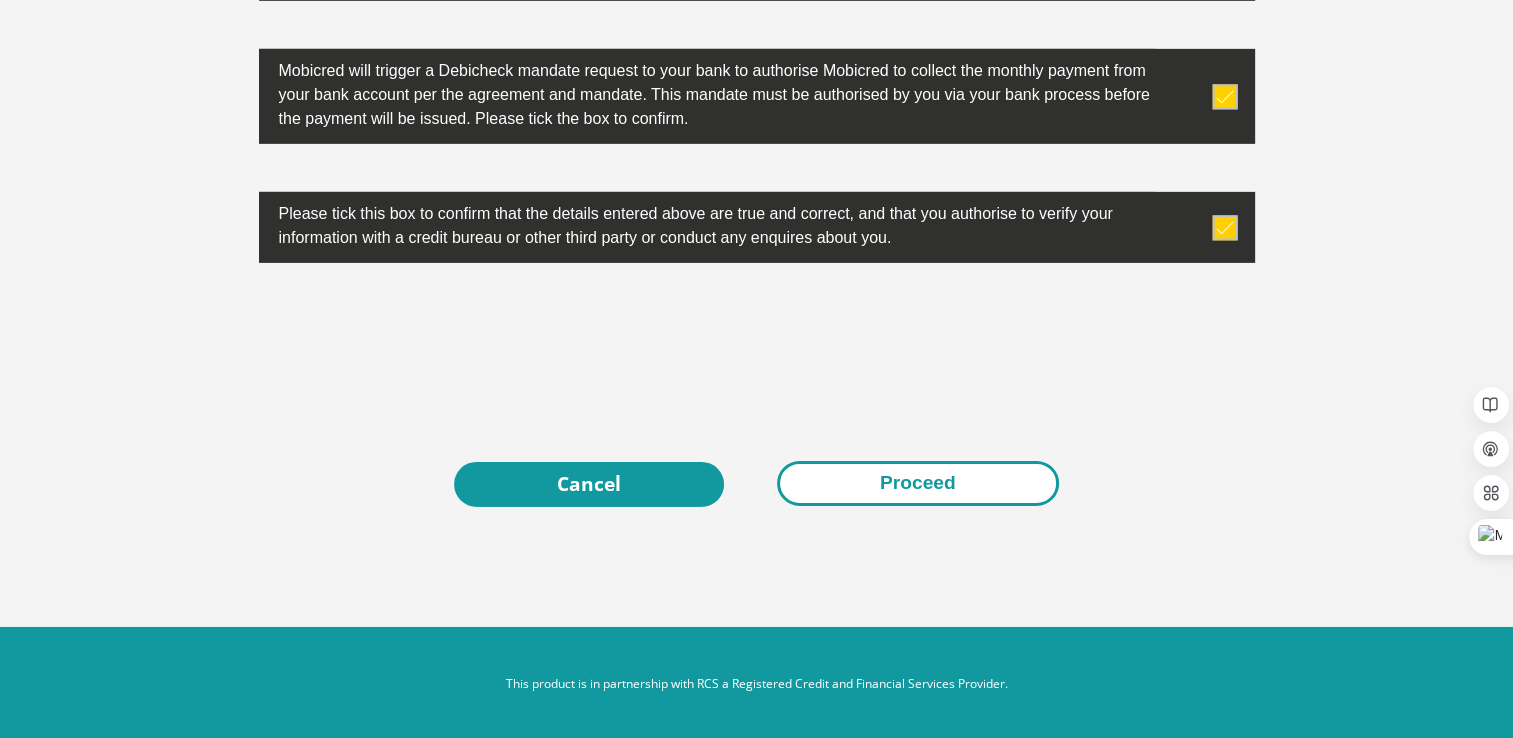 click on "Proceed" at bounding box center (918, 483) 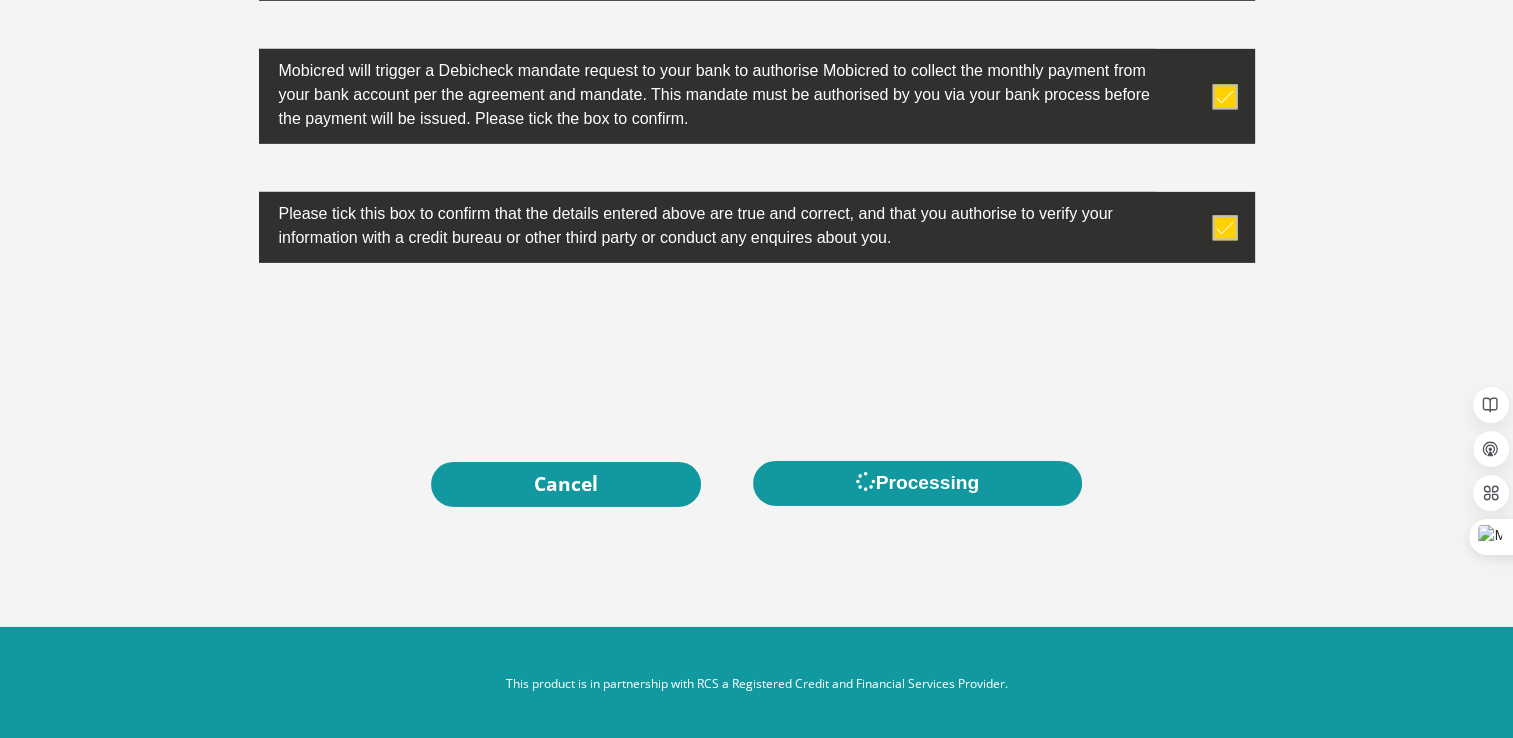 scroll, scrollTop: 0, scrollLeft: 0, axis: both 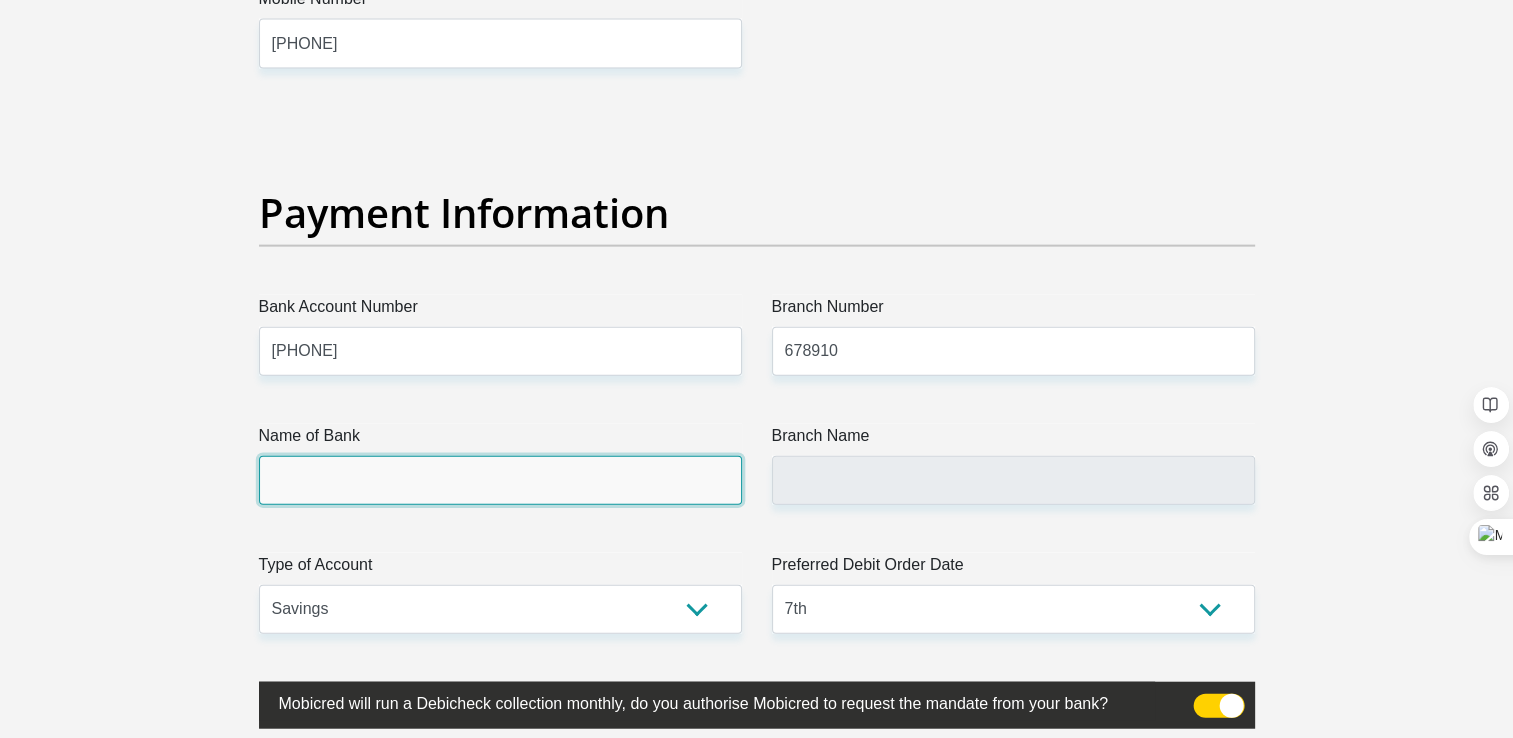 click on "Name of Bank" at bounding box center (500, 480) 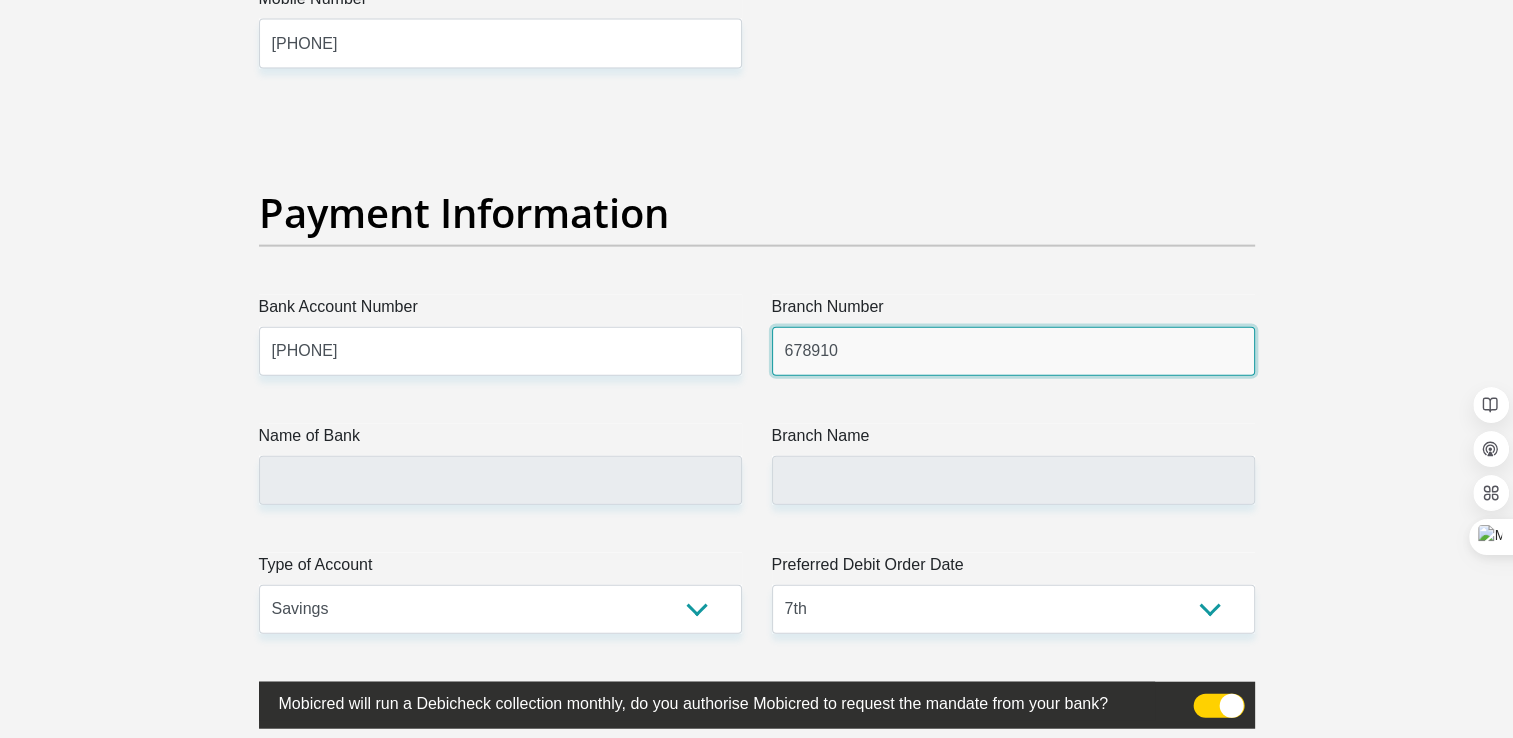 click on "678910" at bounding box center [1013, 351] 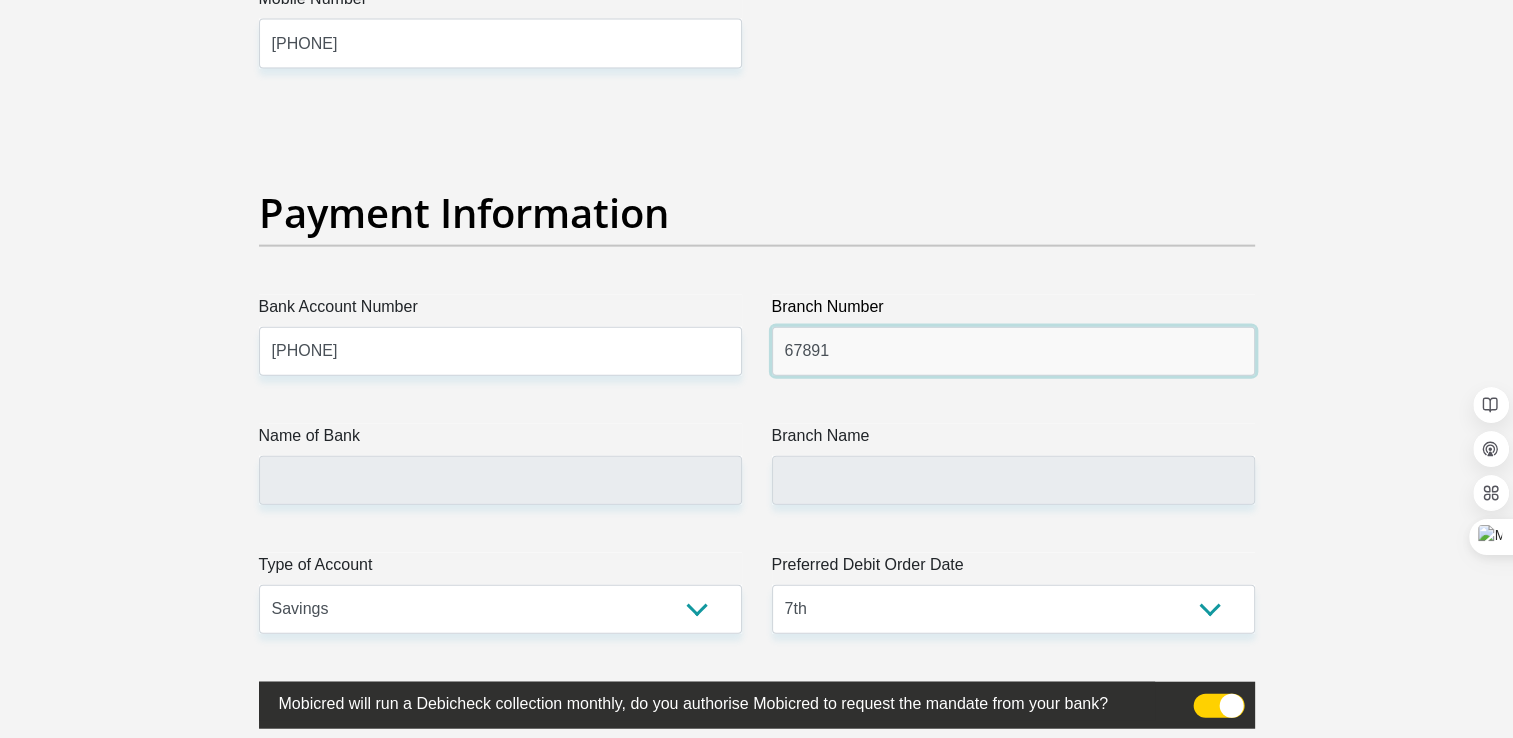 type on "678910" 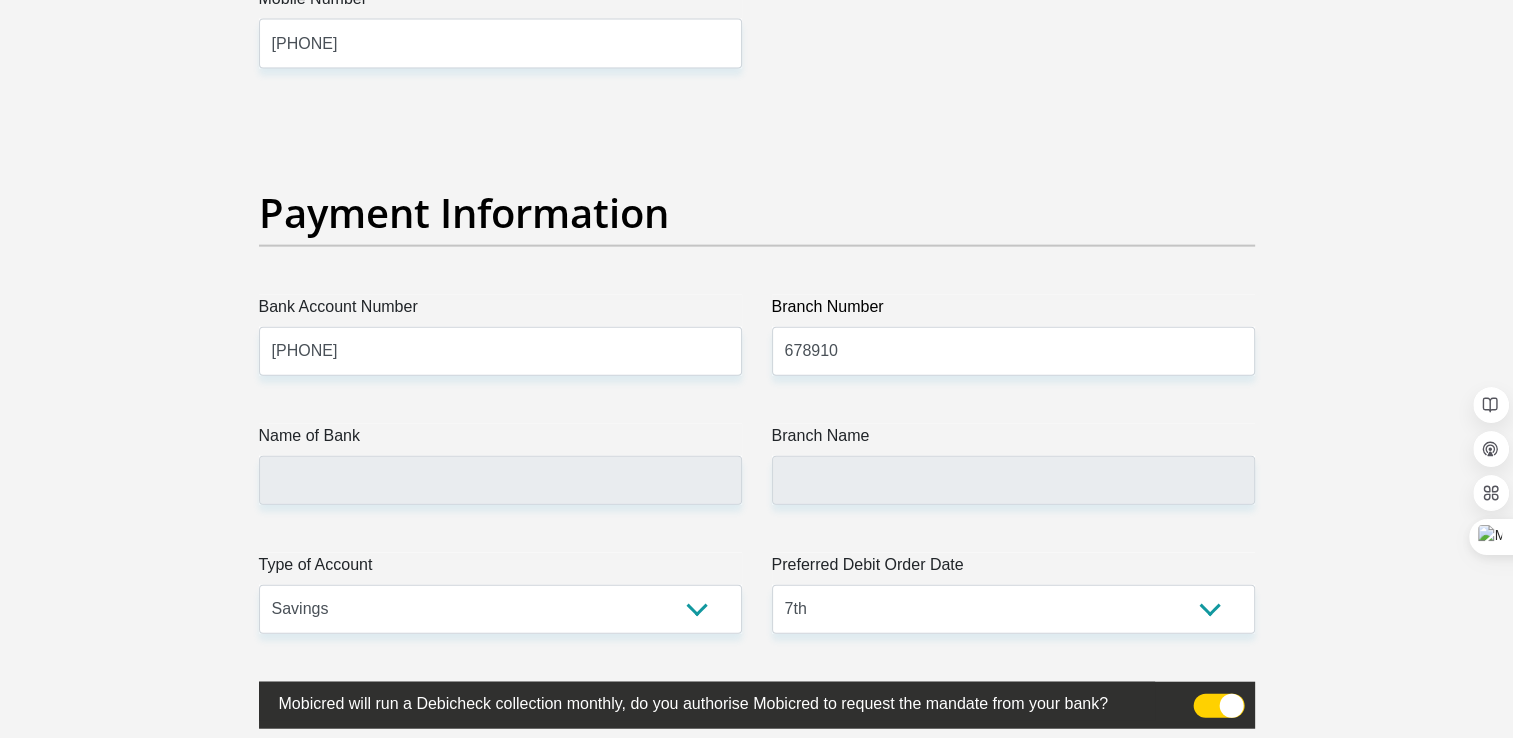 select on "ZAF" 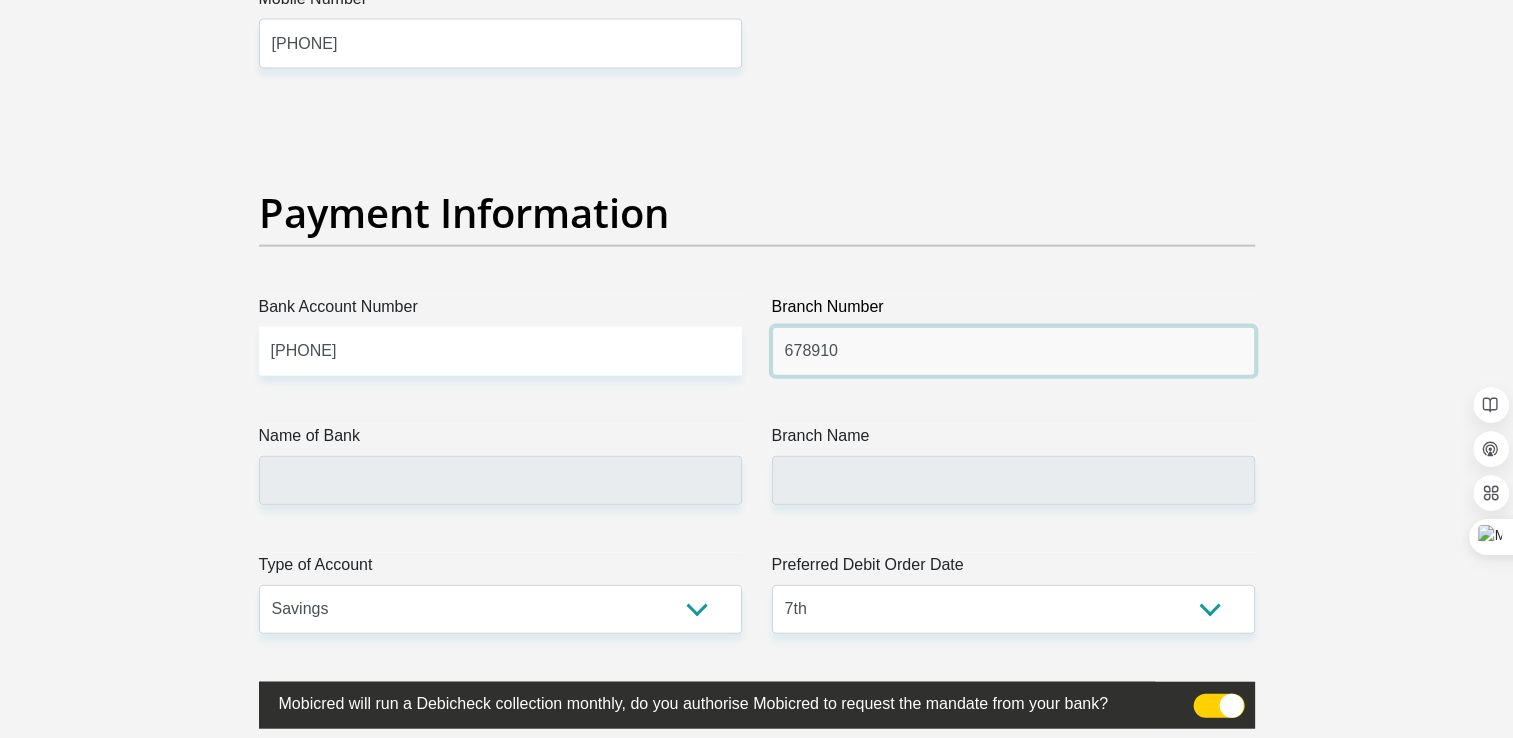 type on "TYME BANK LIMITED" 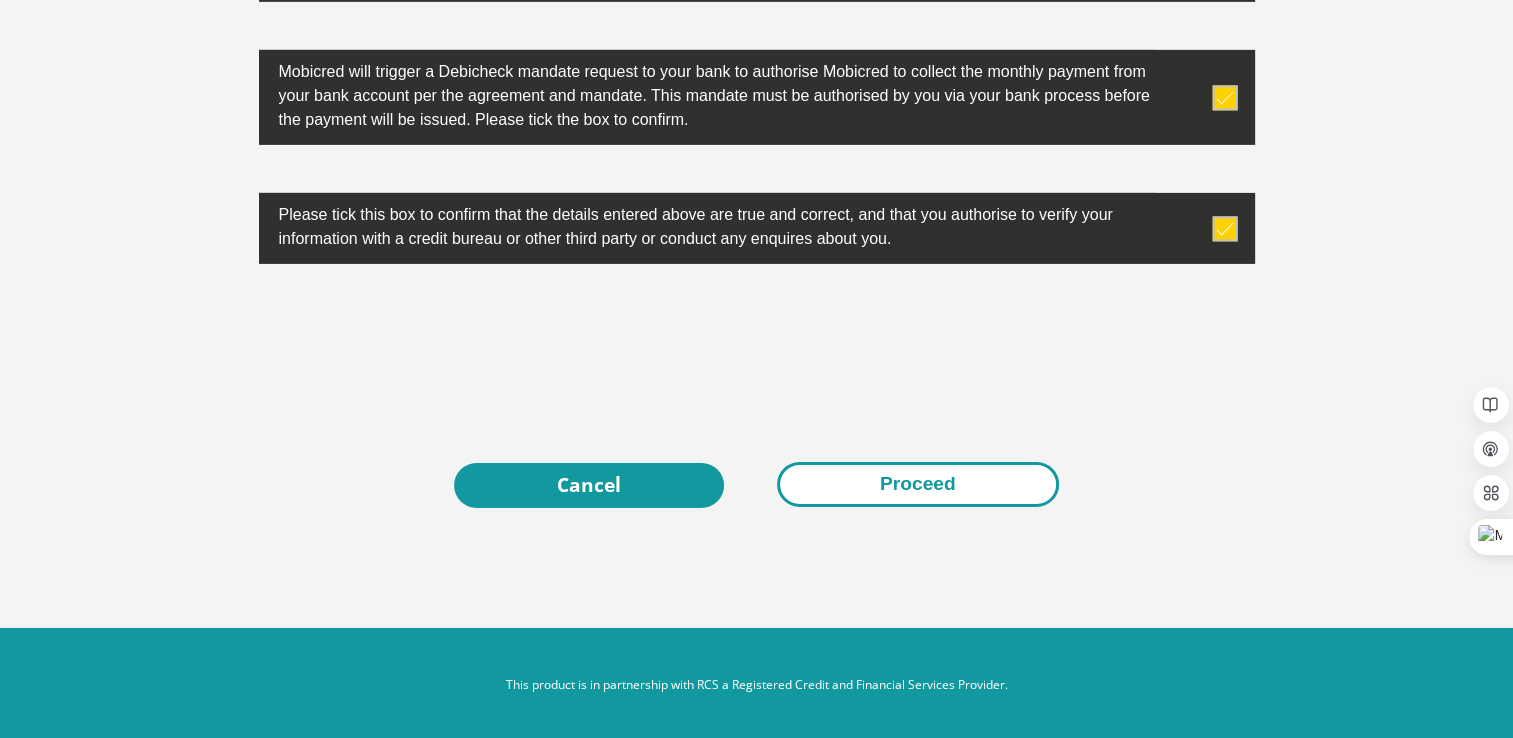 scroll, scrollTop: 6570, scrollLeft: 0, axis: vertical 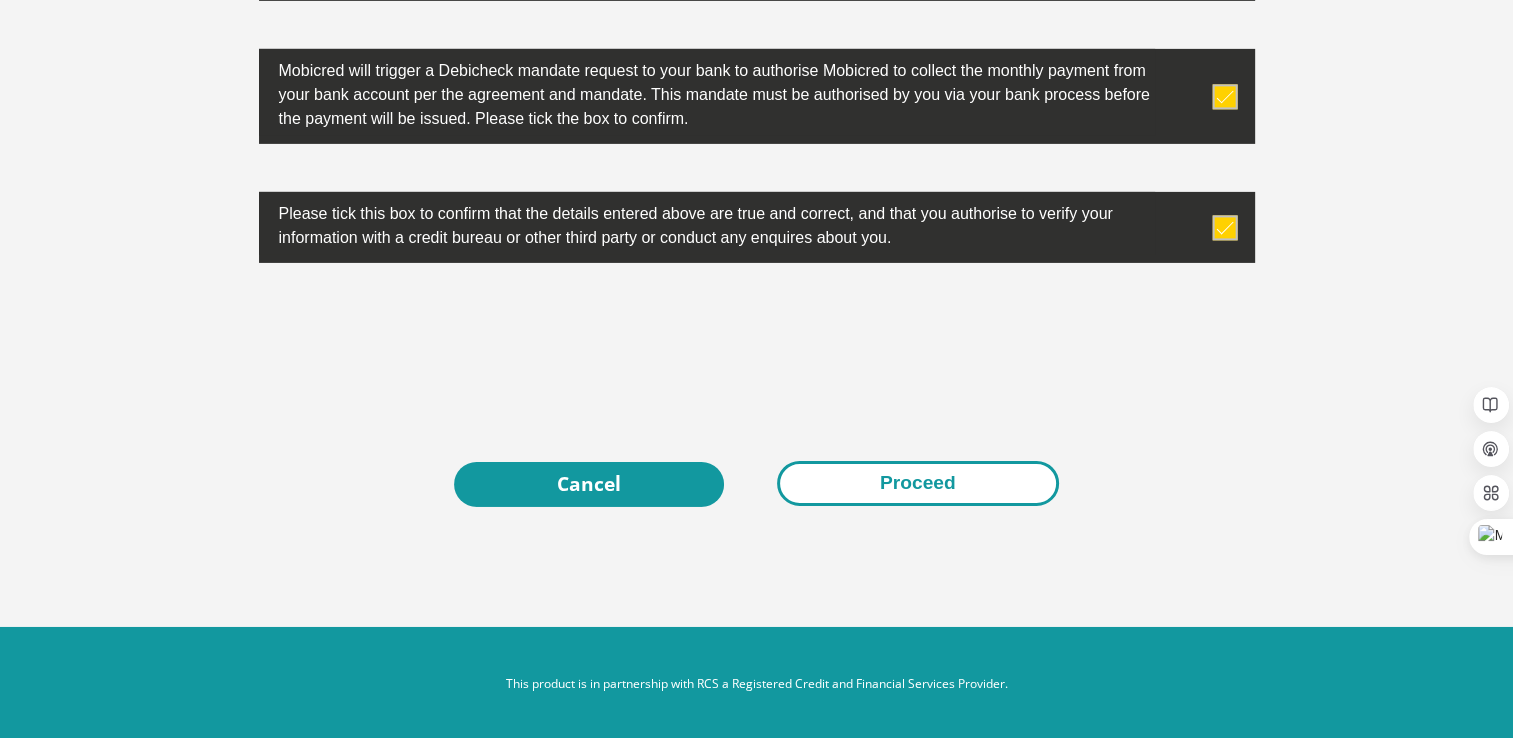 click on "Proceed" at bounding box center (918, 483) 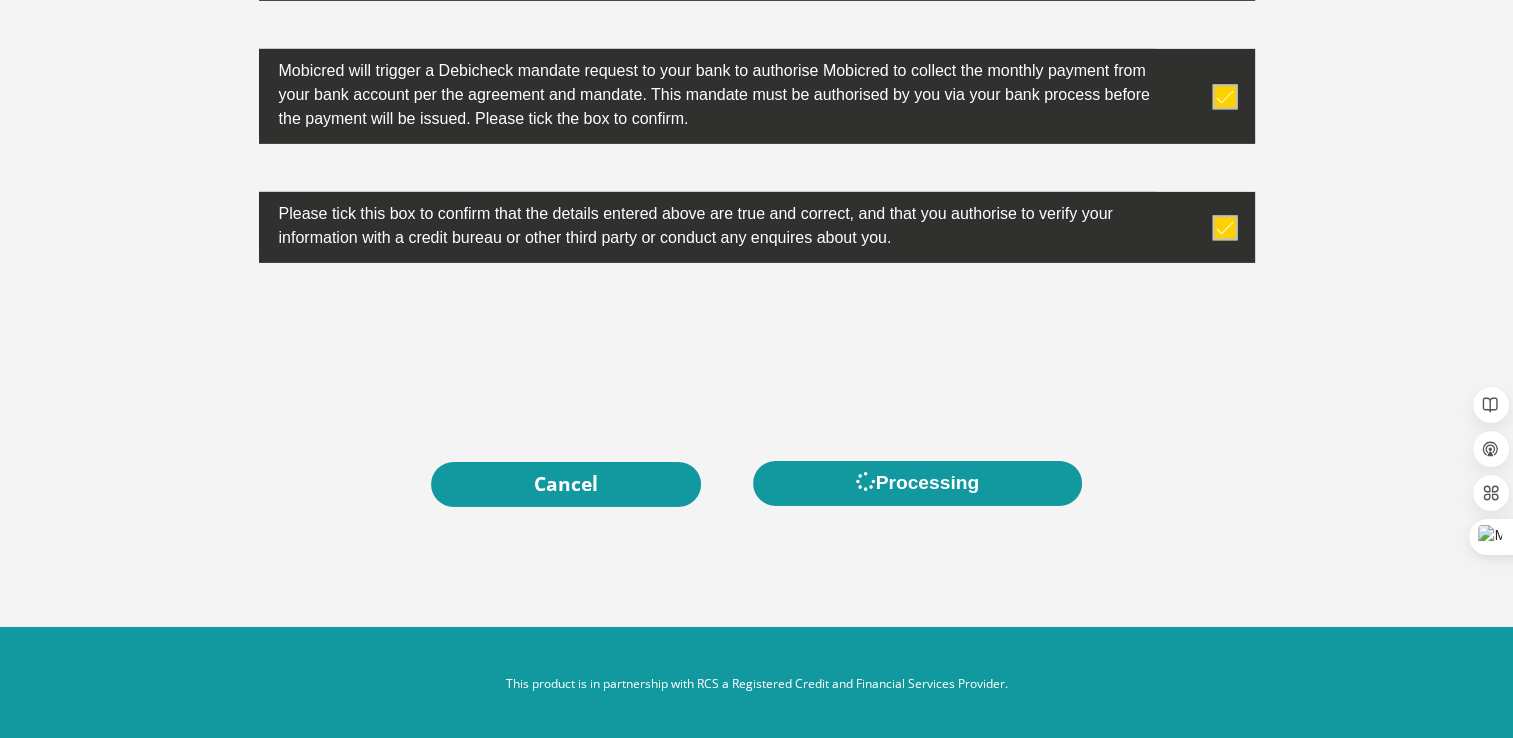 scroll, scrollTop: 0, scrollLeft: 0, axis: both 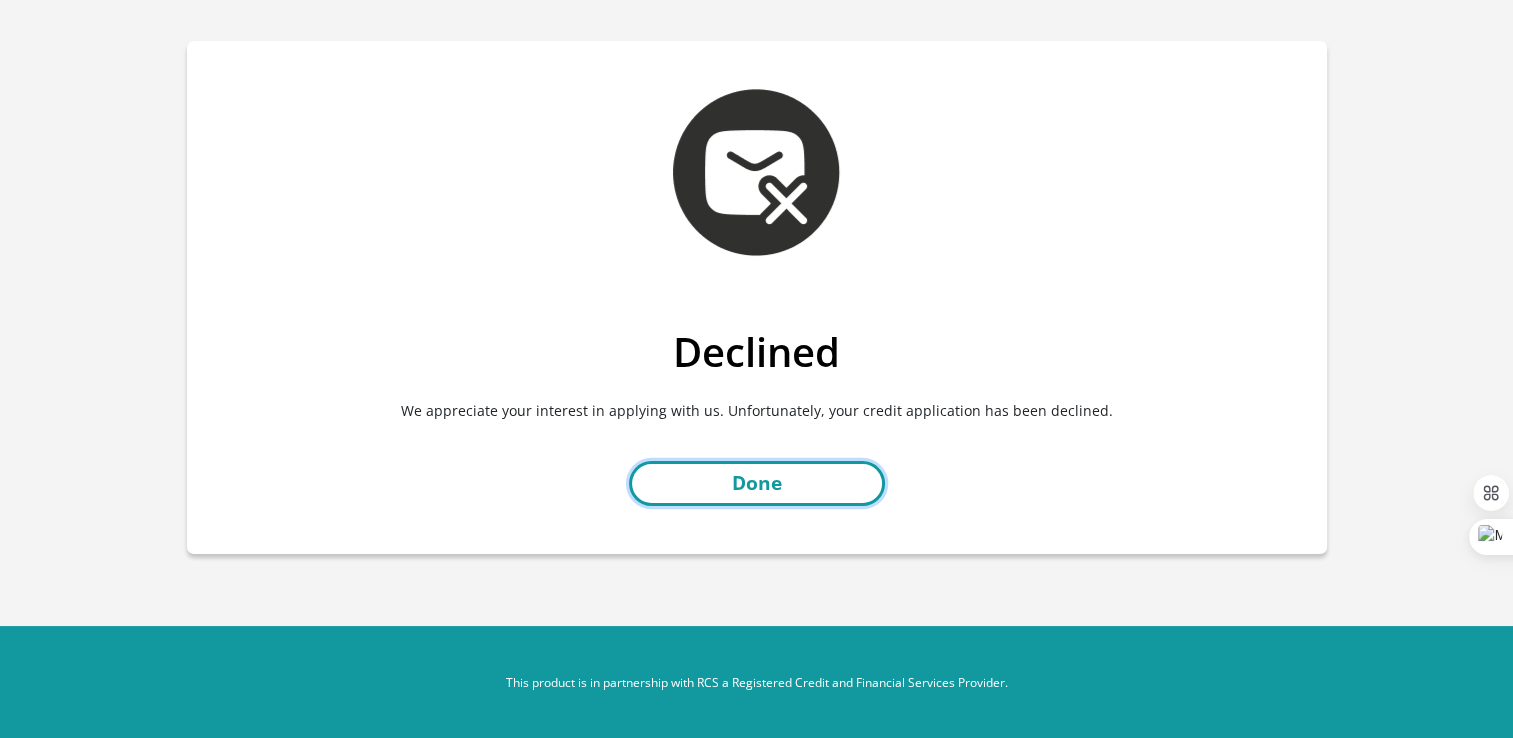 click on "Done" at bounding box center (757, 483) 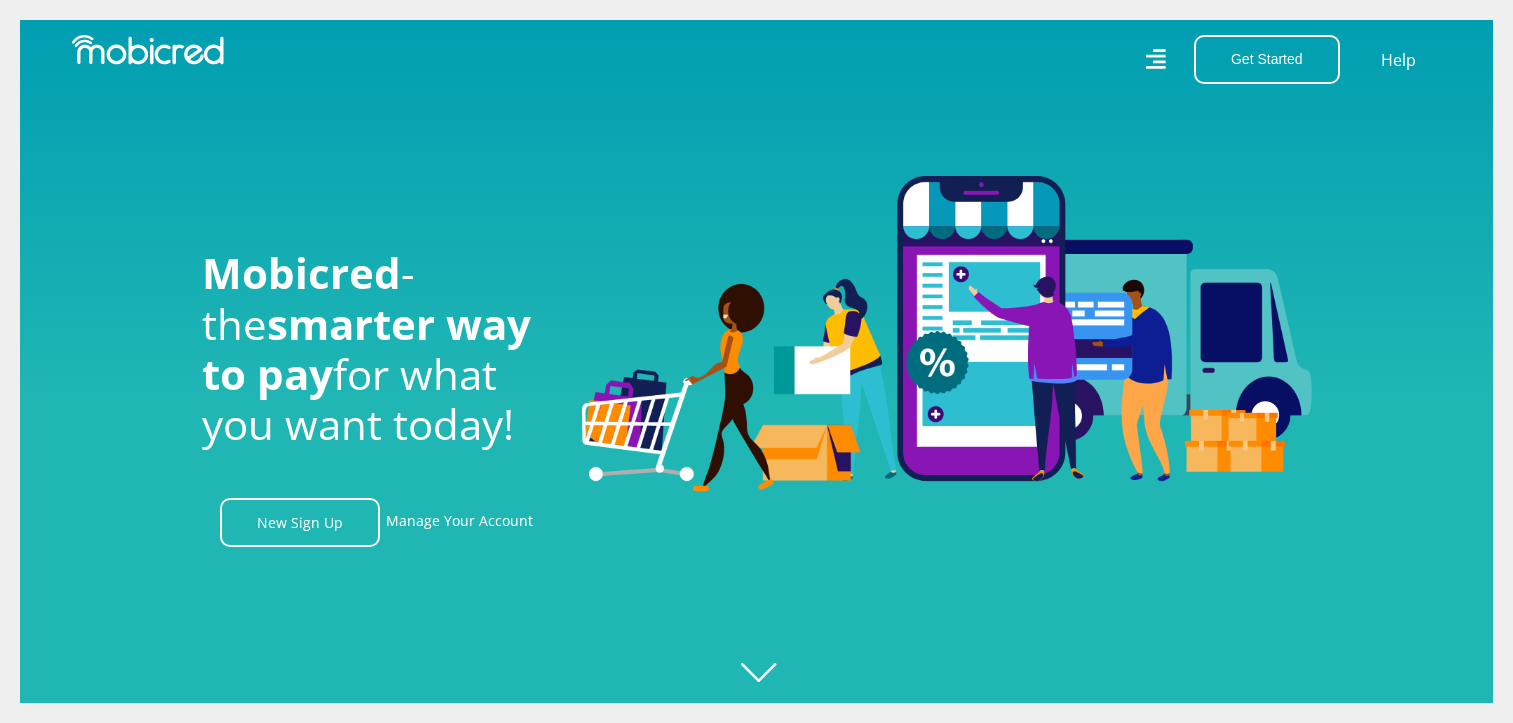 scroll, scrollTop: 0, scrollLeft: 0, axis: both 